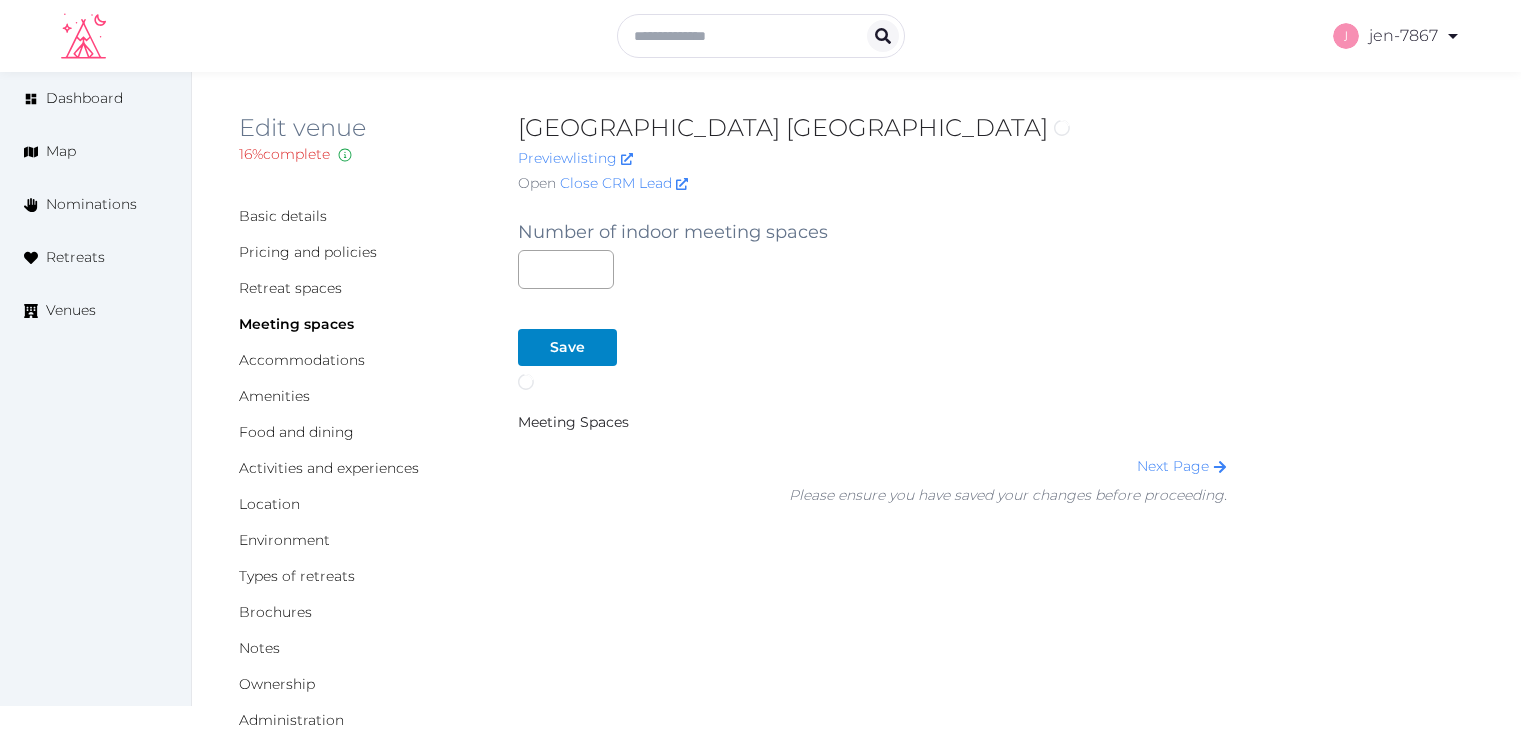 scroll, scrollTop: 0, scrollLeft: 0, axis: both 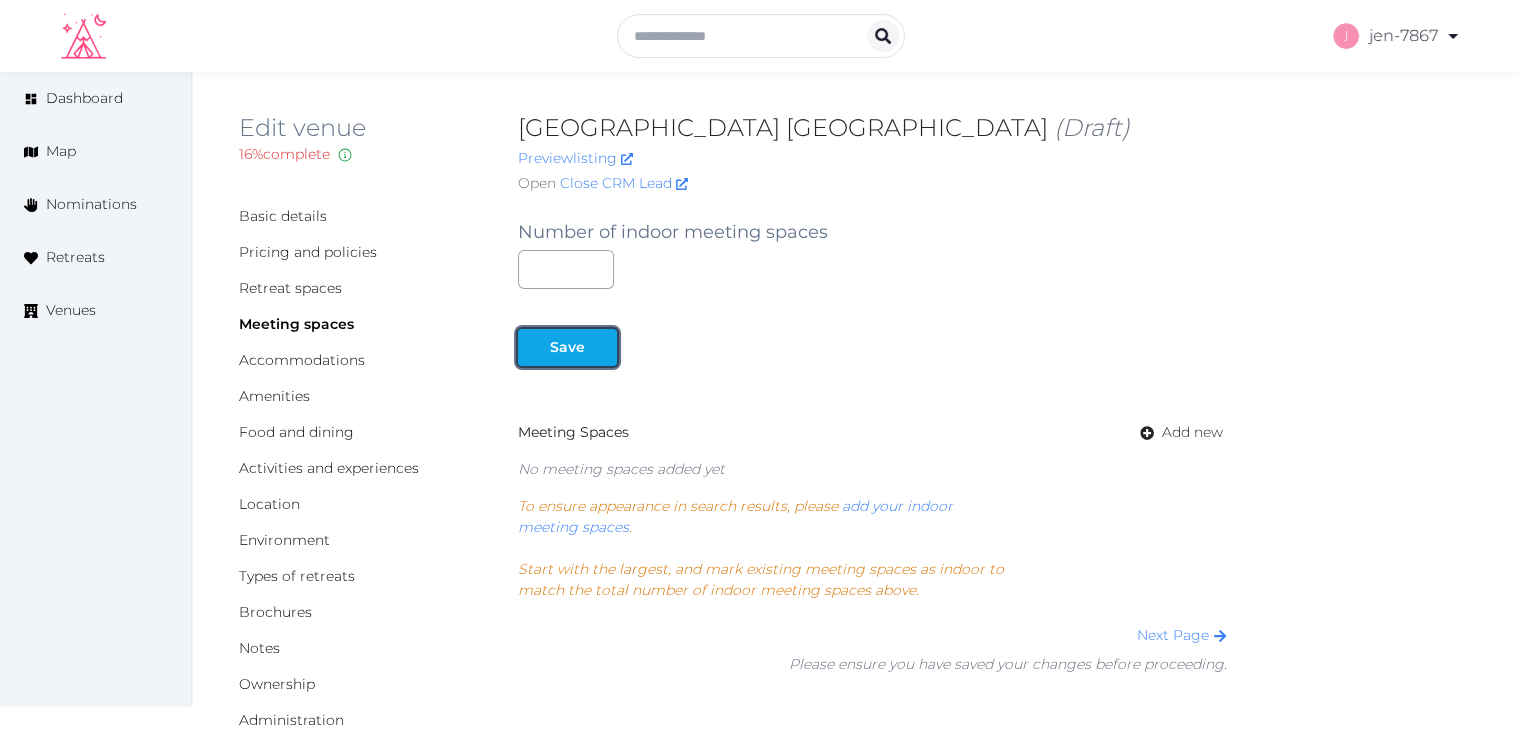 click on "Save" at bounding box center [567, 347] 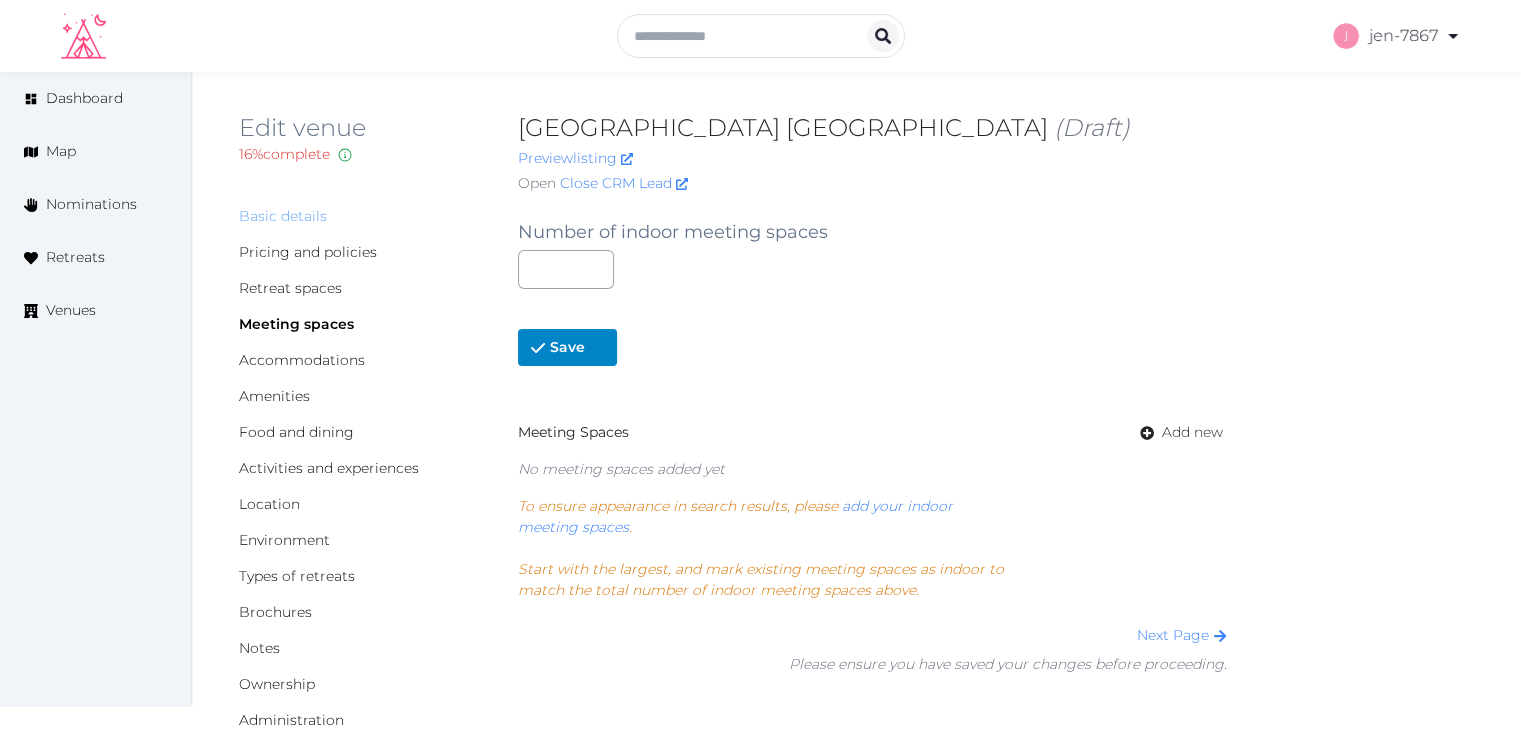 click on "Basic details" at bounding box center [283, 216] 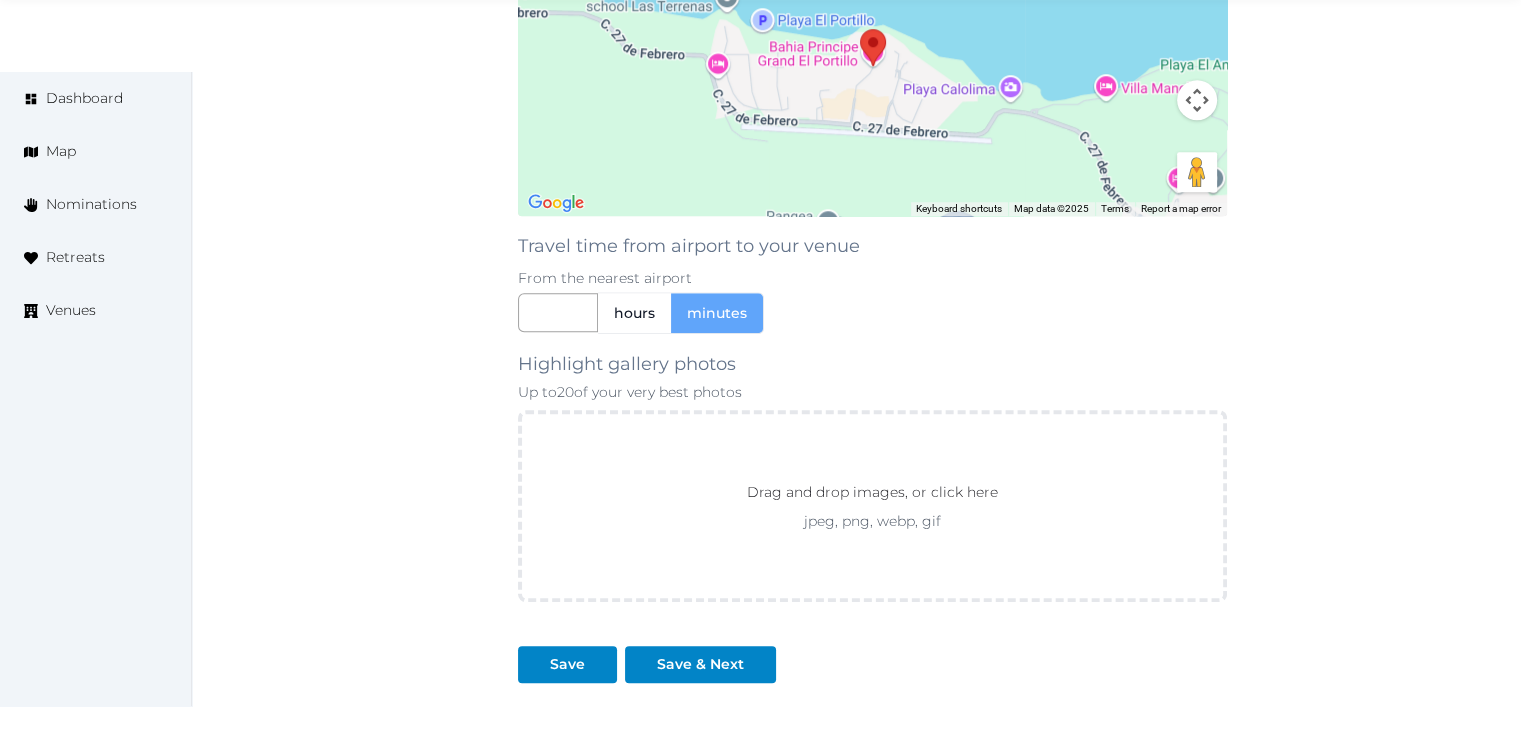 scroll, scrollTop: 1760, scrollLeft: 0, axis: vertical 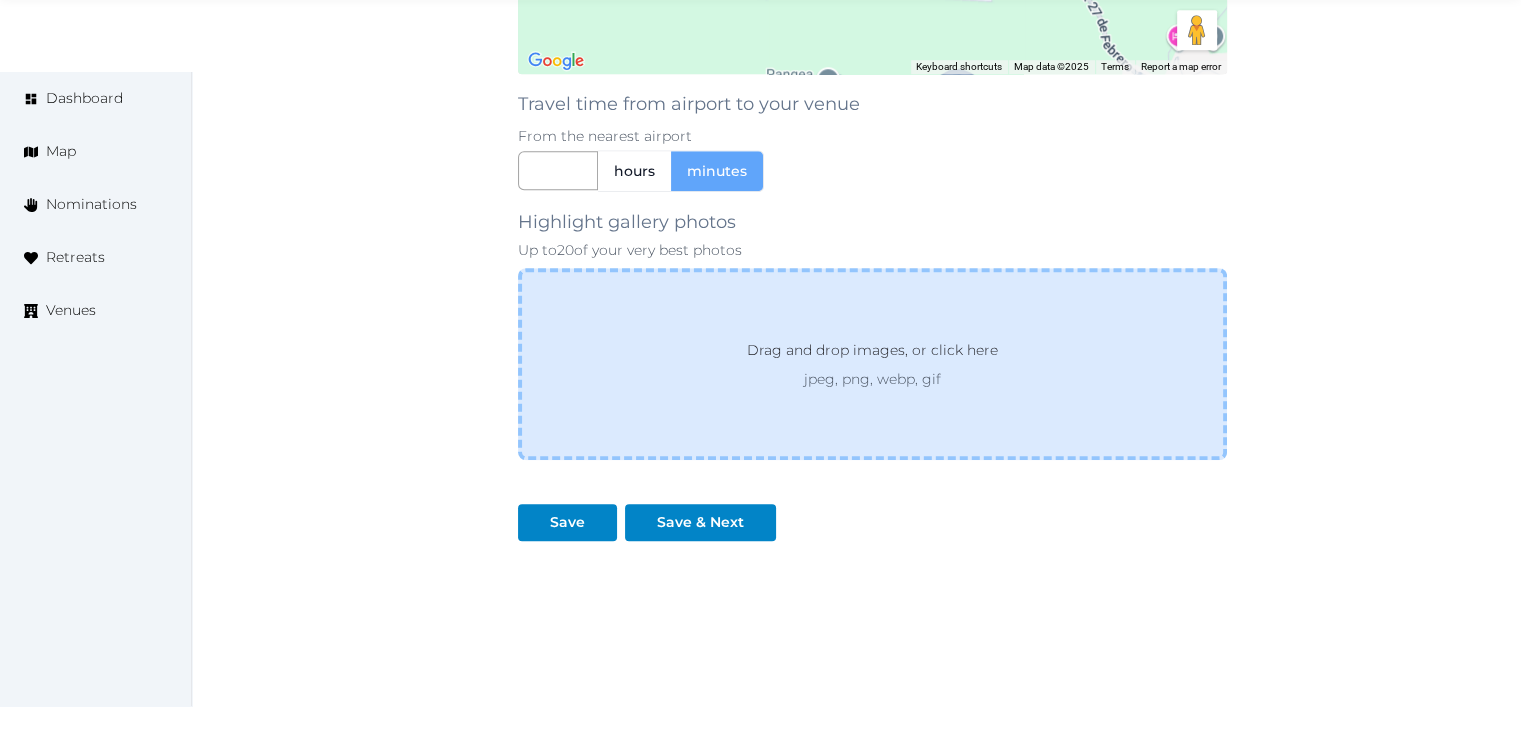 click on "Drag and drop images, or click here" at bounding box center [872, 354] 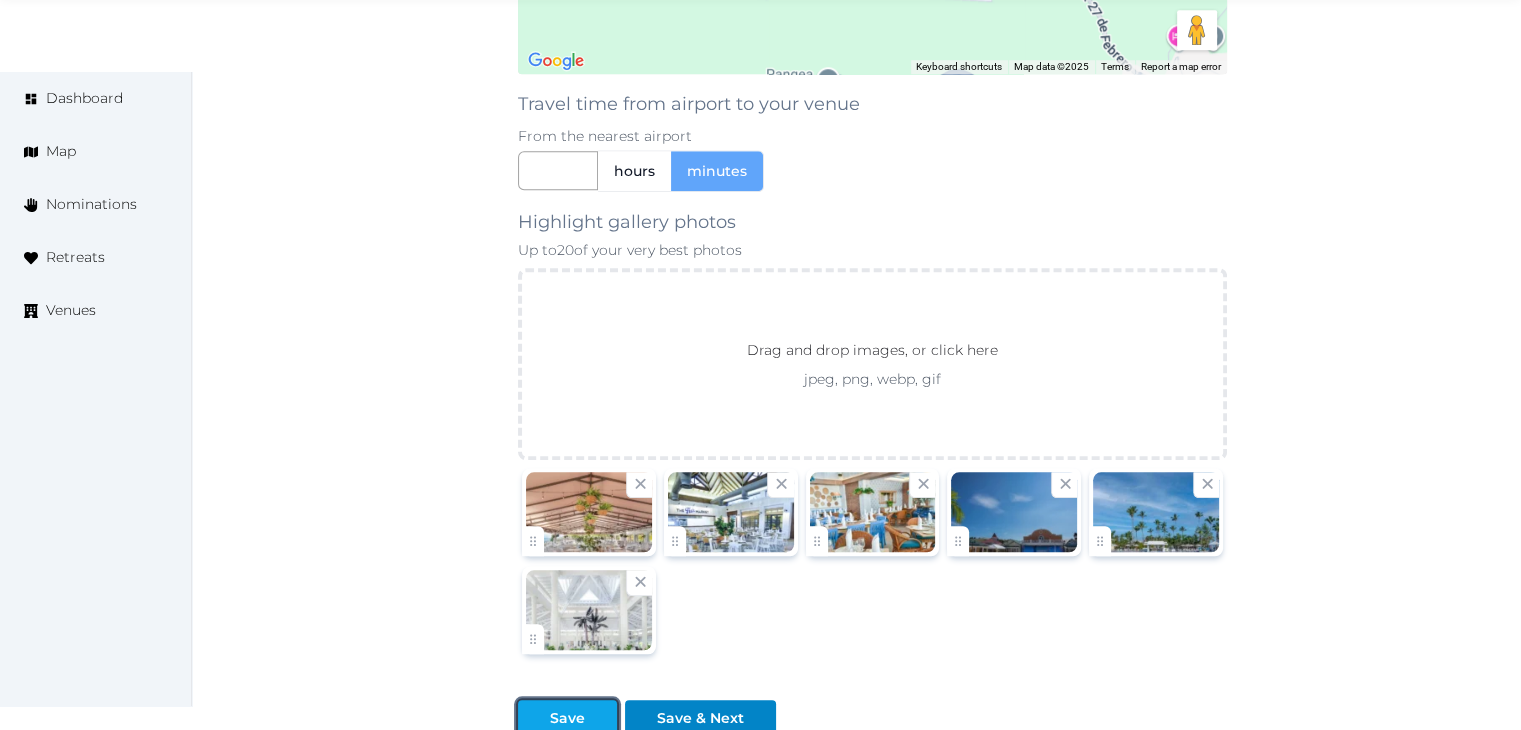 click on "Save" at bounding box center [567, 718] 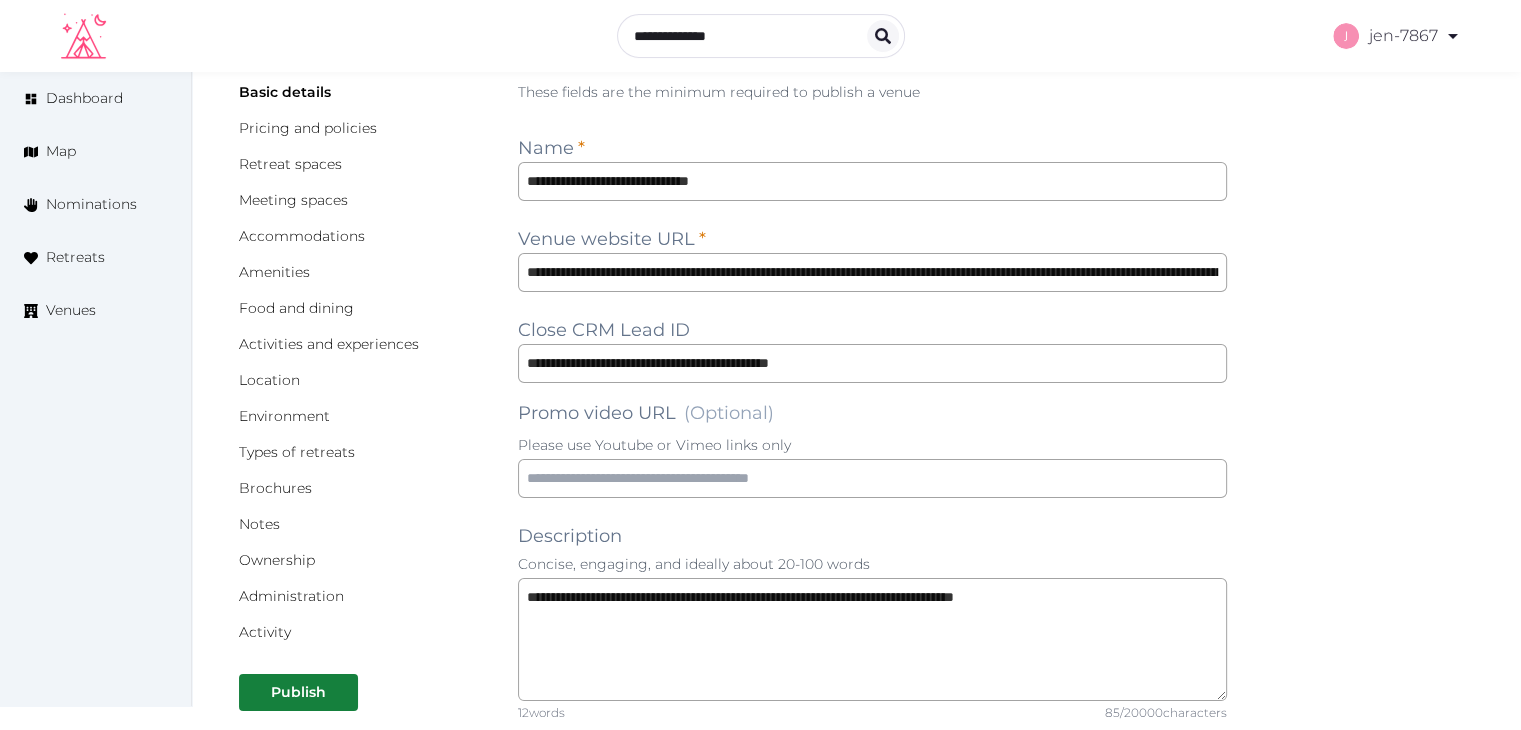 scroll, scrollTop: 0, scrollLeft: 0, axis: both 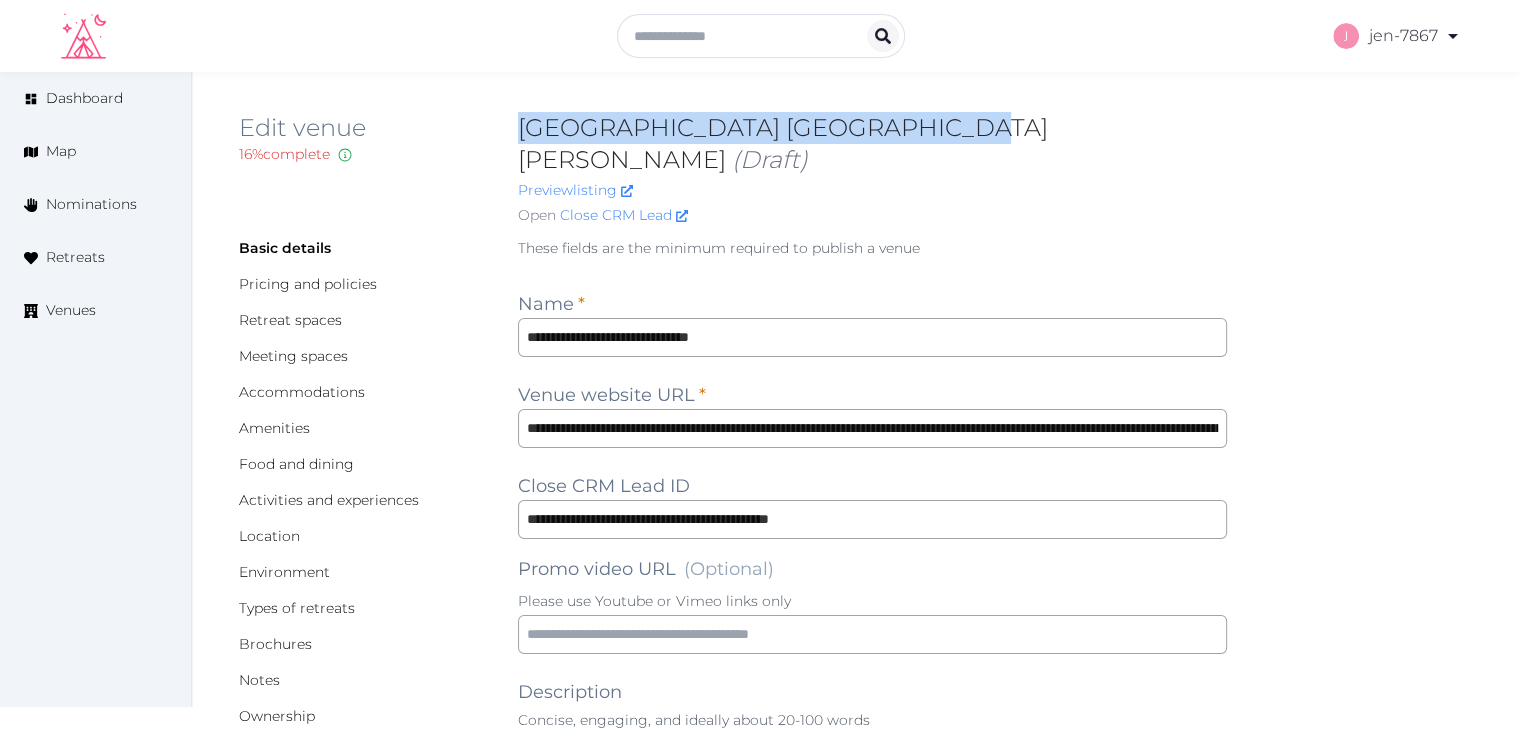 drag, startPoint x: 888, startPoint y: 122, endPoint x: 505, endPoint y: 138, distance: 383.33405 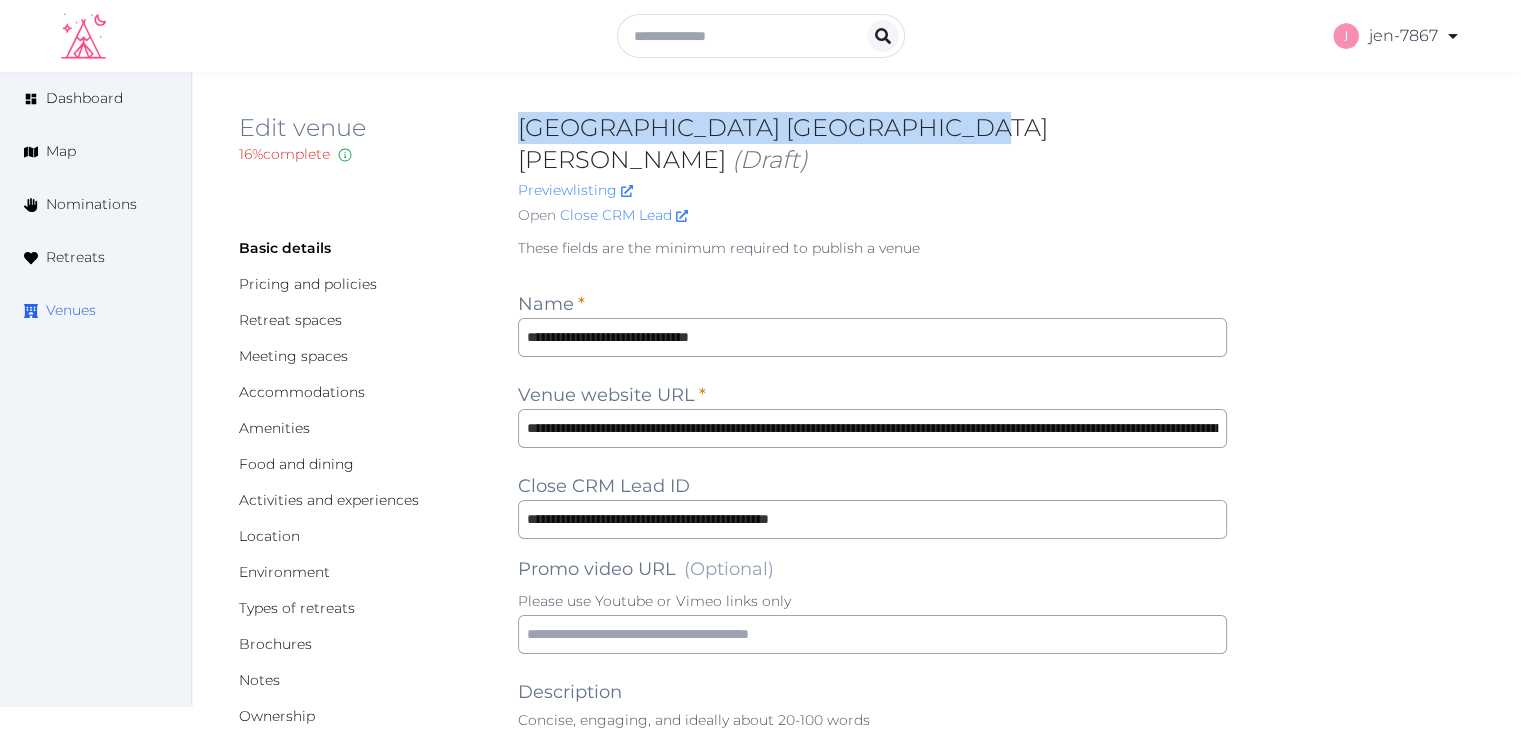 click on "Venues" at bounding box center (71, 310) 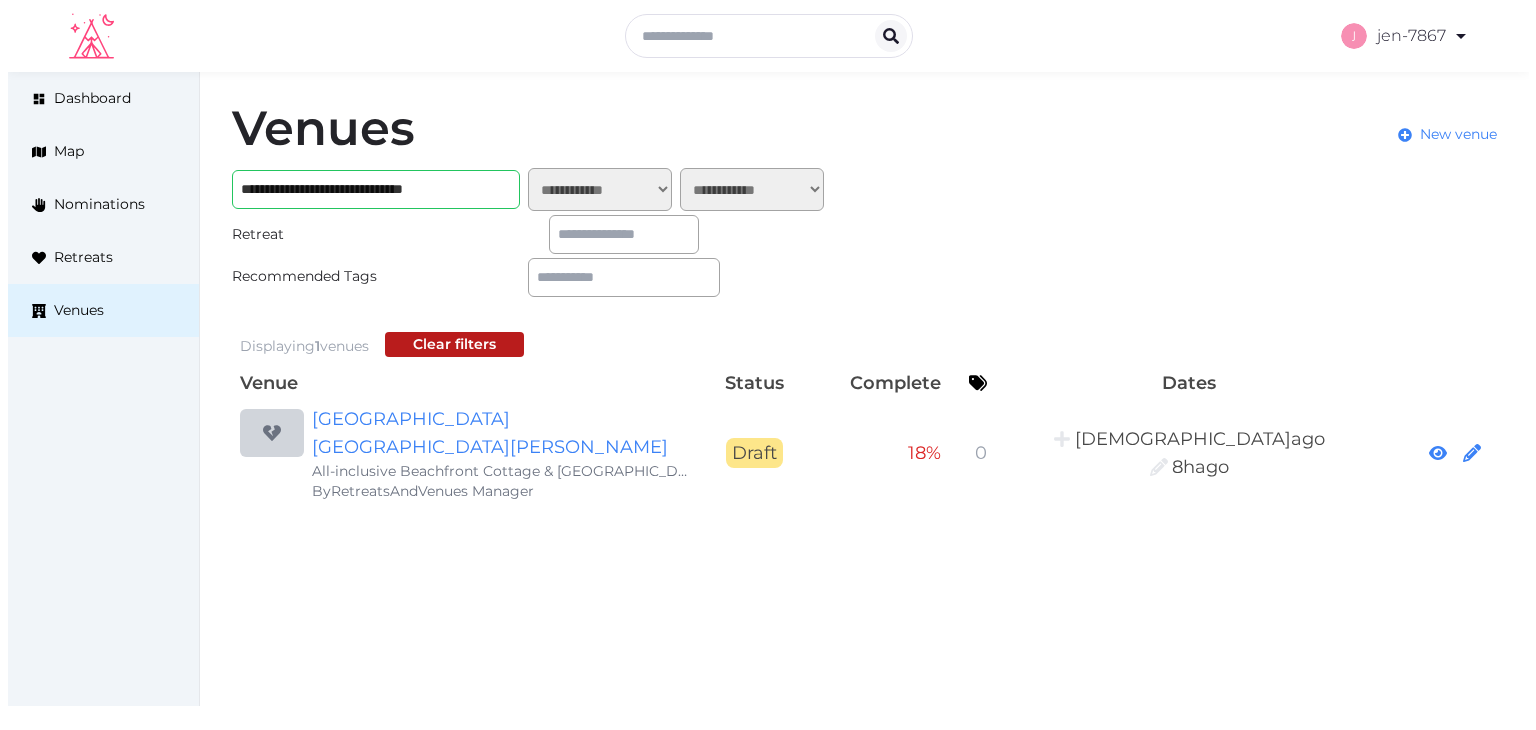 scroll, scrollTop: 0, scrollLeft: 0, axis: both 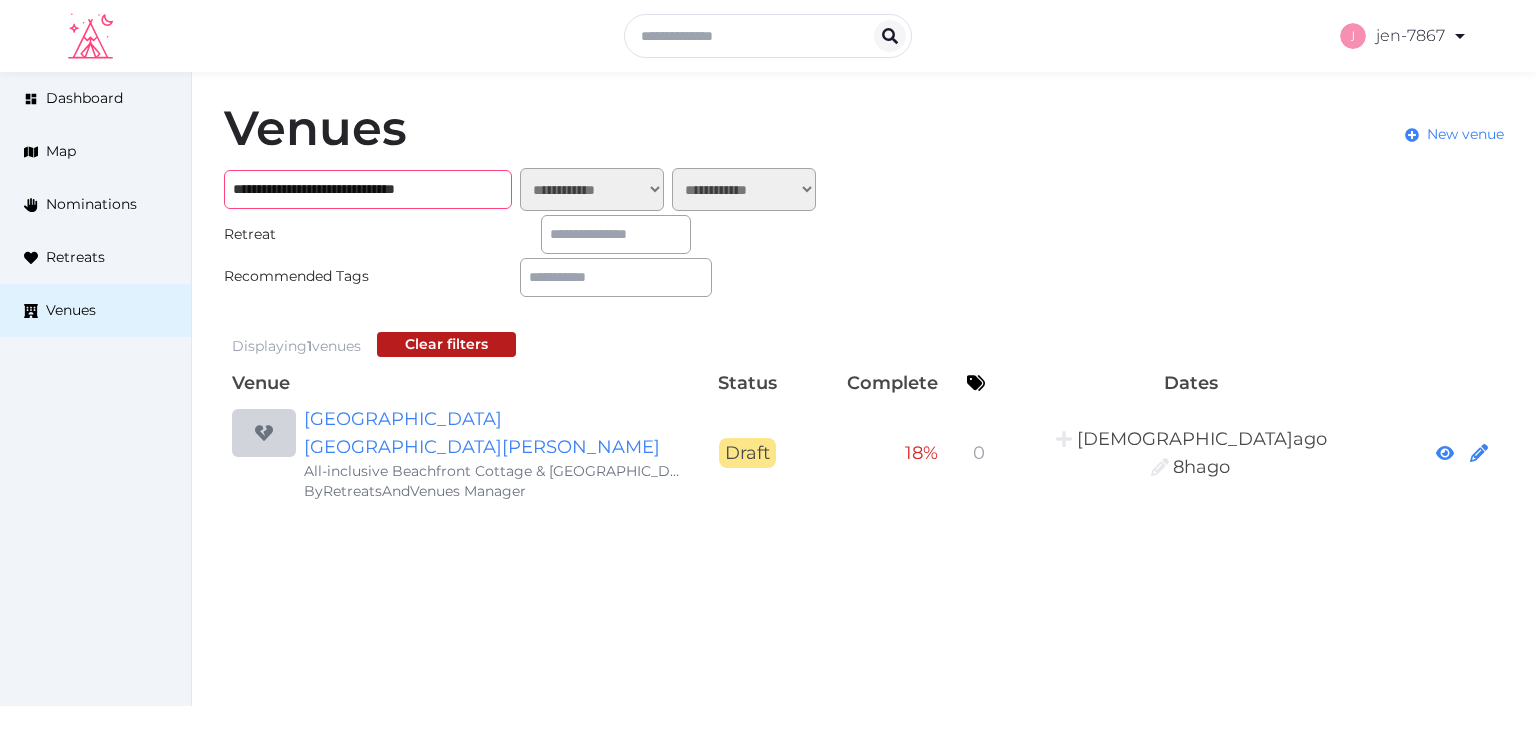 click on "**********" at bounding box center [368, 189] 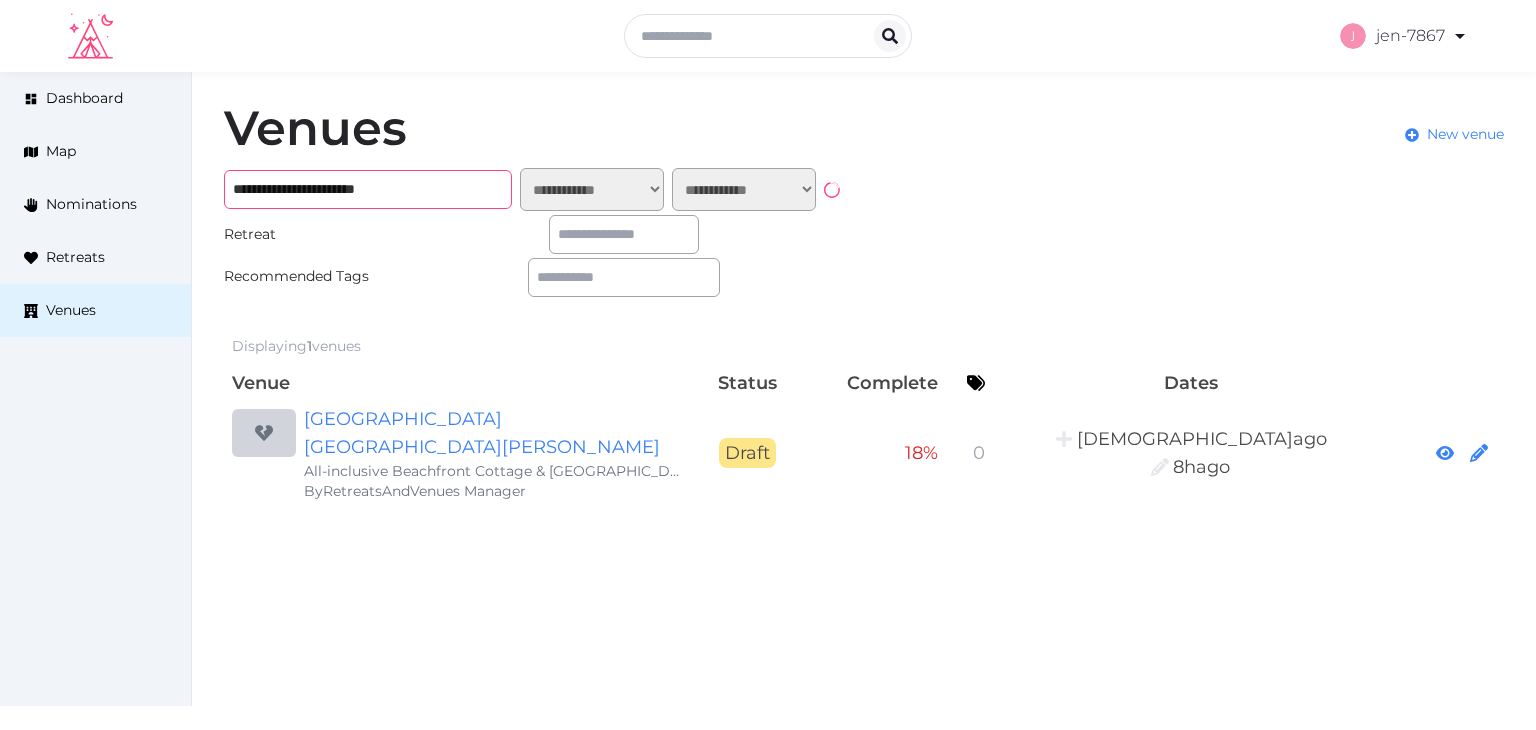 type on "**********" 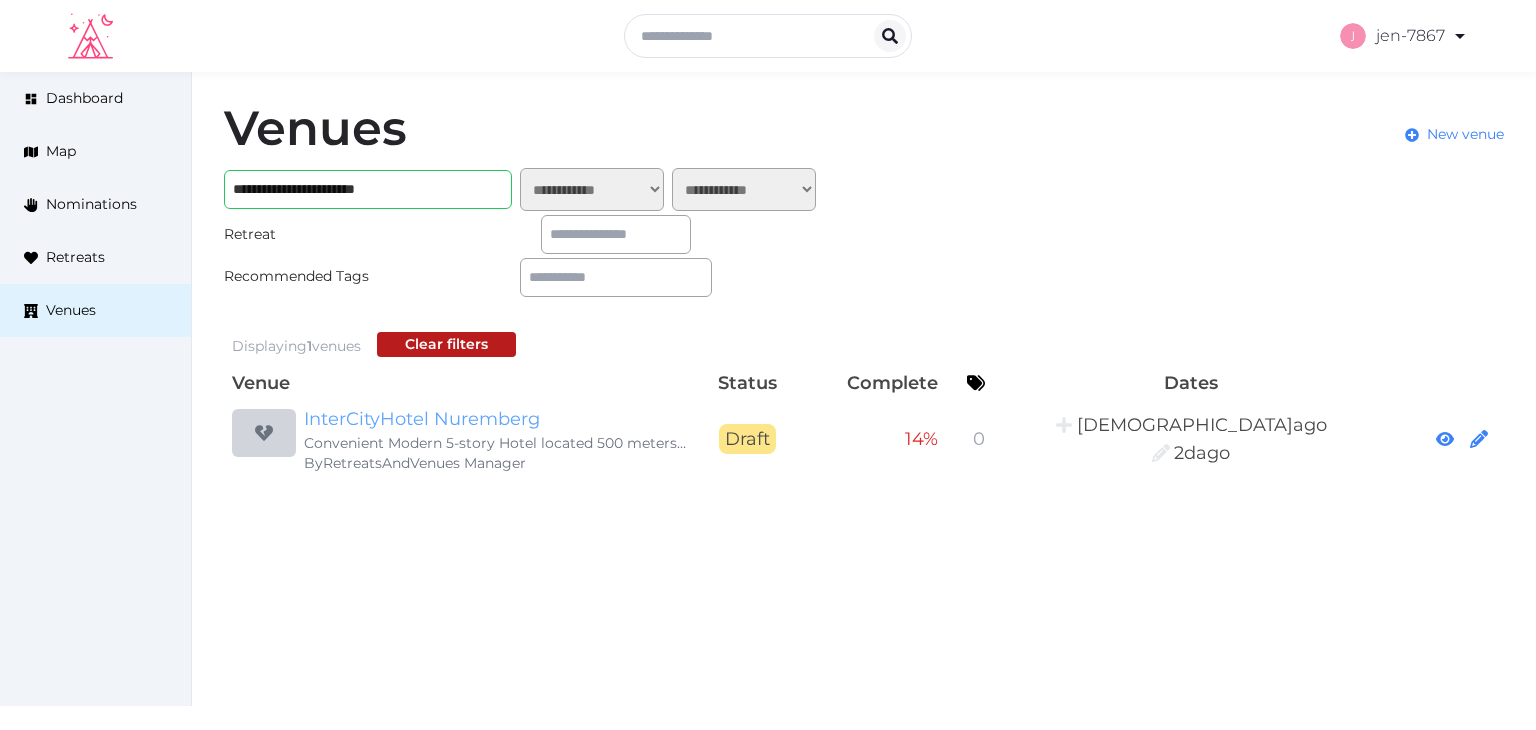 click on "InterCityHotel Nuremberg" at bounding box center [496, 419] 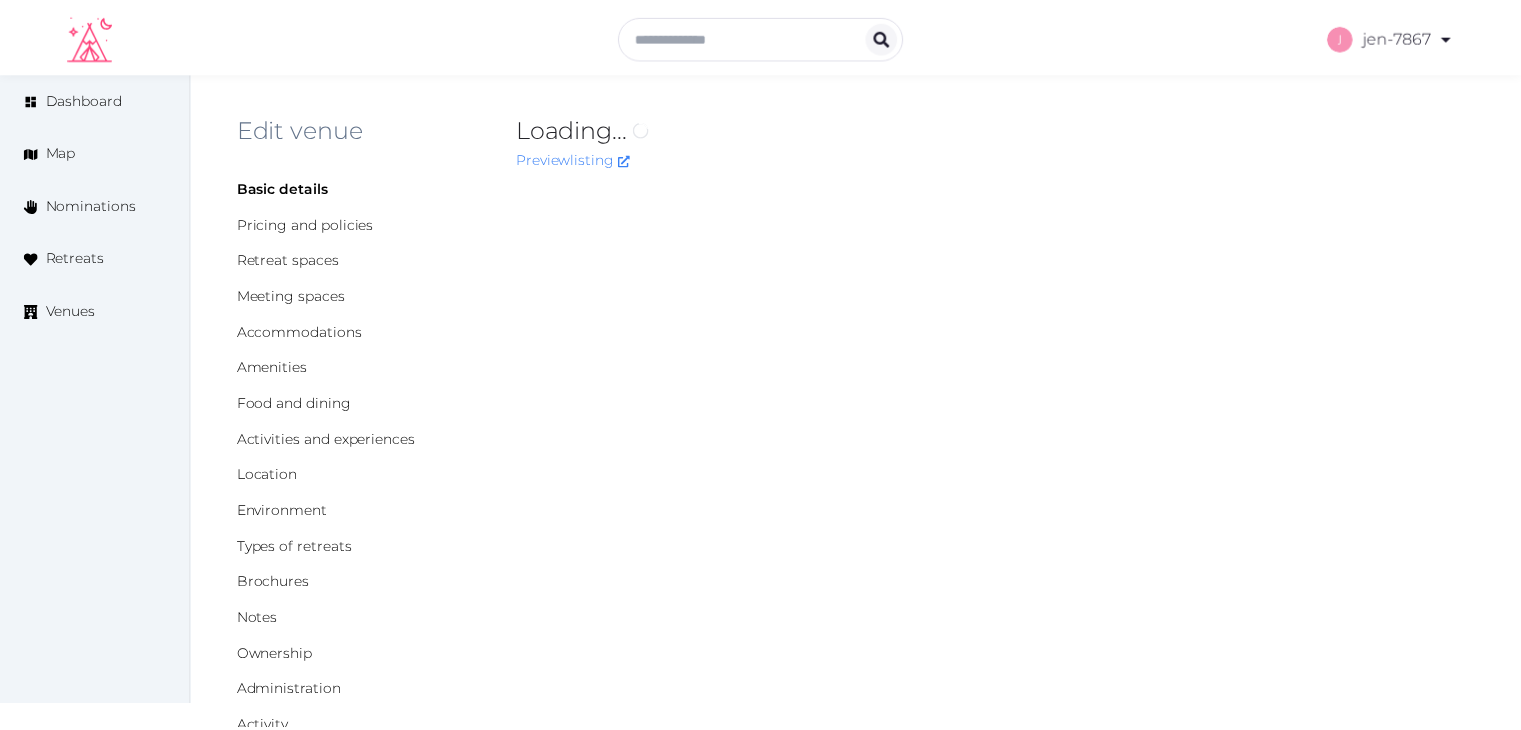 scroll, scrollTop: 0, scrollLeft: 0, axis: both 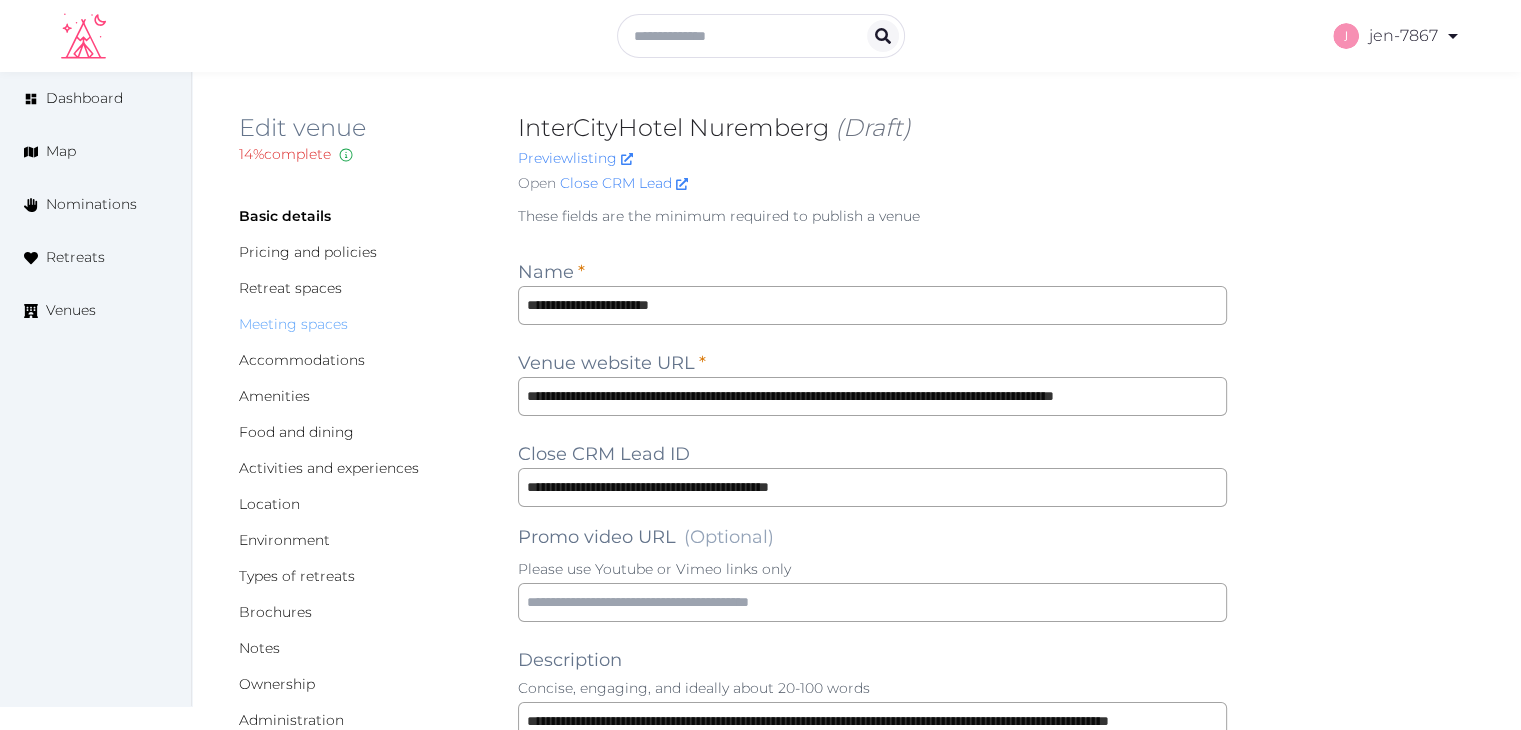 click on "Meeting spaces" at bounding box center (293, 324) 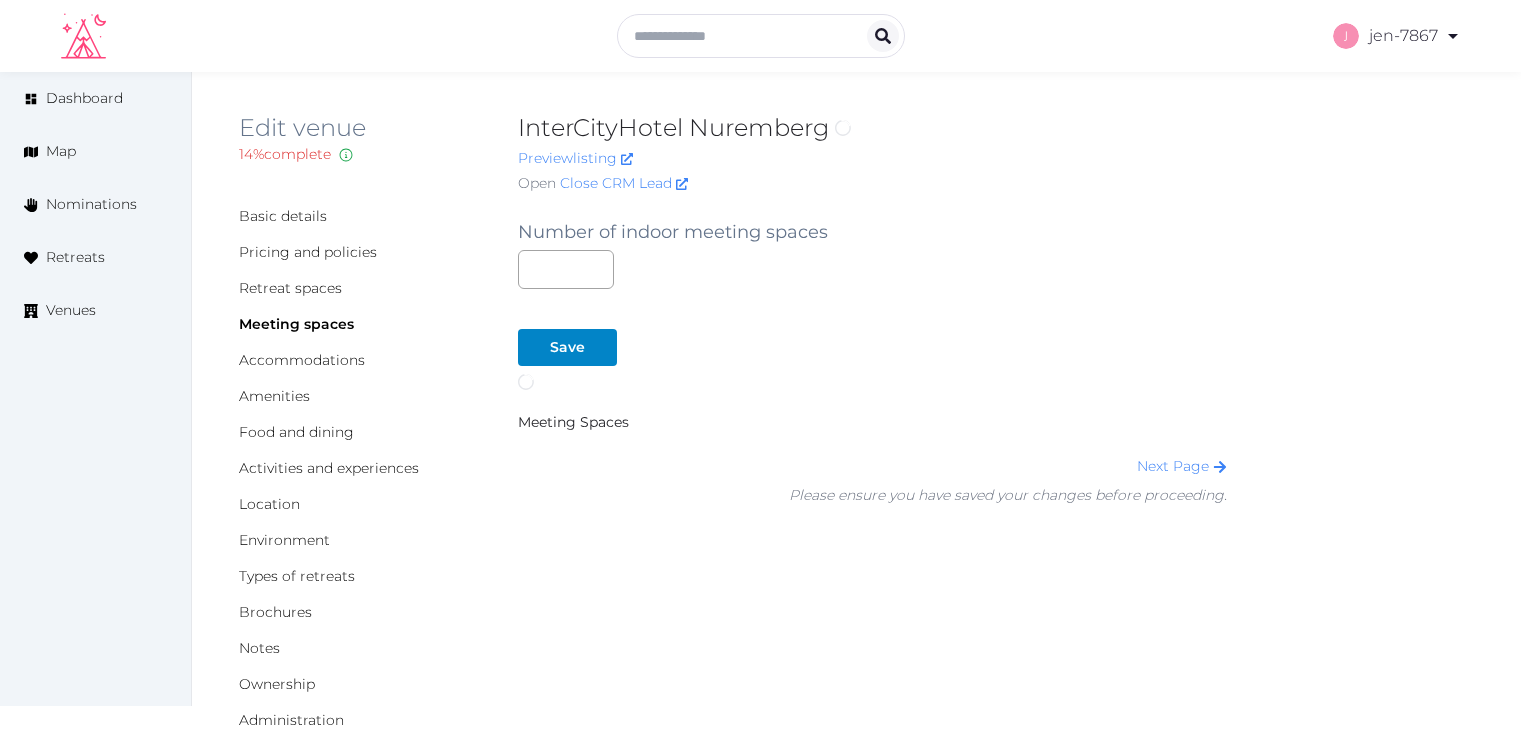 scroll, scrollTop: 0, scrollLeft: 0, axis: both 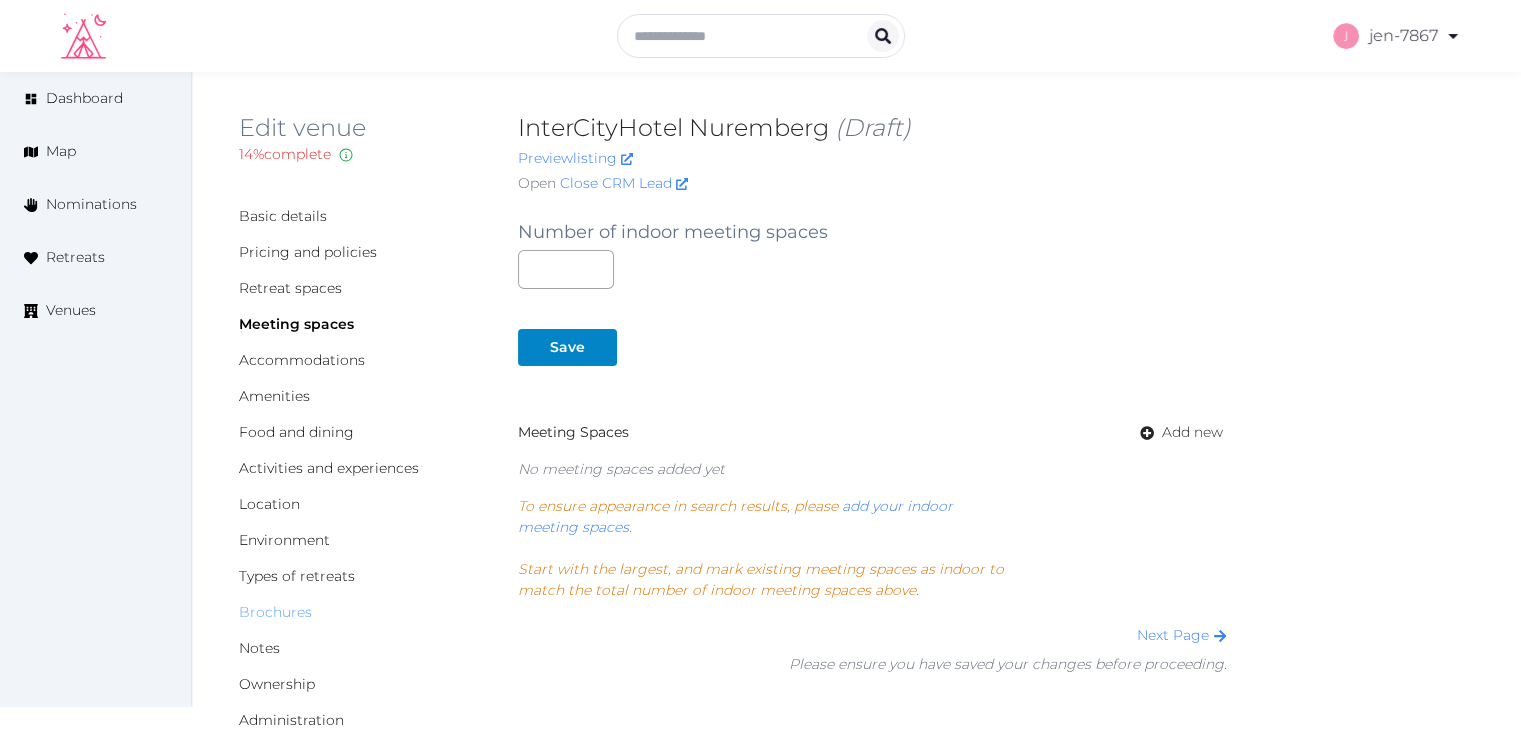 click on "Brochures" at bounding box center [275, 612] 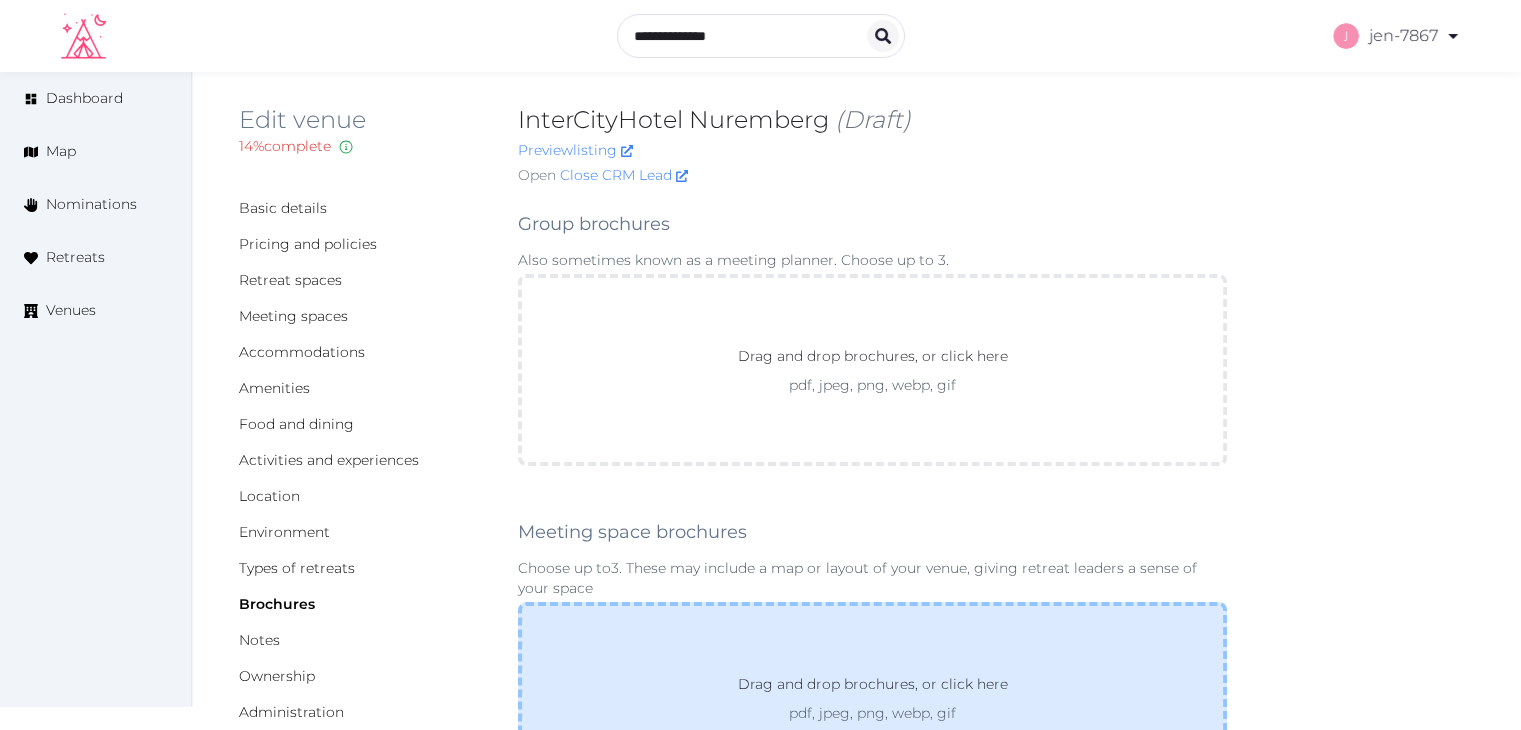 scroll, scrollTop: 0, scrollLeft: 0, axis: both 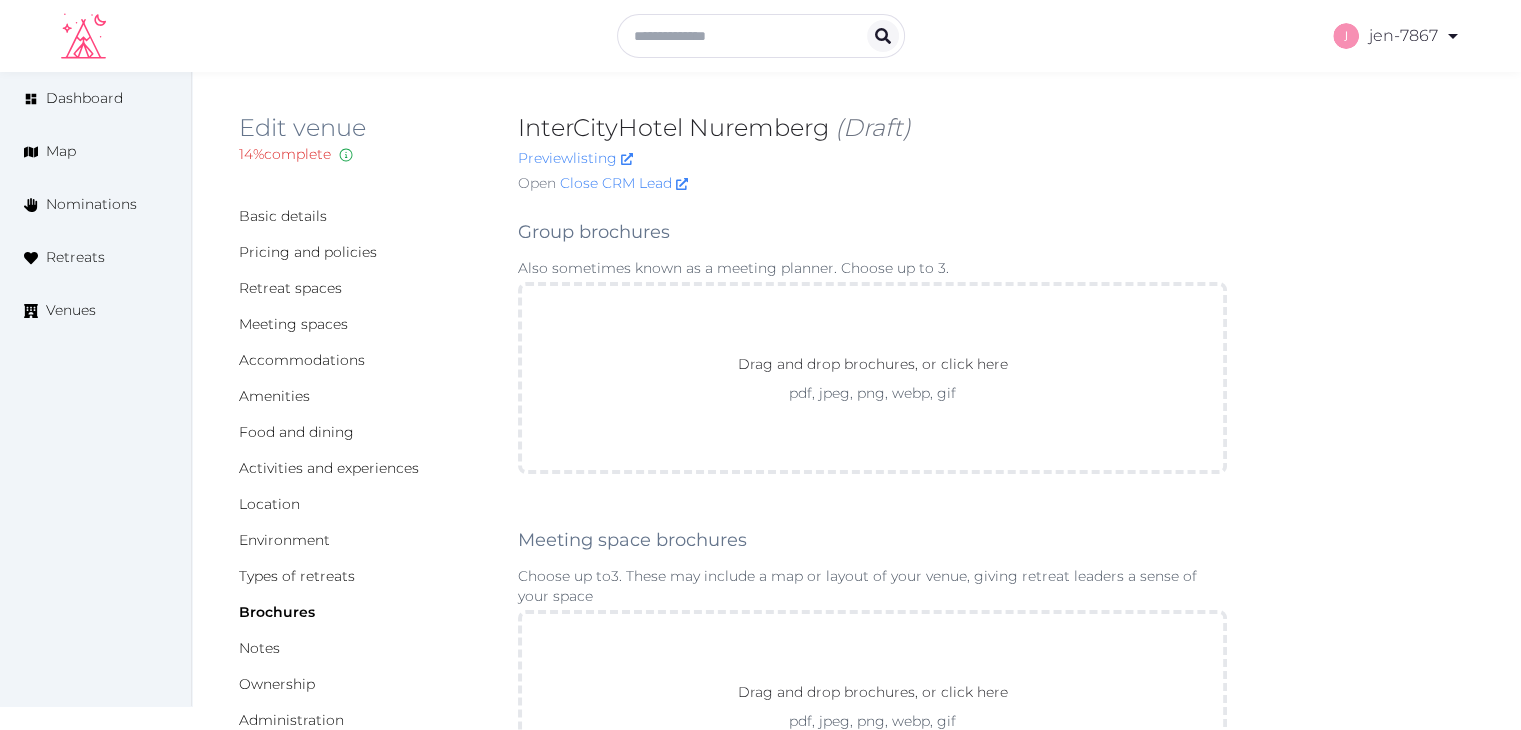 click on "Basic details" at bounding box center [362, 216] 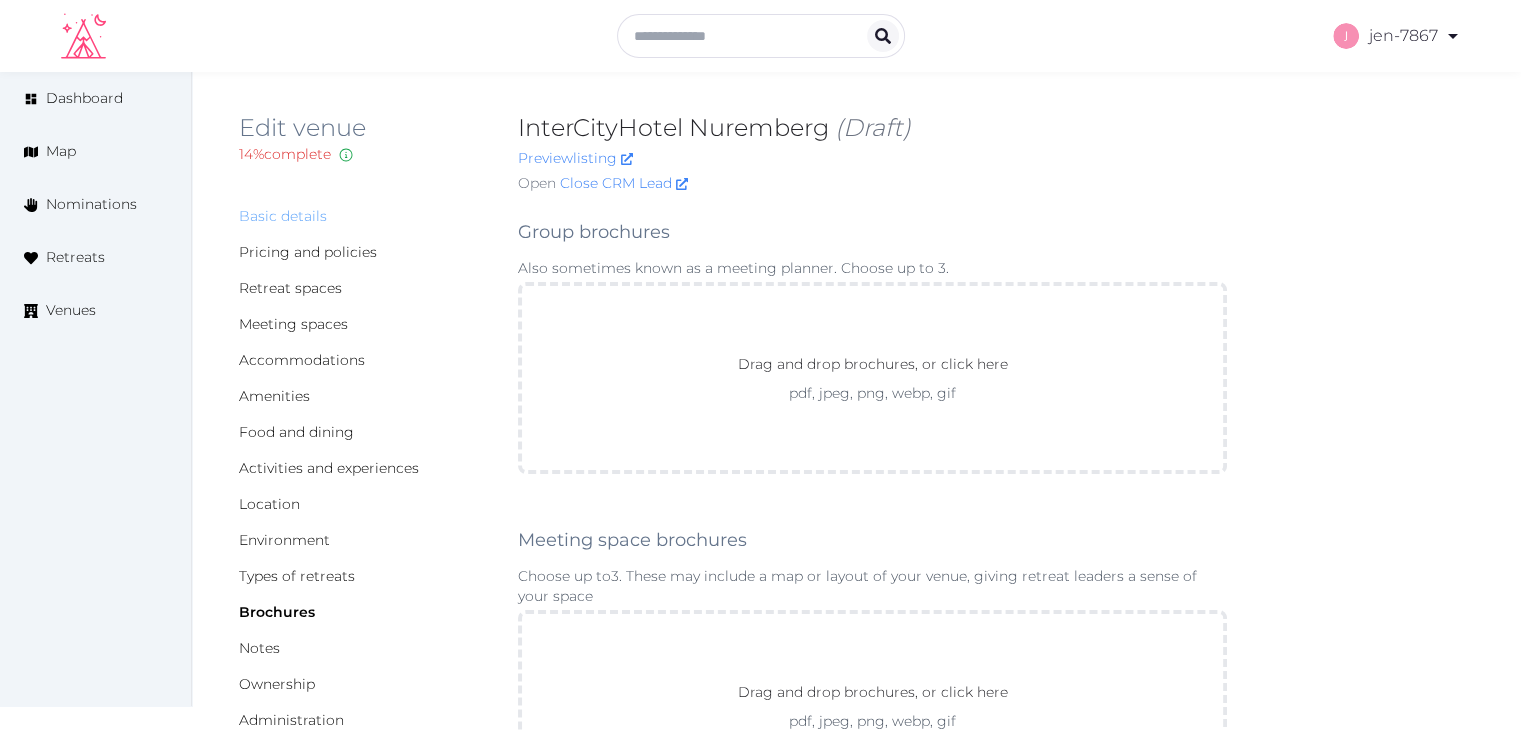 click on "Basic details" at bounding box center [283, 216] 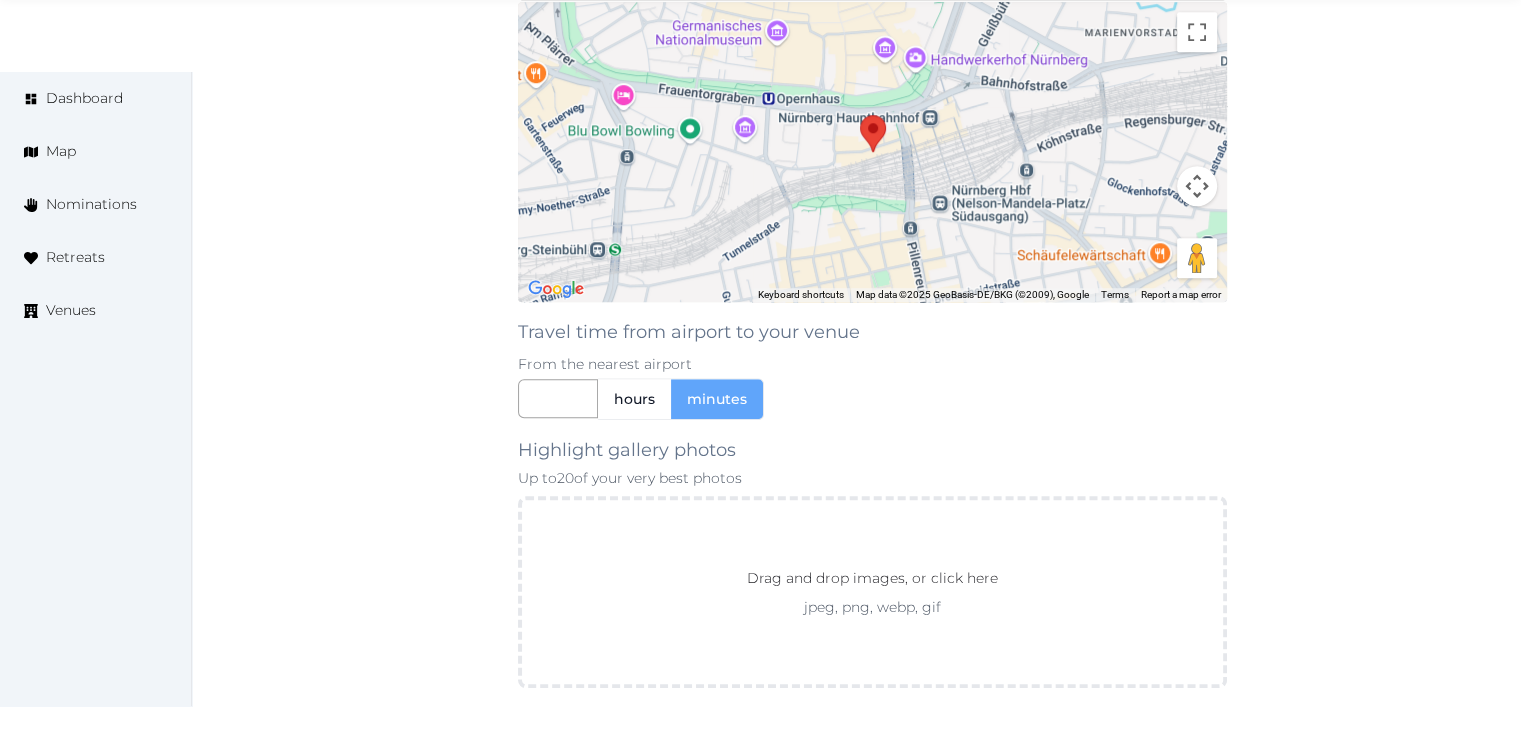 scroll, scrollTop: 1760, scrollLeft: 0, axis: vertical 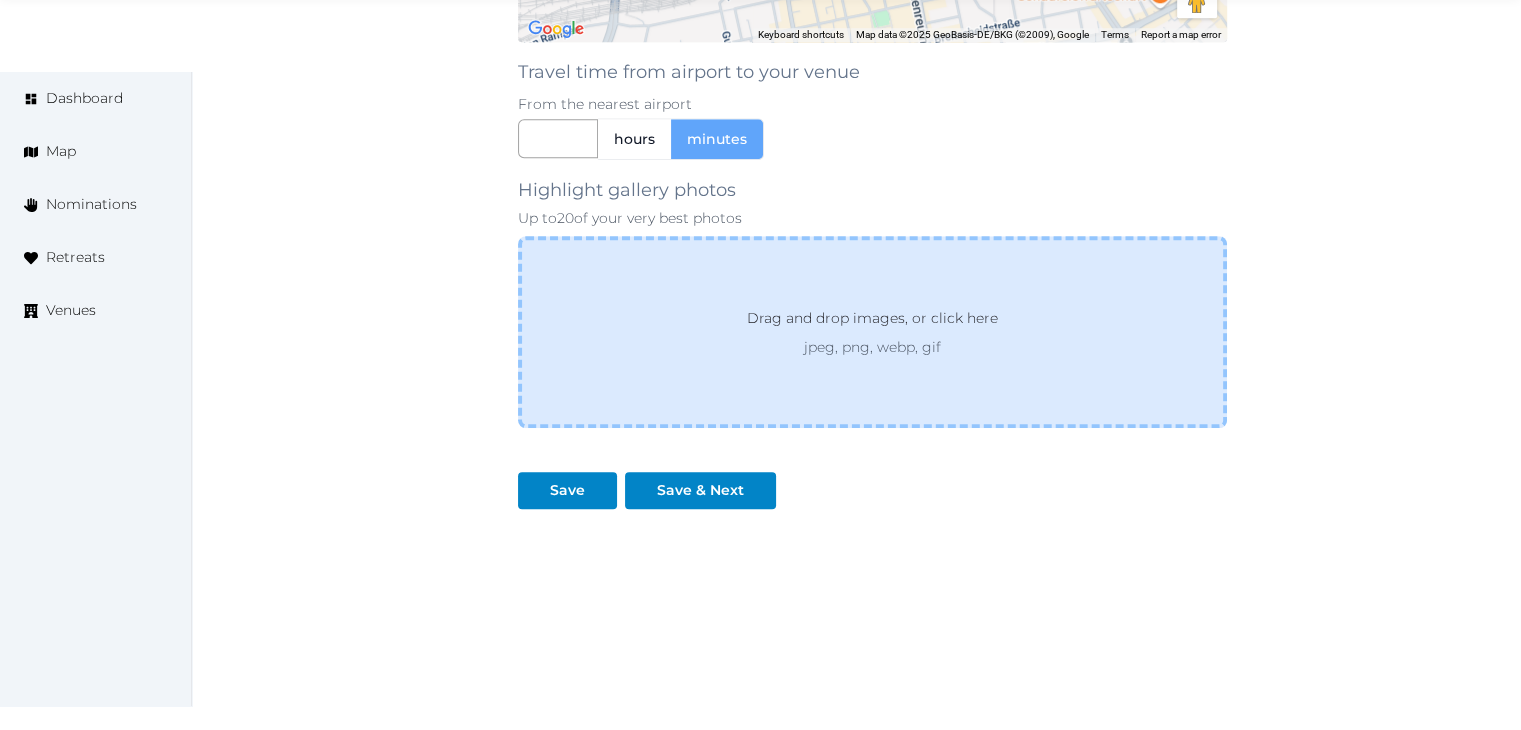 click on "Drag and drop images, or click here" at bounding box center (872, 322) 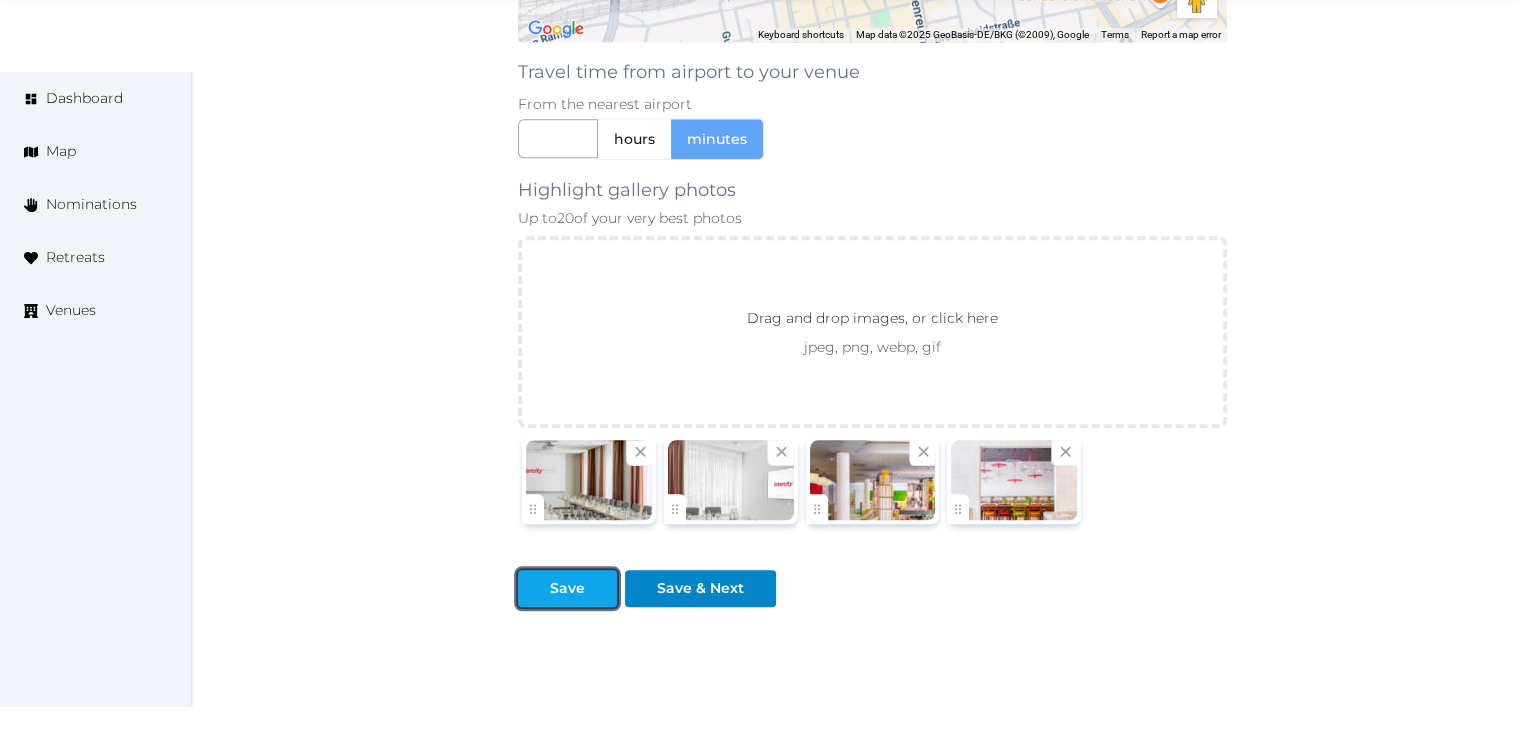 click on "Save" at bounding box center [567, 588] 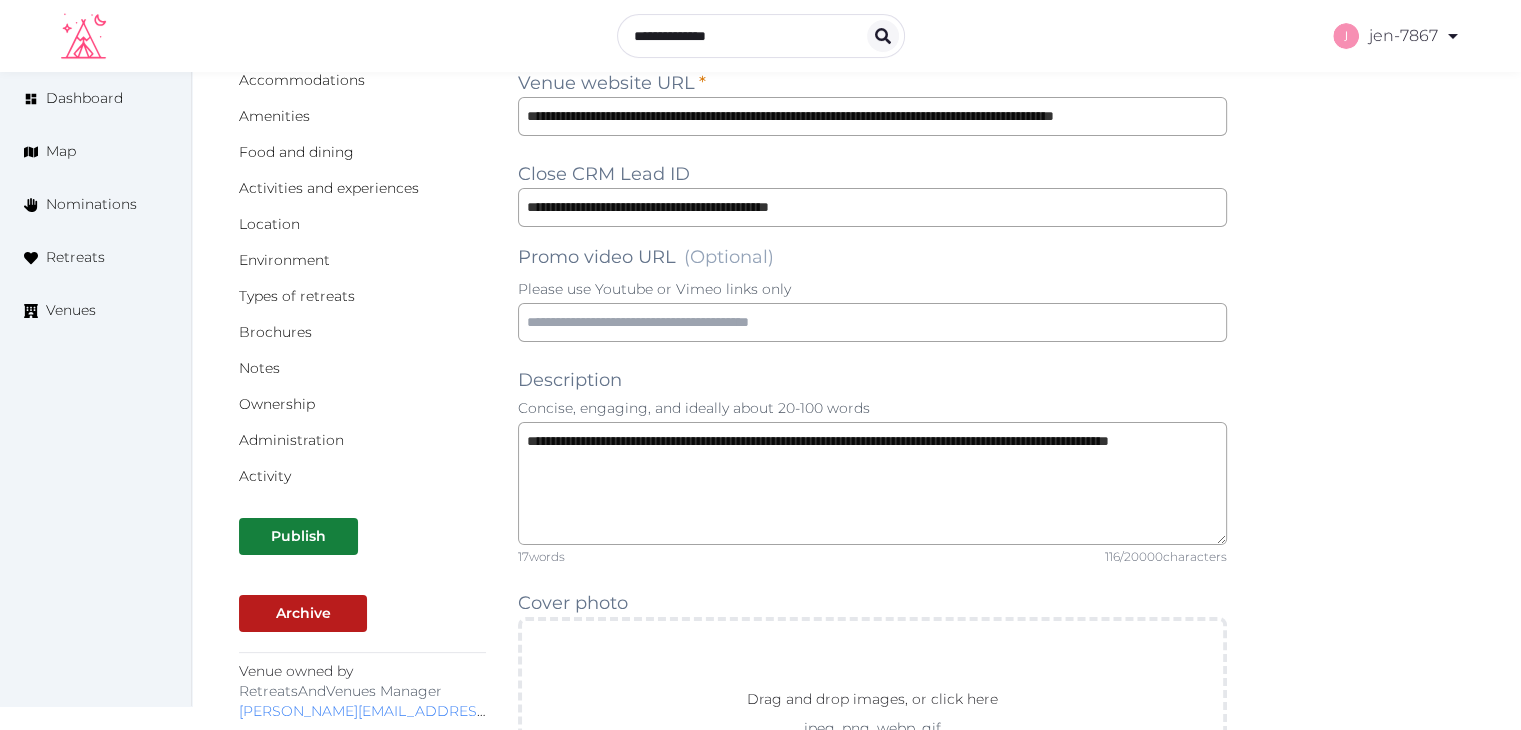scroll, scrollTop: 0, scrollLeft: 0, axis: both 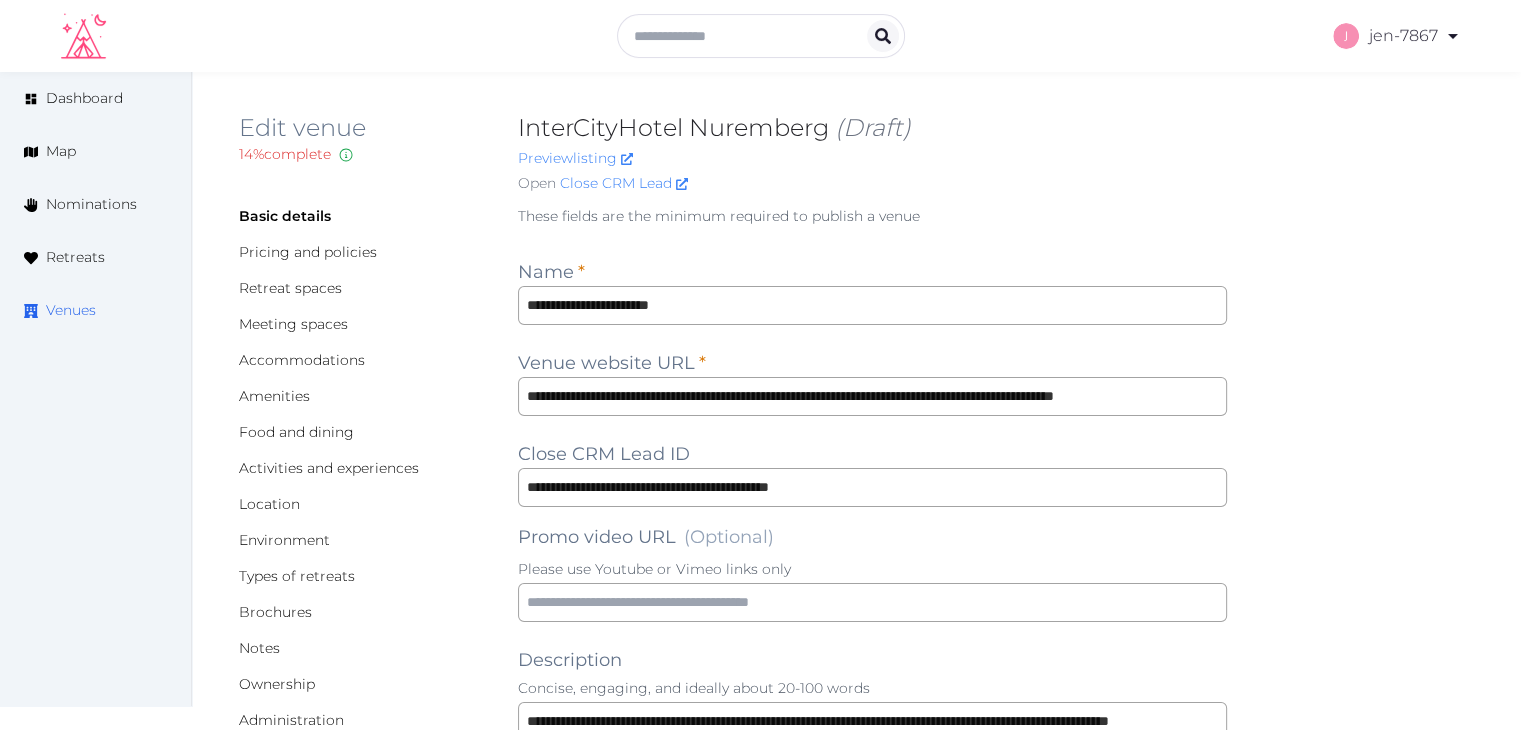 click on "Venues" at bounding box center (71, 310) 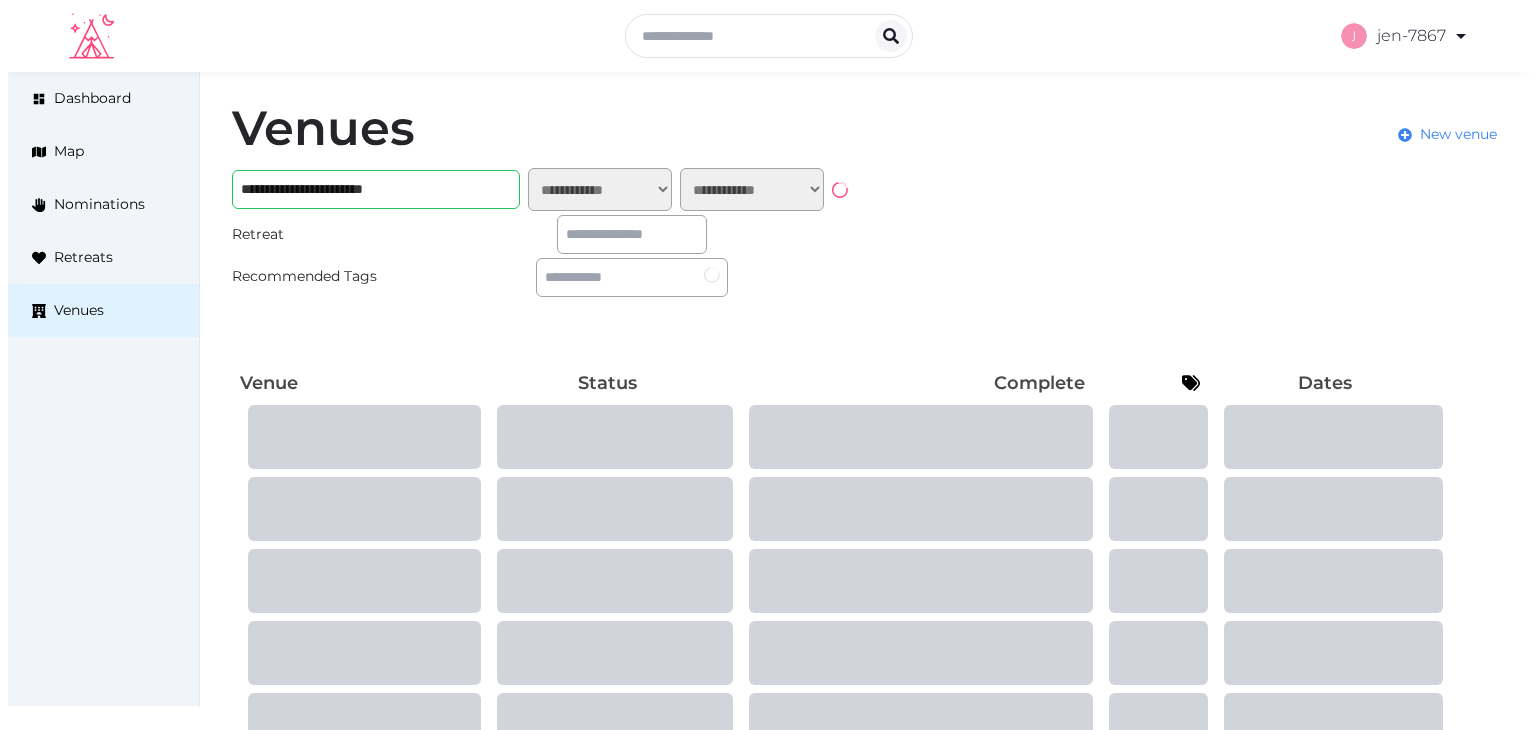 scroll, scrollTop: 0, scrollLeft: 0, axis: both 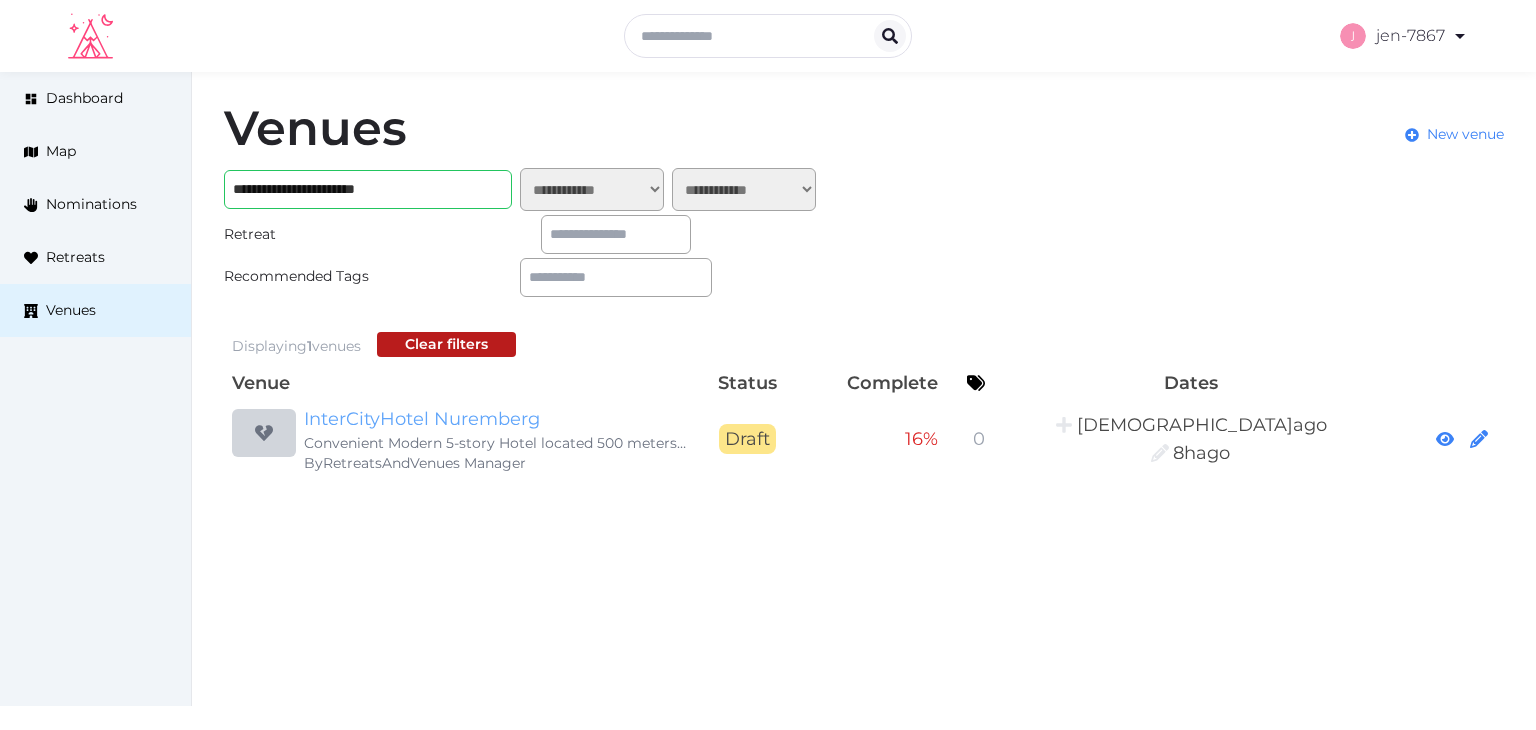 click on "InterCityHotel Nuremberg" at bounding box center (496, 419) 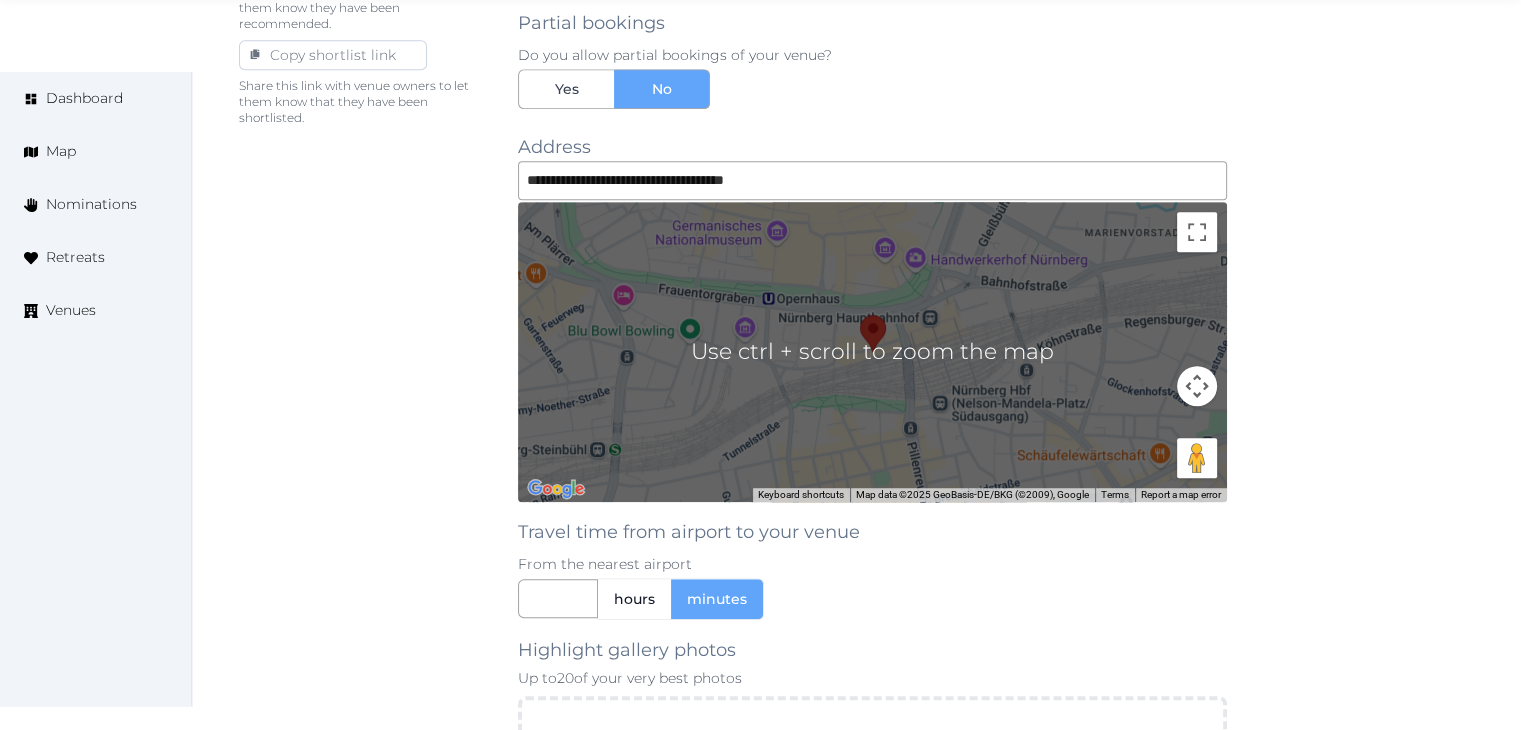 scroll, scrollTop: 1857, scrollLeft: 0, axis: vertical 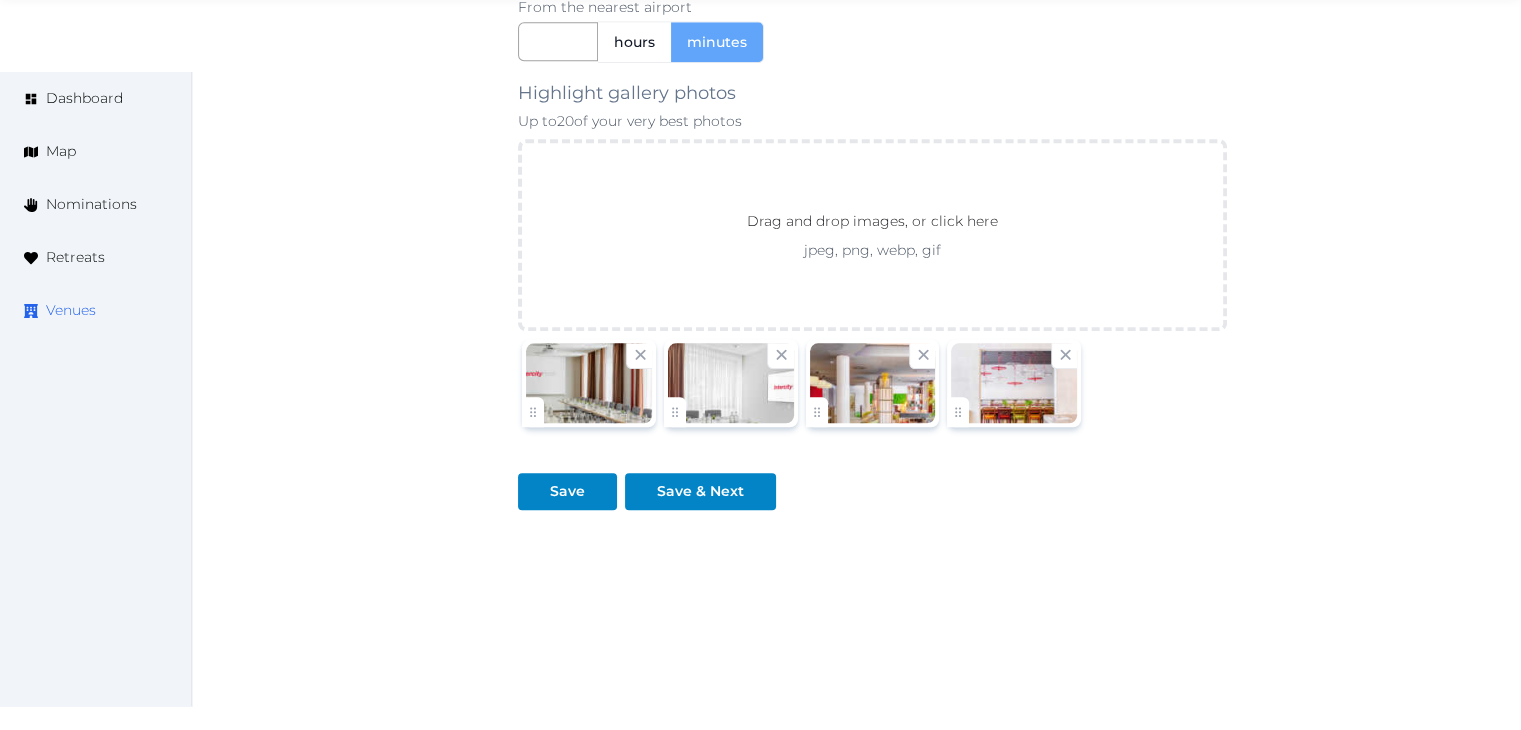 click on "Venues" at bounding box center (71, 310) 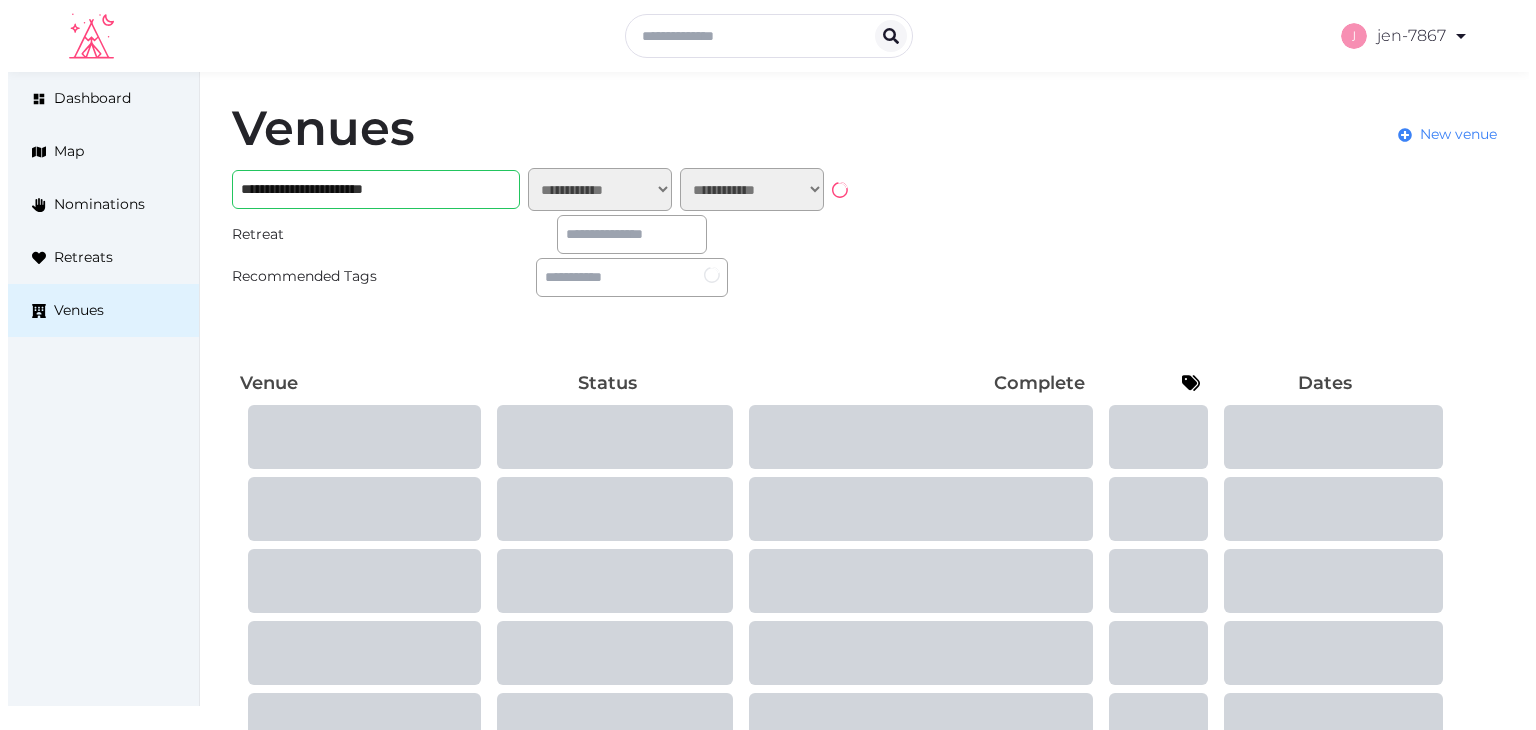 scroll, scrollTop: 0, scrollLeft: 0, axis: both 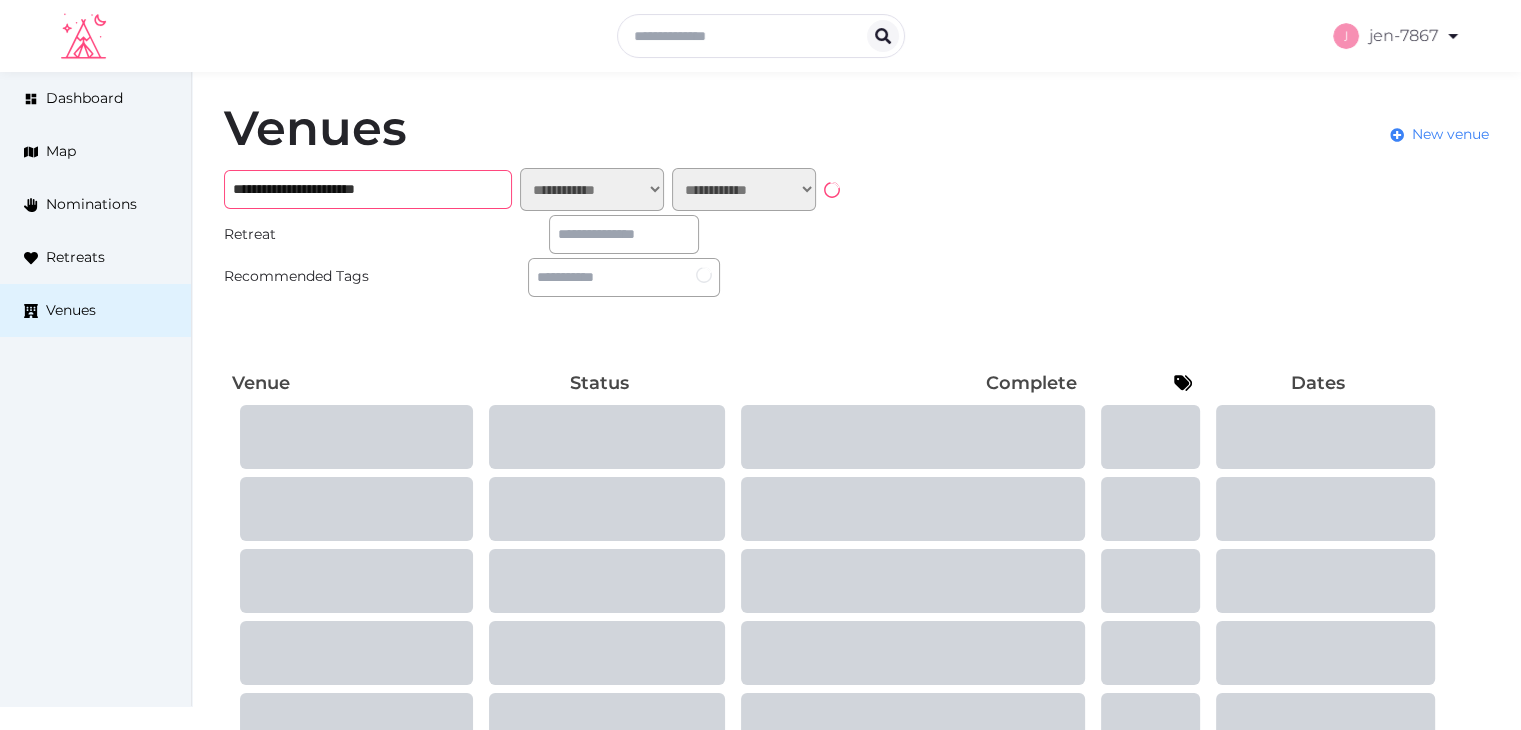 click on "**********" at bounding box center [368, 189] 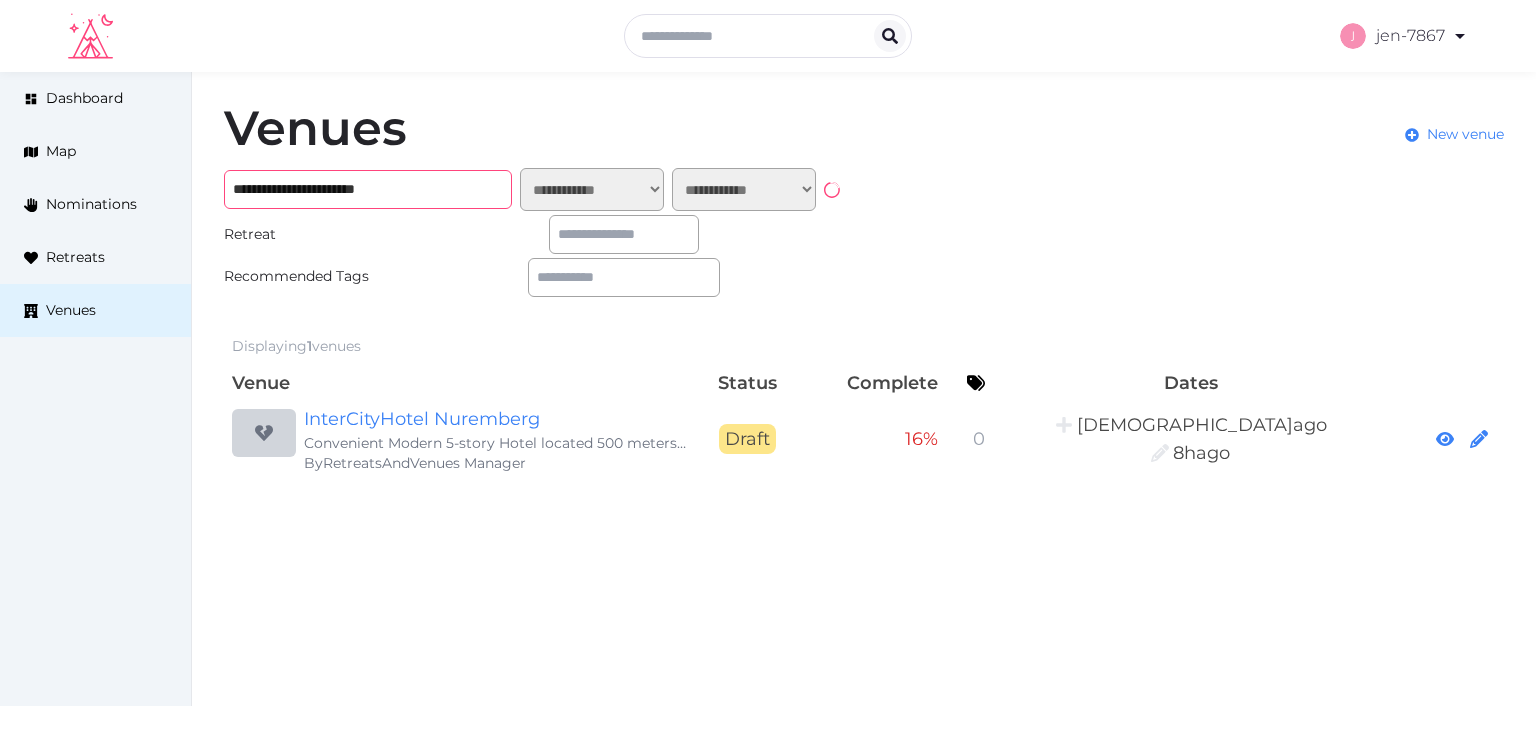 click on "**********" at bounding box center (368, 189) 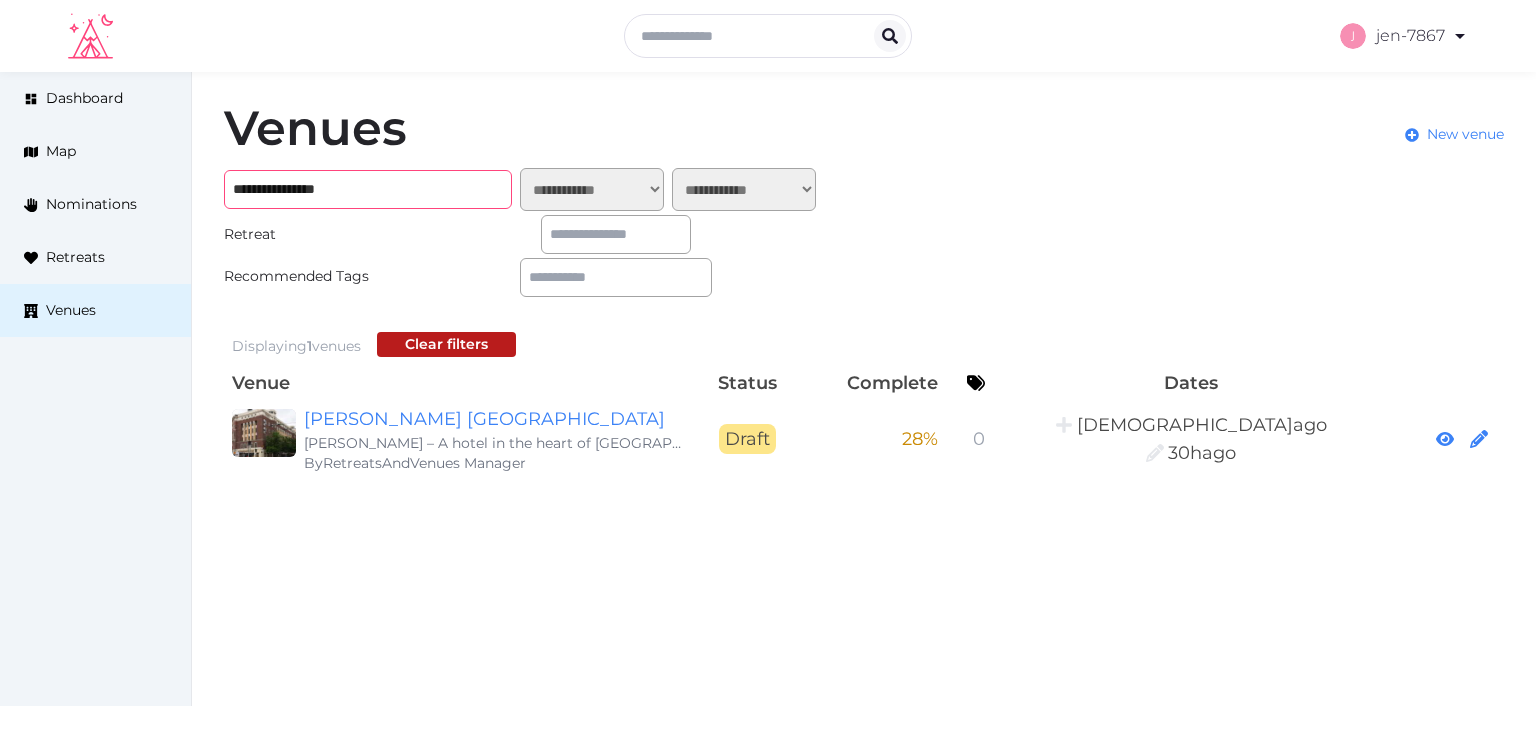 type on "**********" 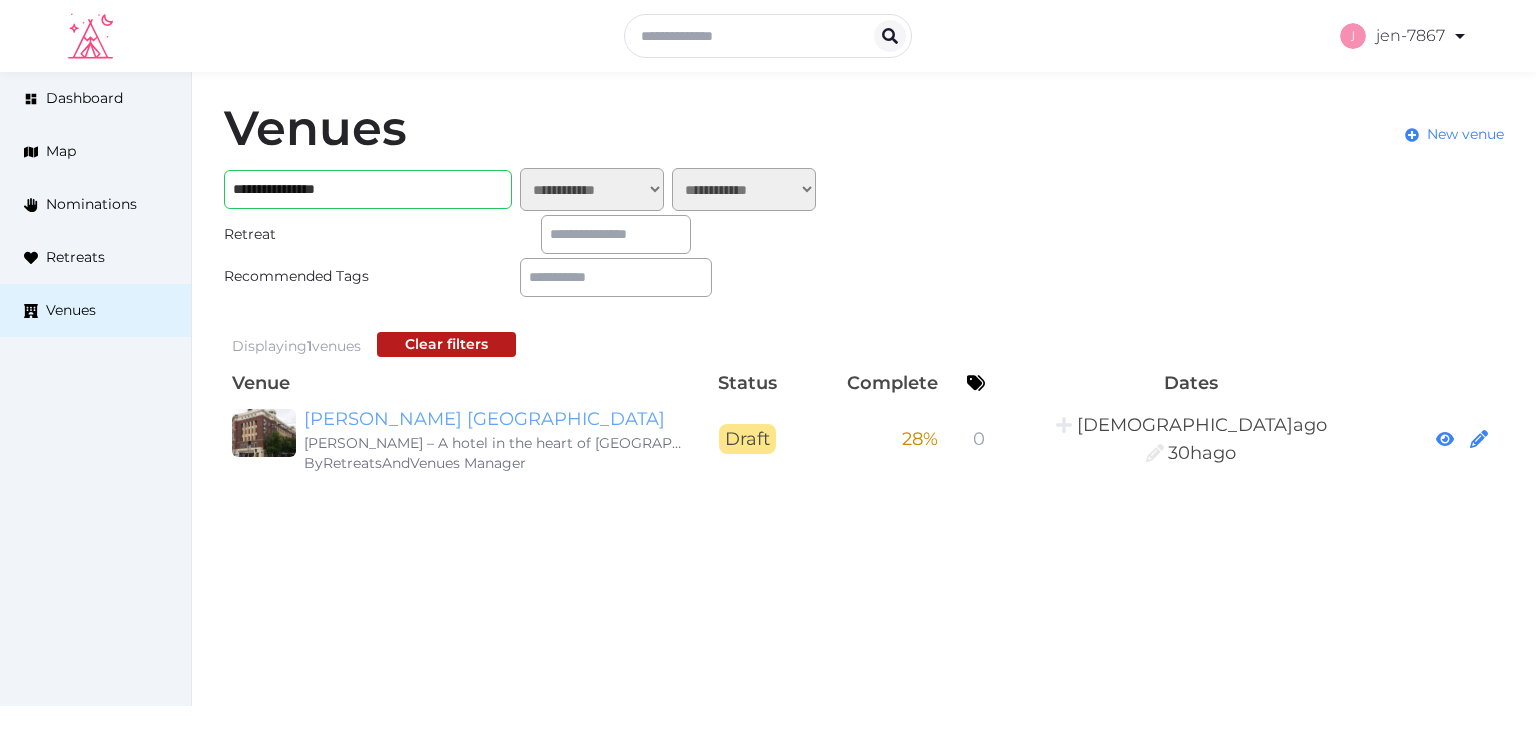 click on "[PERSON_NAME] [GEOGRAPHIC_DATA]" at bounding box center (496, 419) 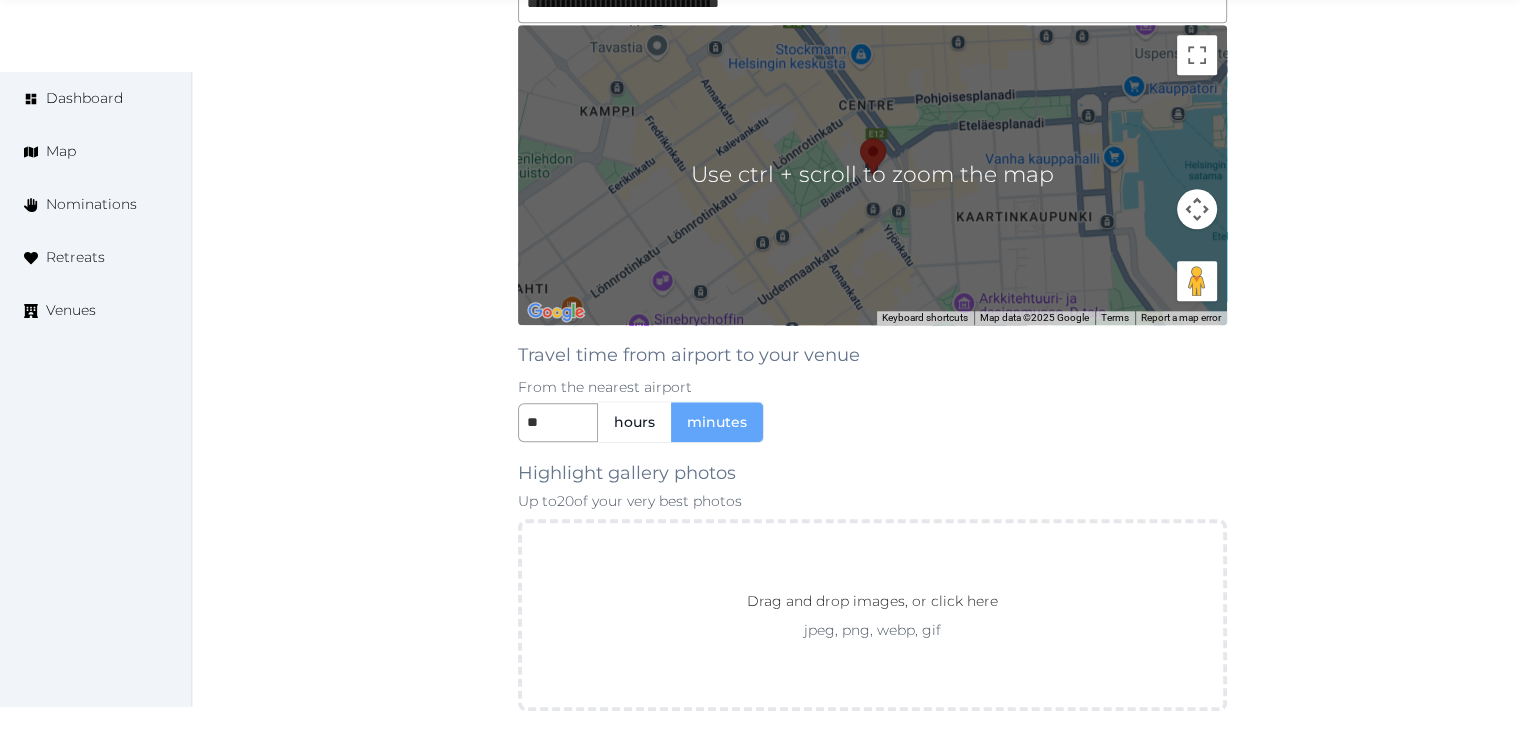 scroll, scrollTop: 2168, scrollLeft: 0, axis: vertical 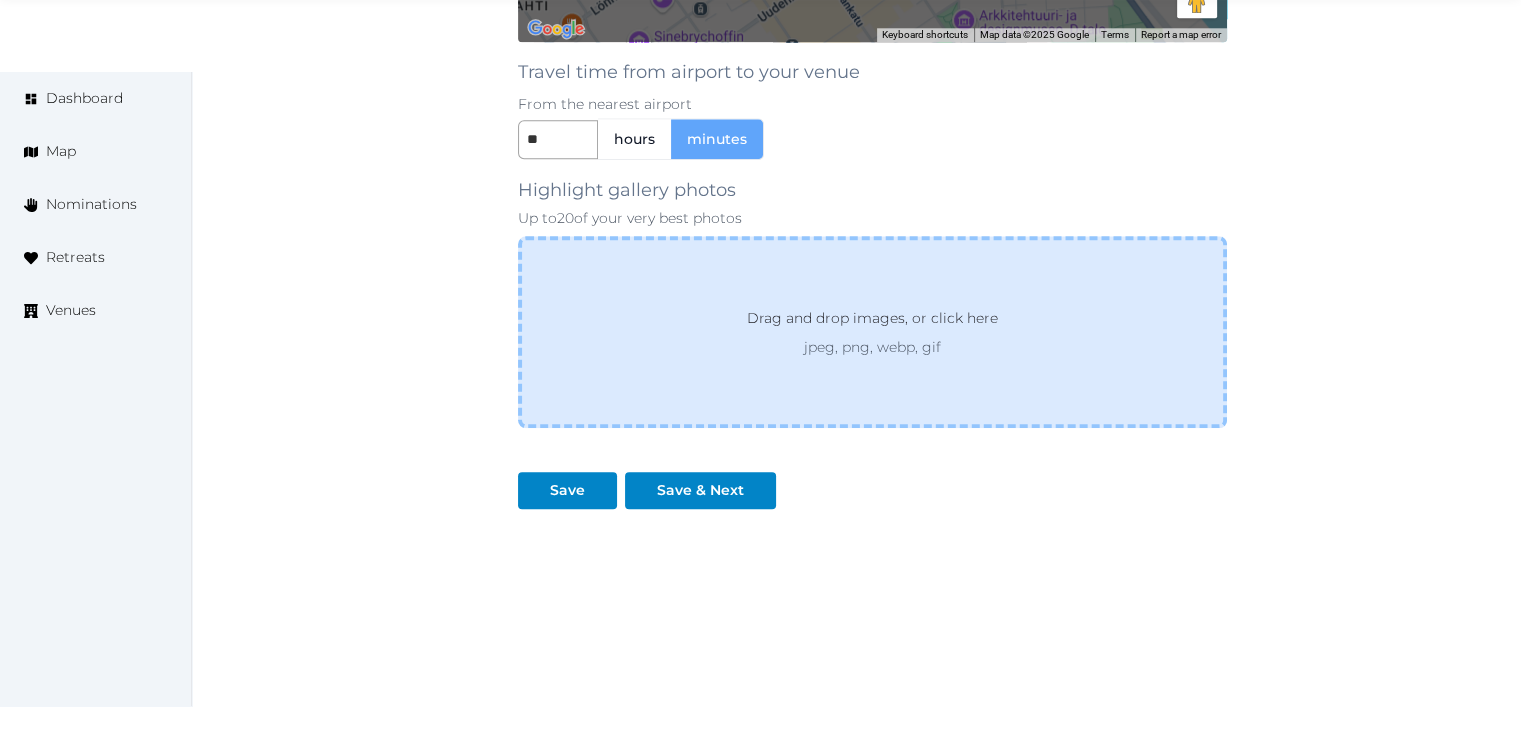 click on "Drag and drop images, or click here" at bounding box center (872, 322) 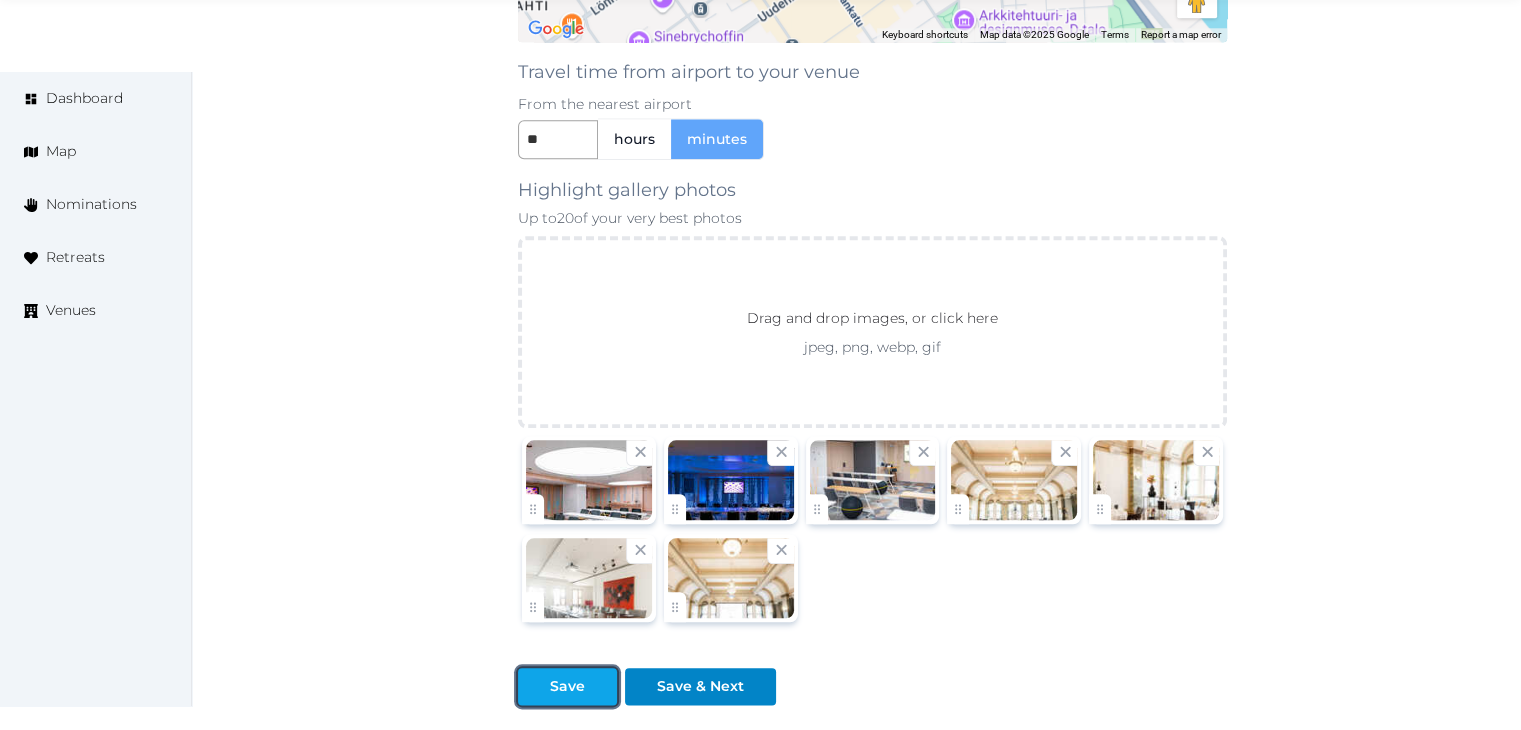 click on "Save" at bounding box center [567, 686] 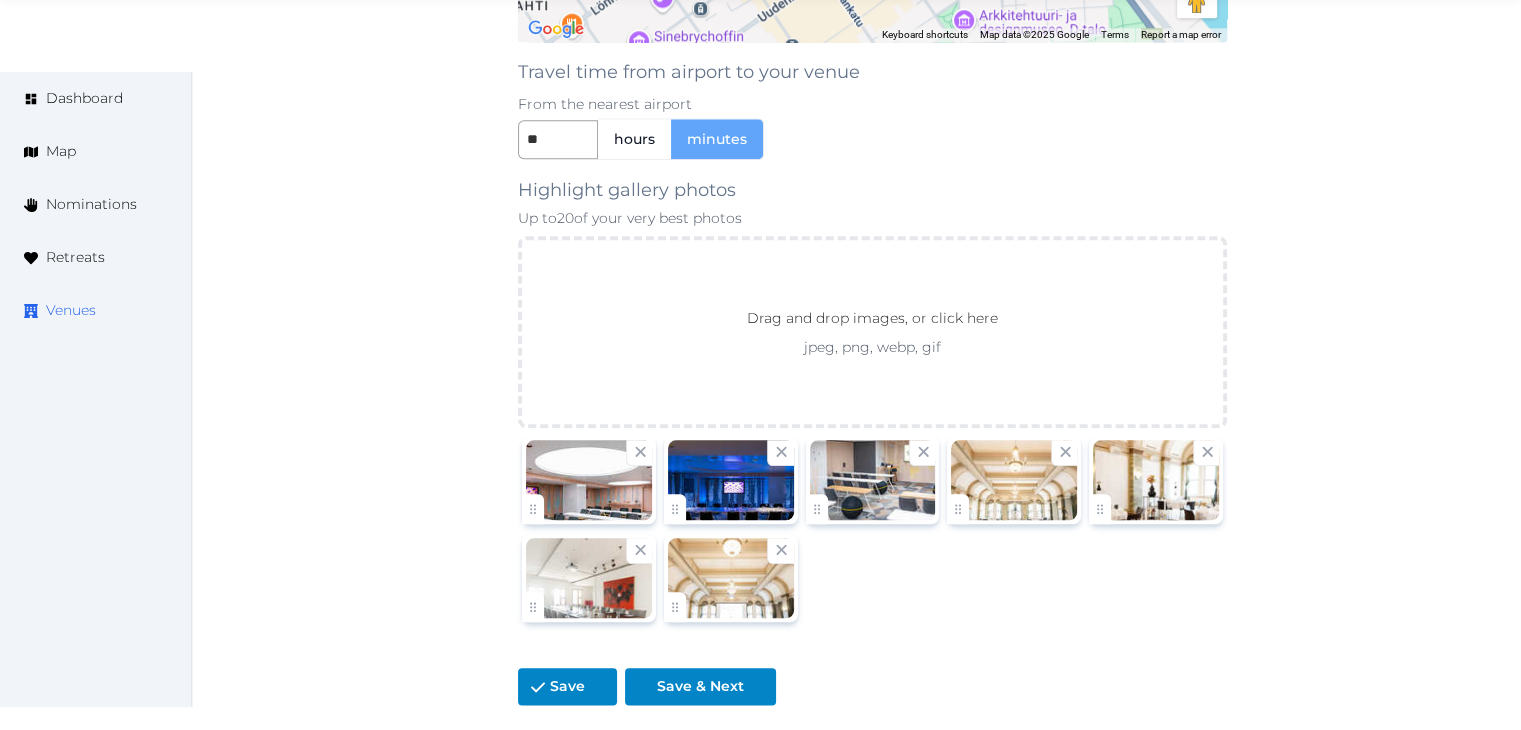 click on "Venues" at bounding box center [95, 310] 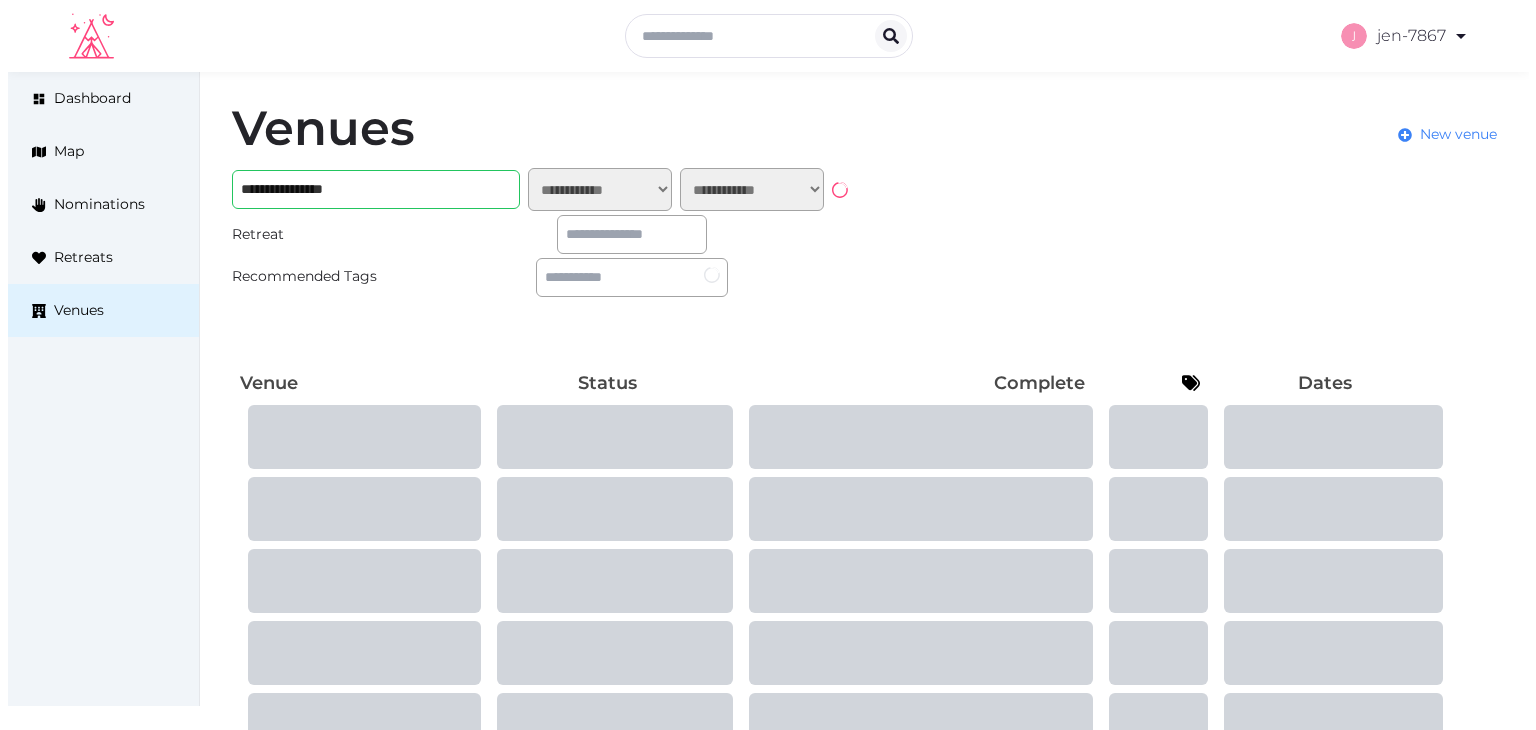 scroll, scrollTop: 0, scrollLeft: 0, axis: both 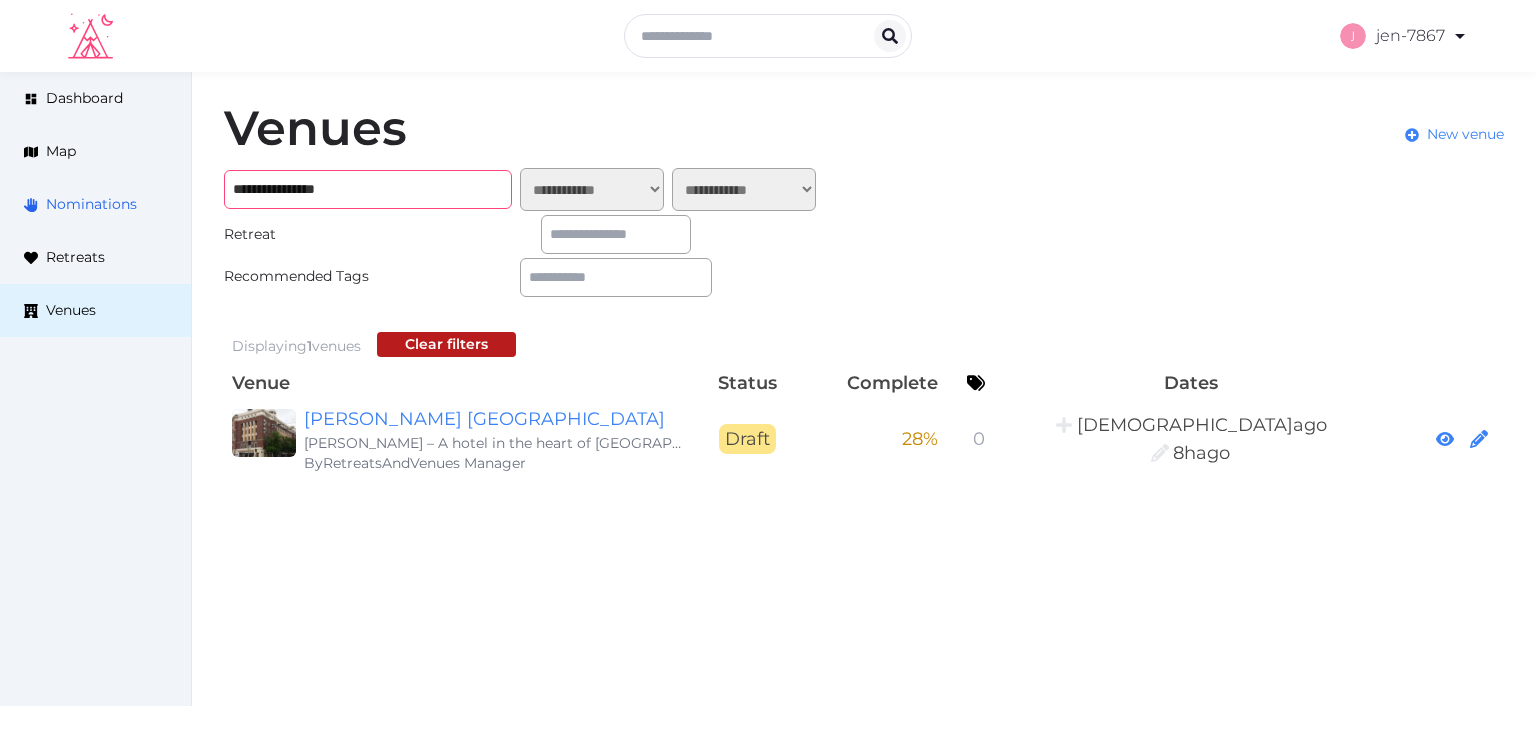 drag, startPoint x: 366, startPoint y: 183, endPoint x: 158, endPoint y: 181, distance: 208.00961 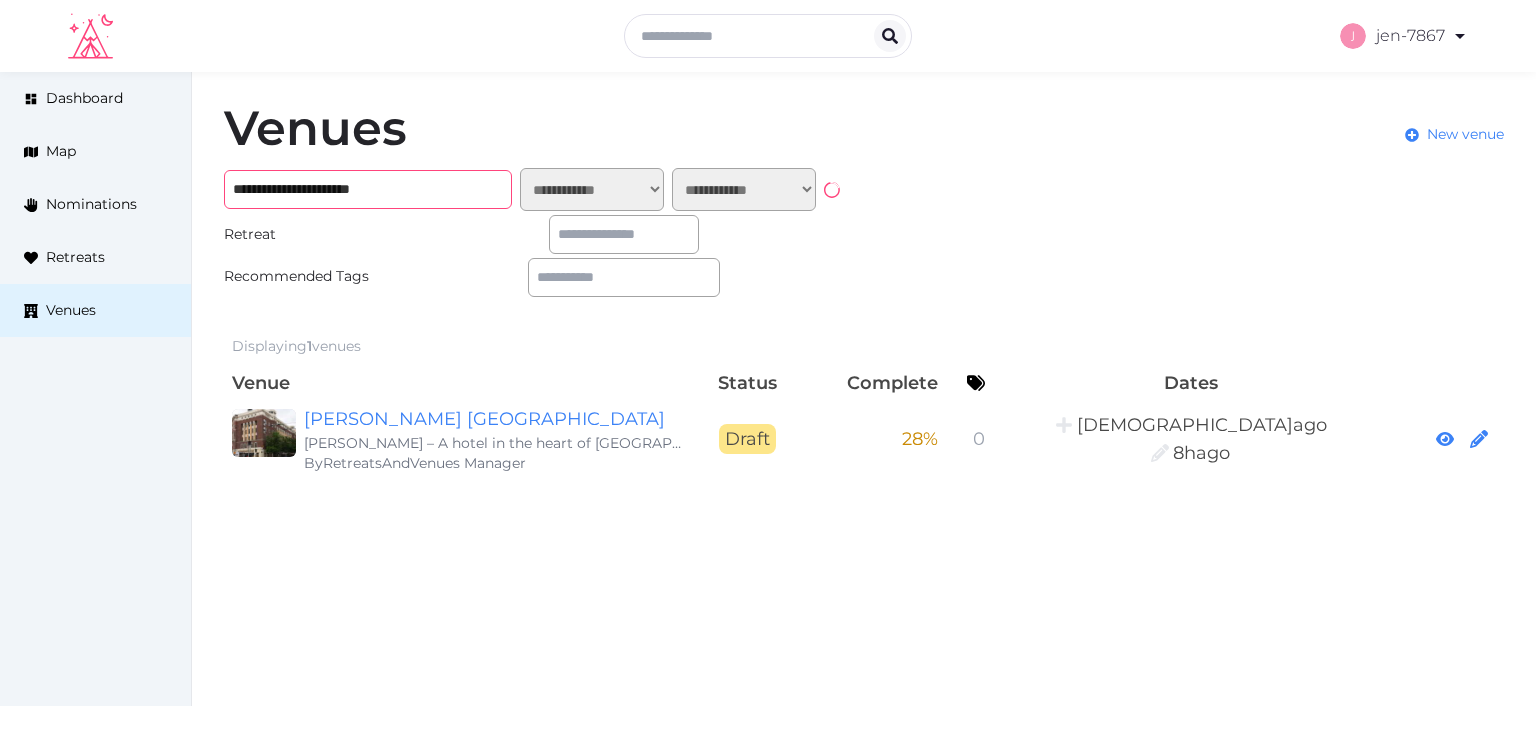 type on "**********" 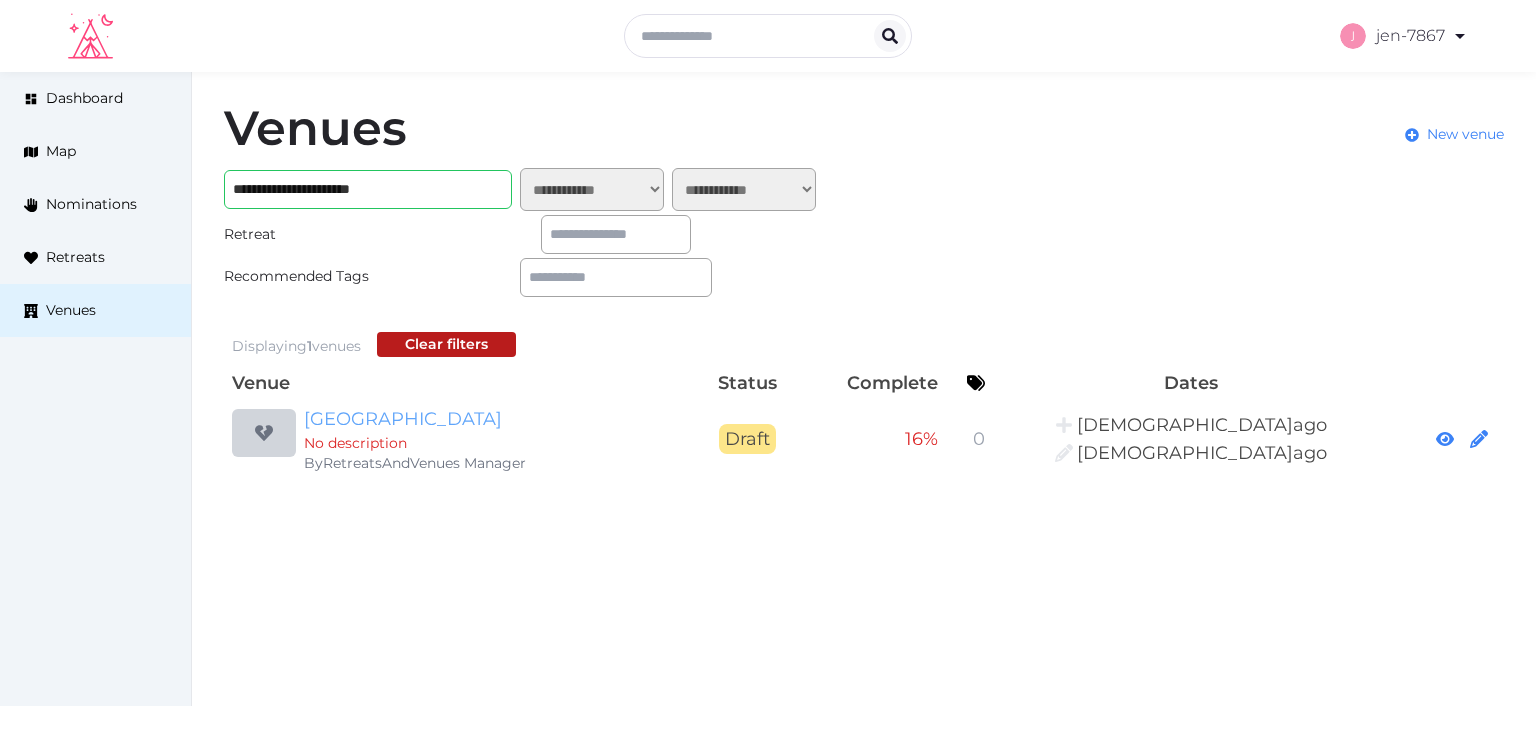 click on "Le Meridien City Center" at bounding box center (496, 419) 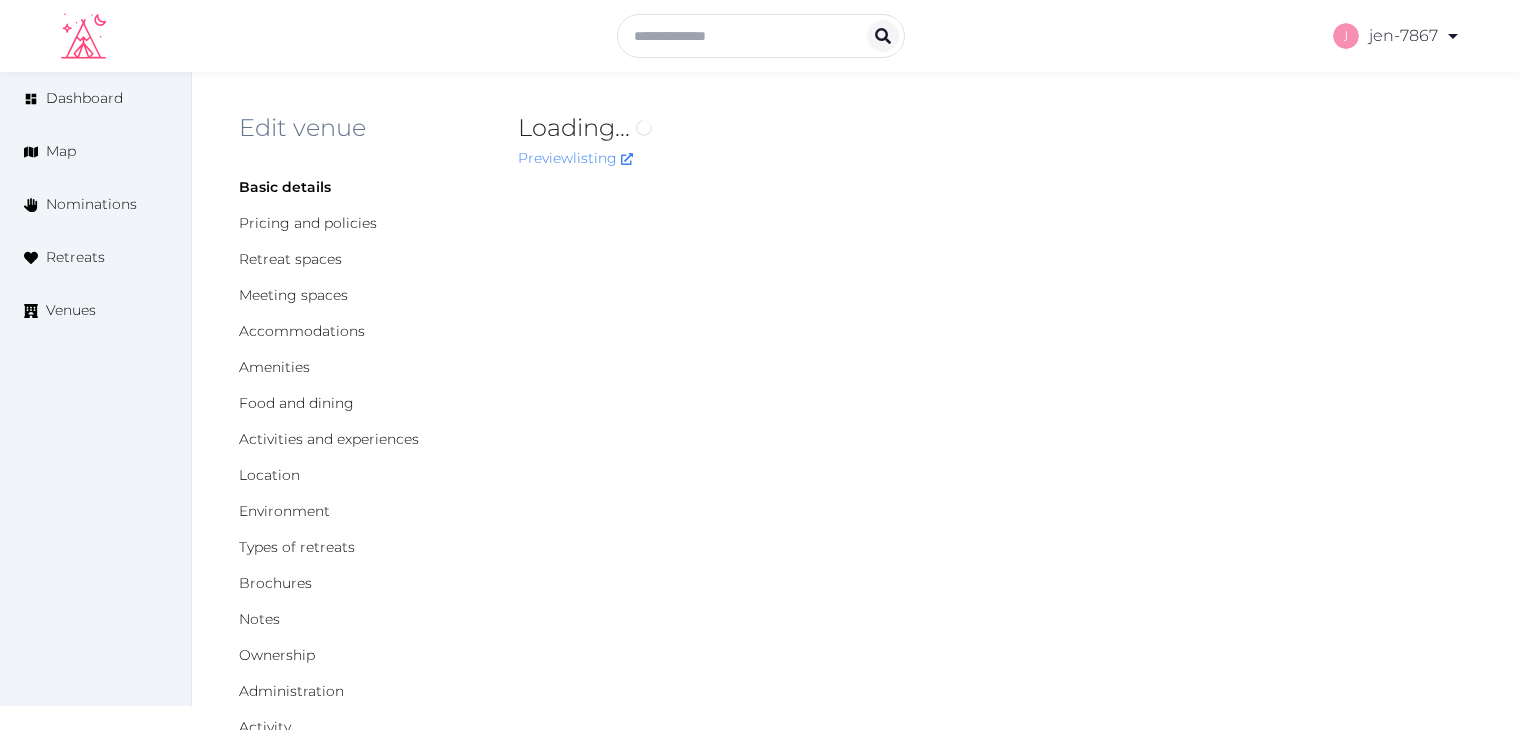 scroll, scrollTop: 0, scrollLeft: 0, axis: both 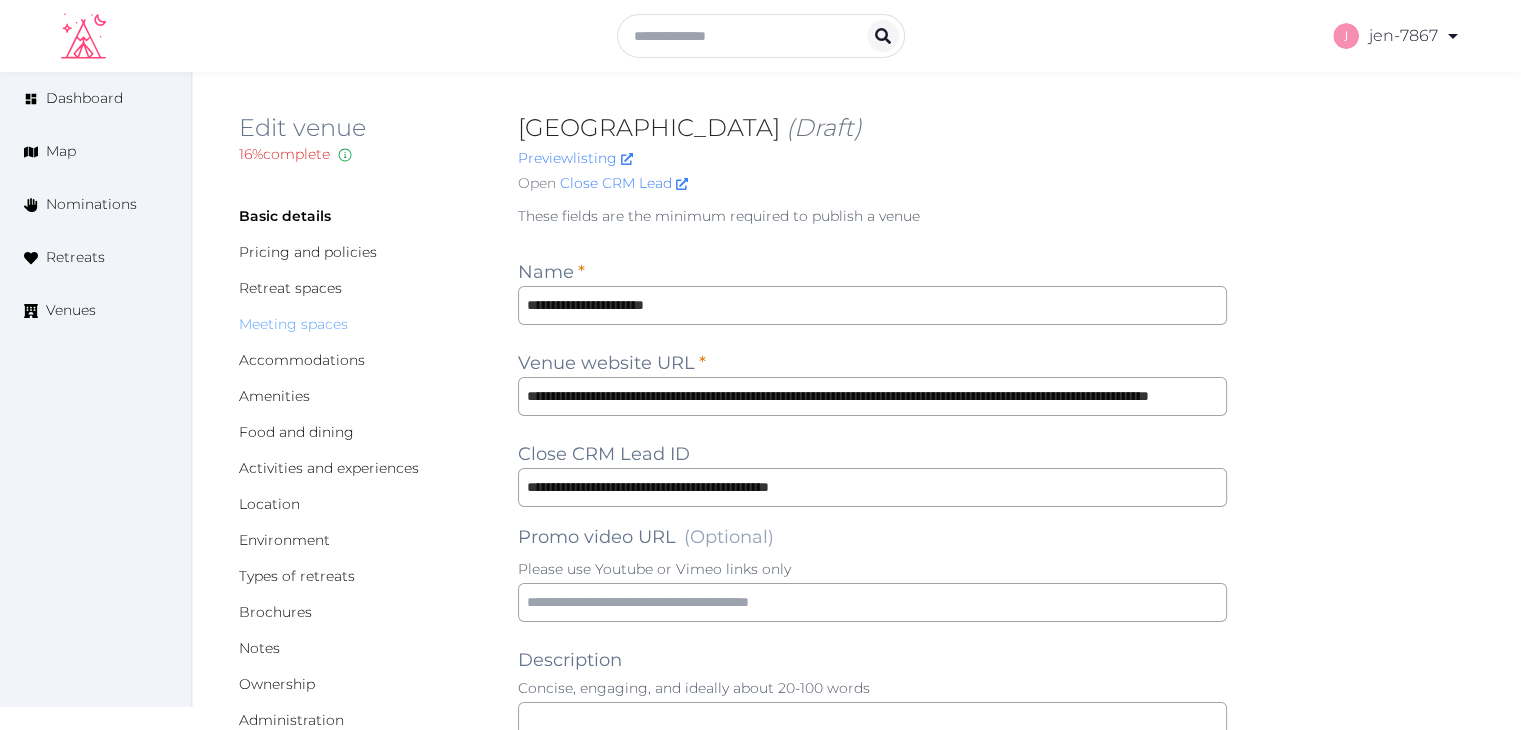 click on "Meeting spaces" at bounding box center (293, 324) 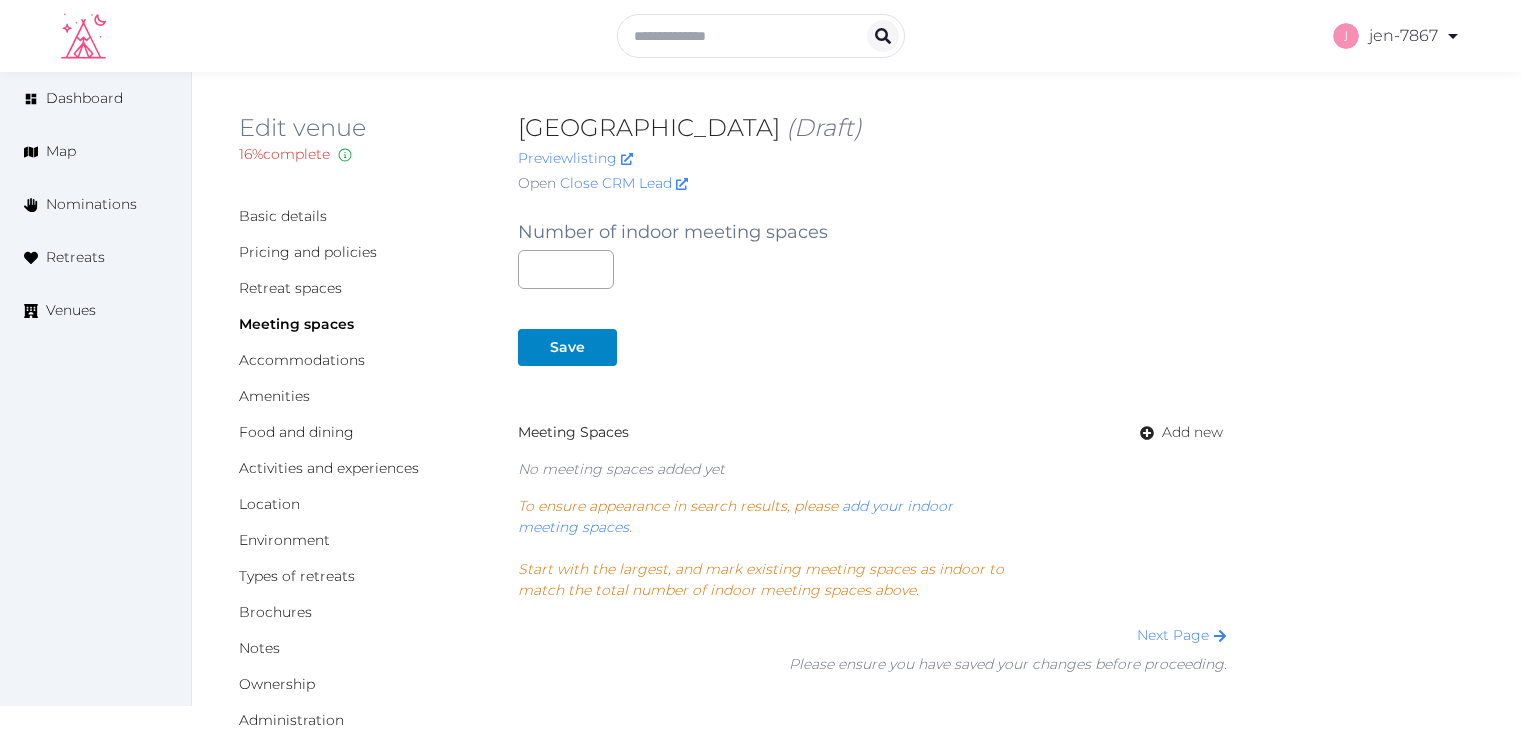 scroll, scrollTop: 0, scrollLeft: 0, axis: both 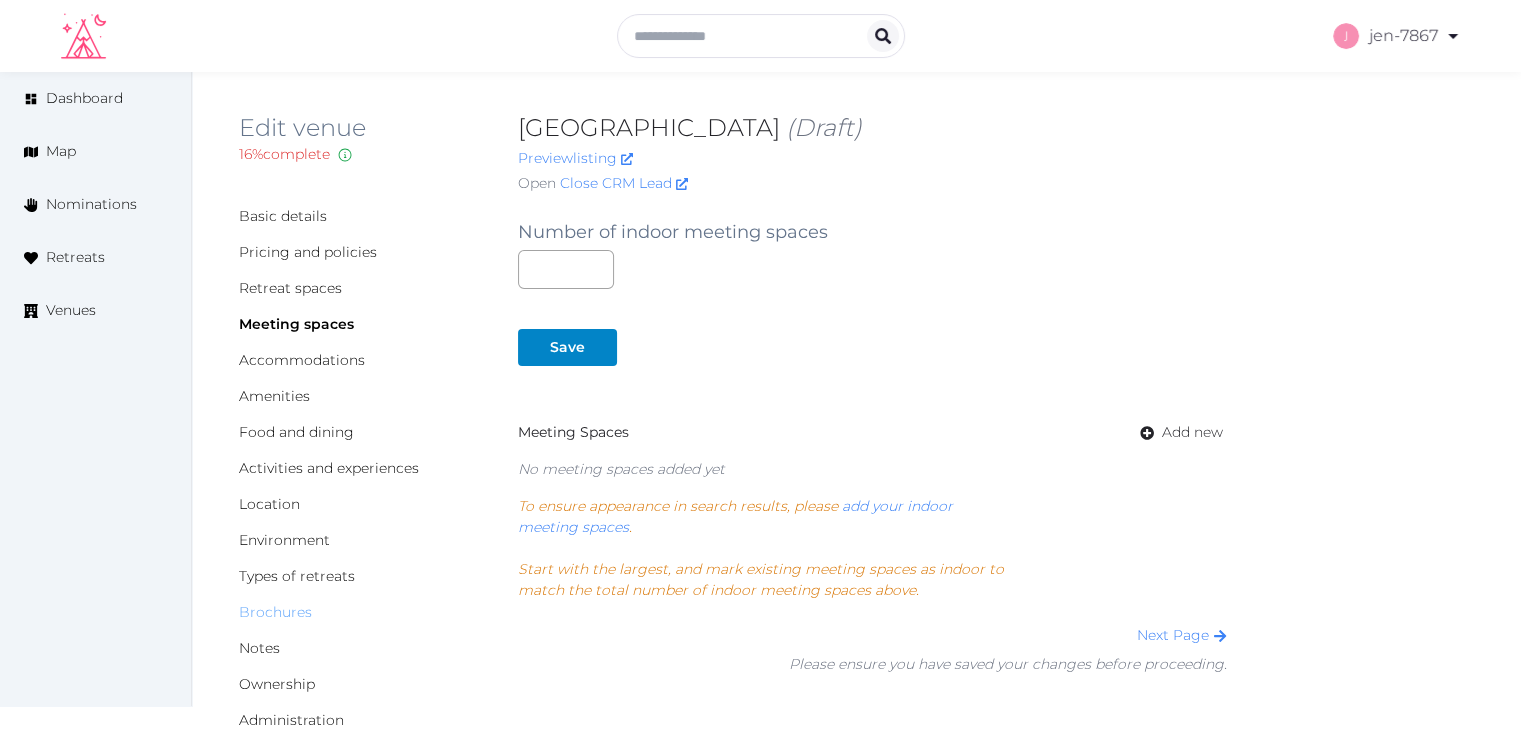 click on "Brochures" at bounding box center [275, 612] 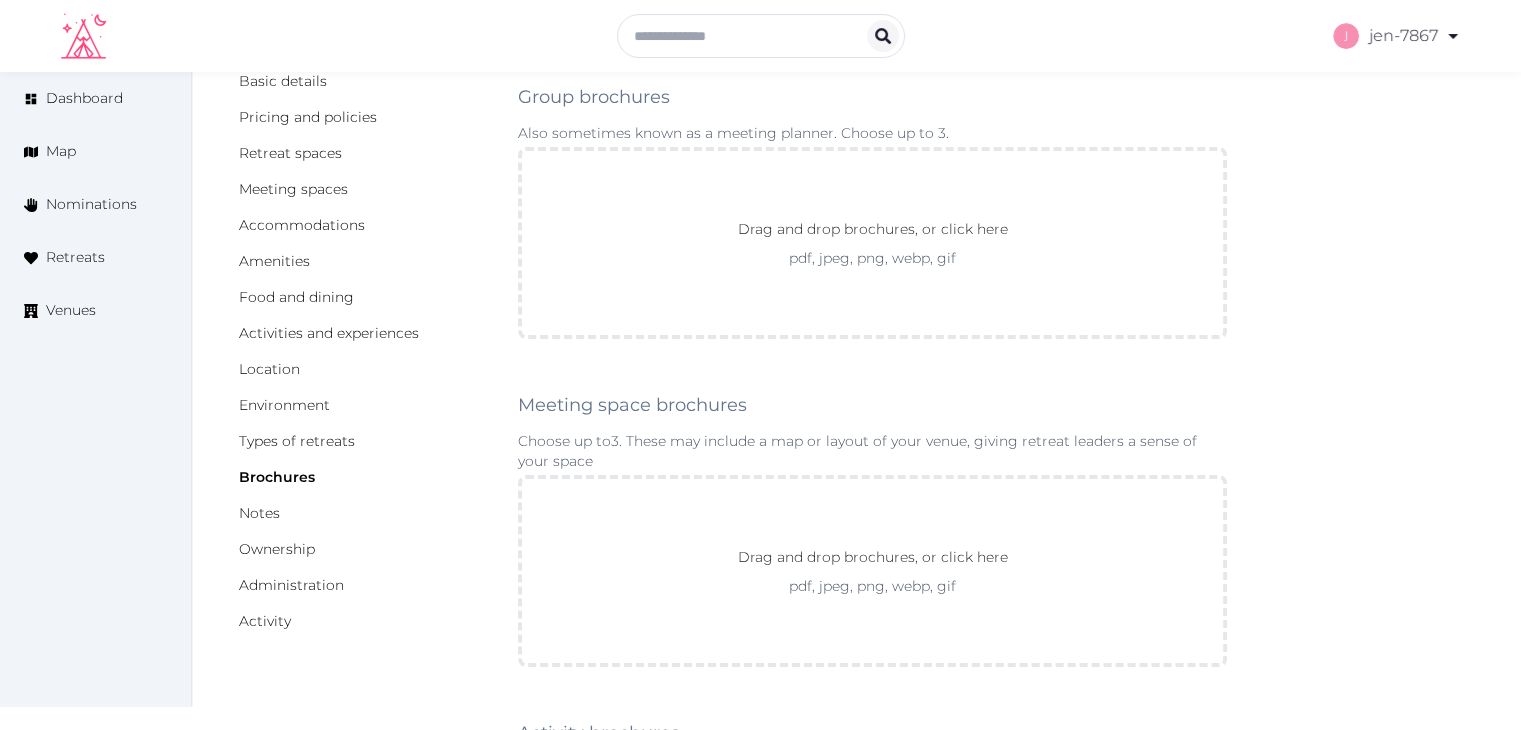 scroll, scrollTop: 400, scrollLeft: 0, axis: vertical 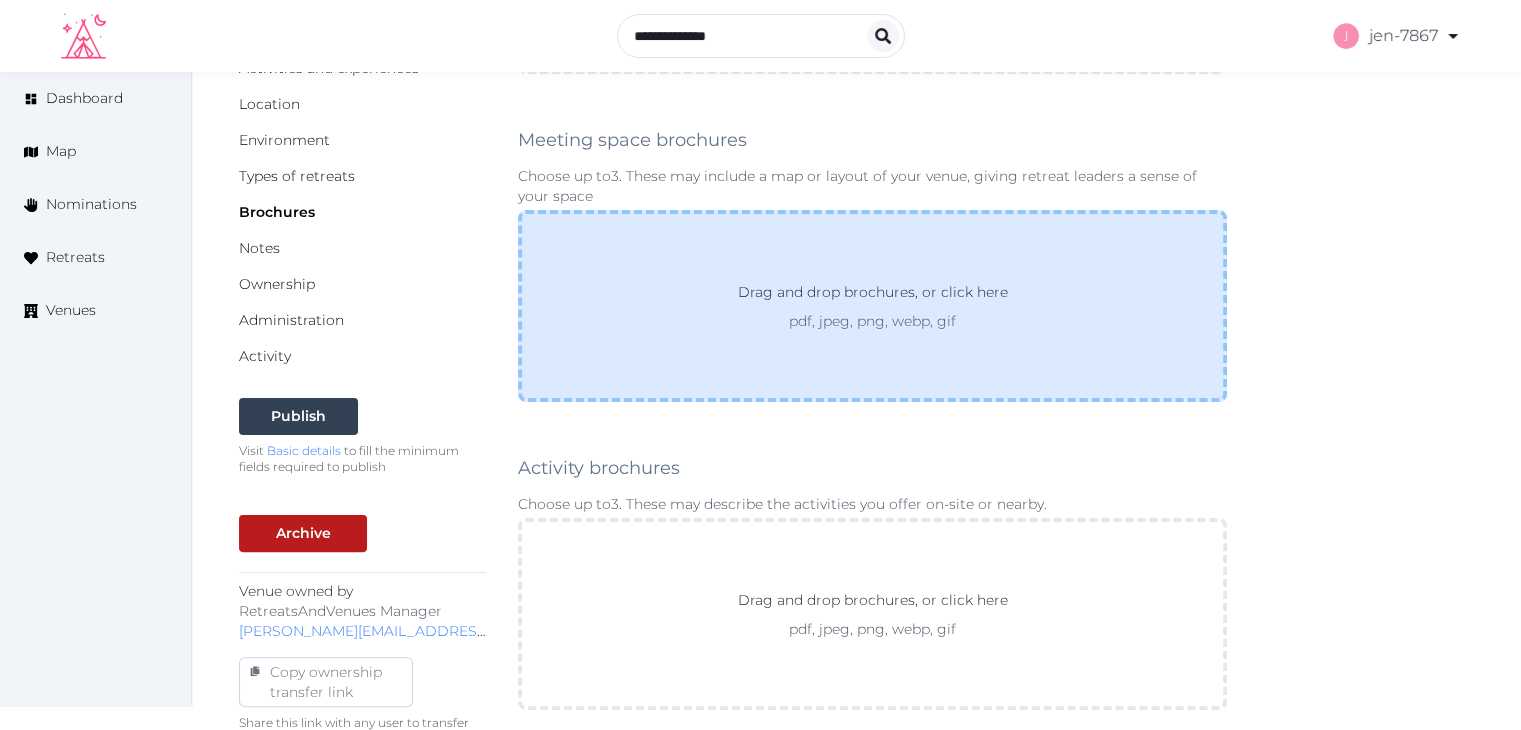 click on "Drag and drop brochures, or click here" at bounding box center (873, 296) 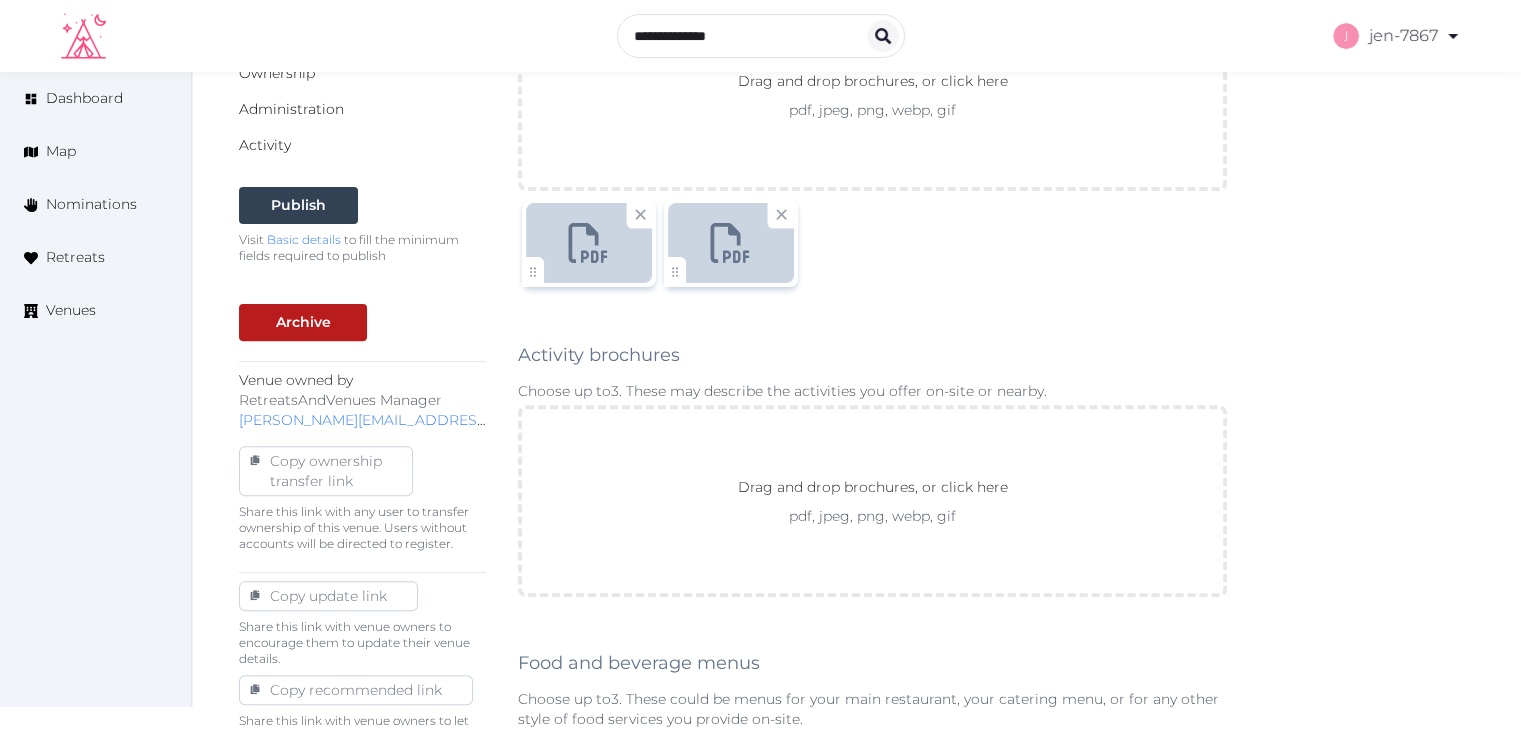 scroll, scrollTop: 1111, scrollLeft: 0, axis: vertical 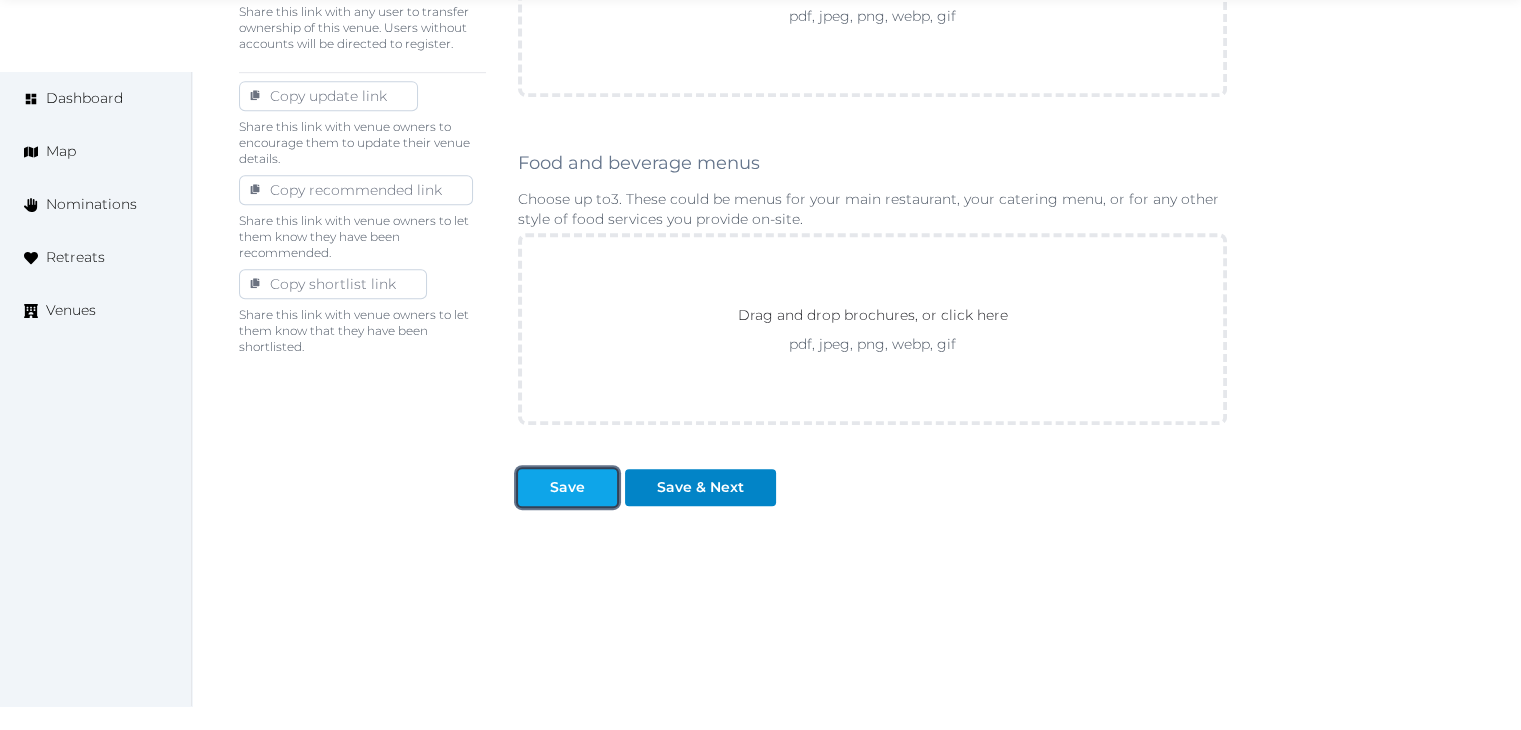 click at bounding box center (601, 487) 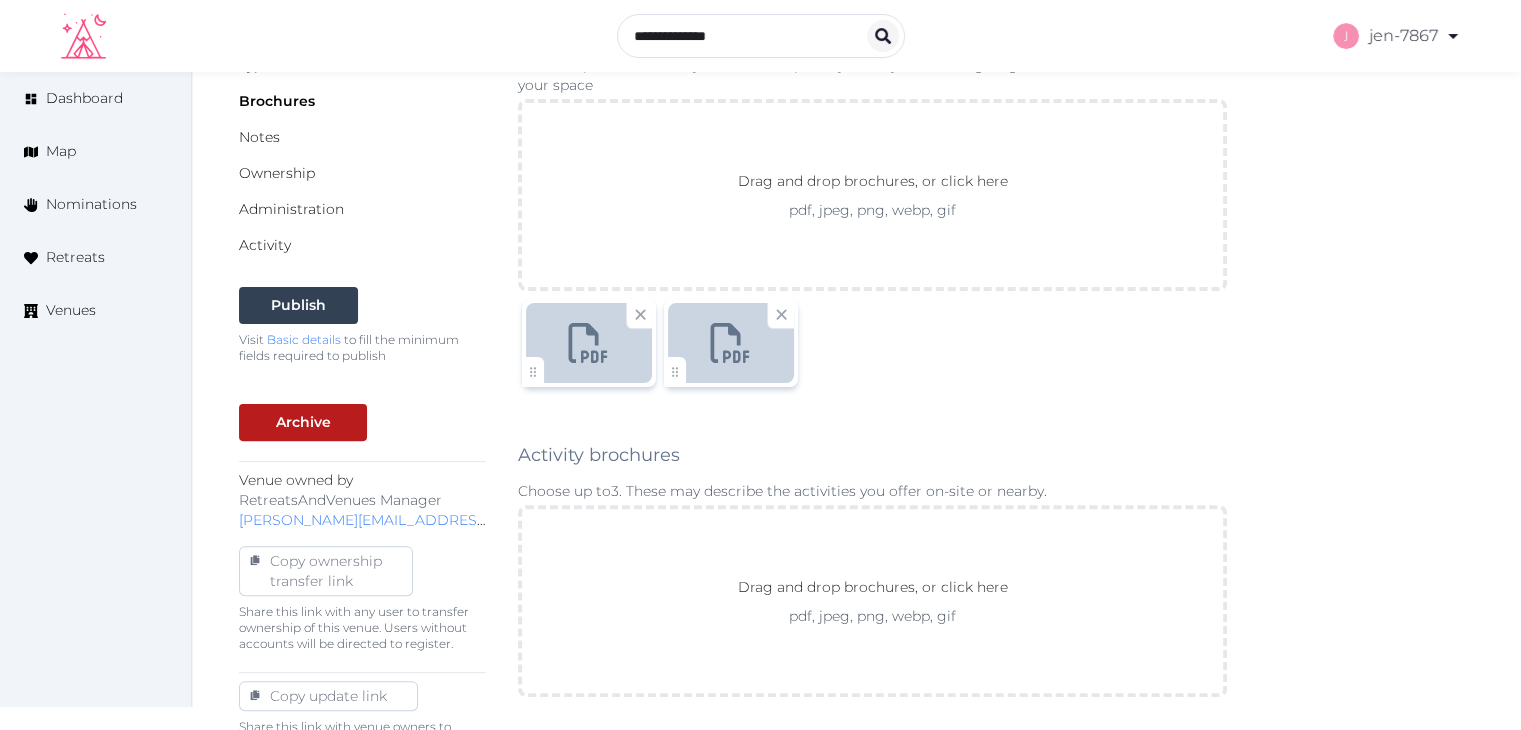 scroll, scrollTop: 0, scrollLeft: 0, axis: both 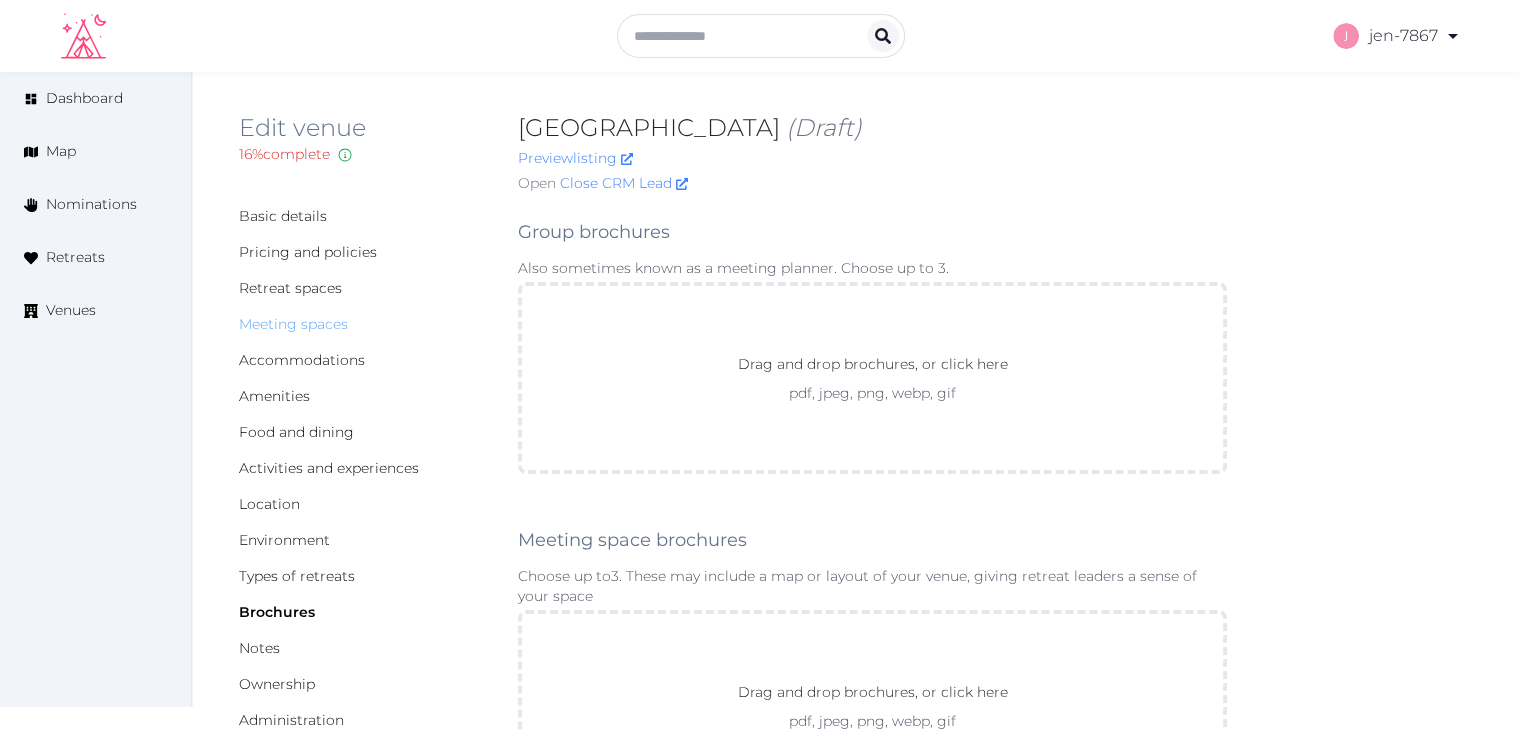 click on "Meeting spaces" at bounding box center [293, 324] 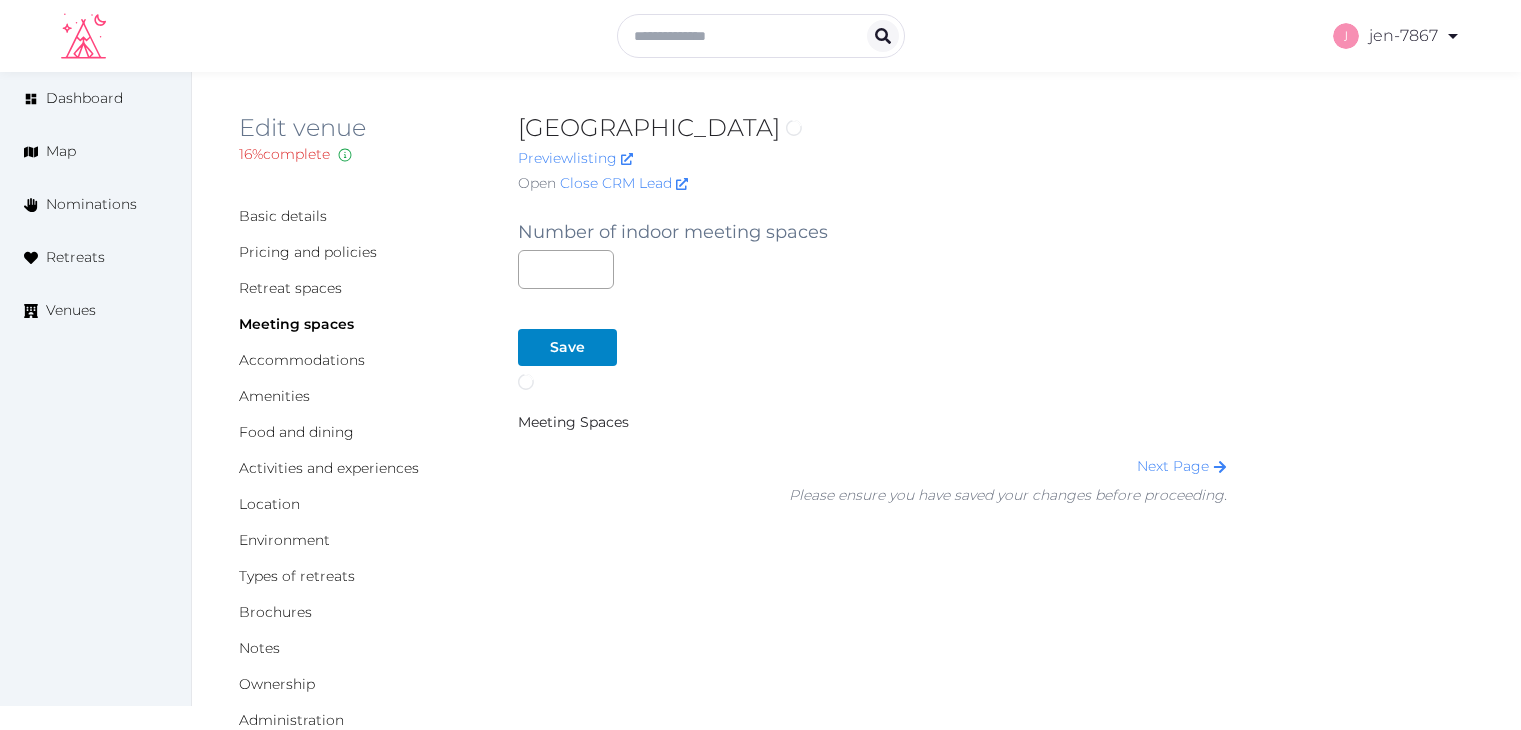 scroll, scrollTop: 0, scrollLeft: 0, axis: both 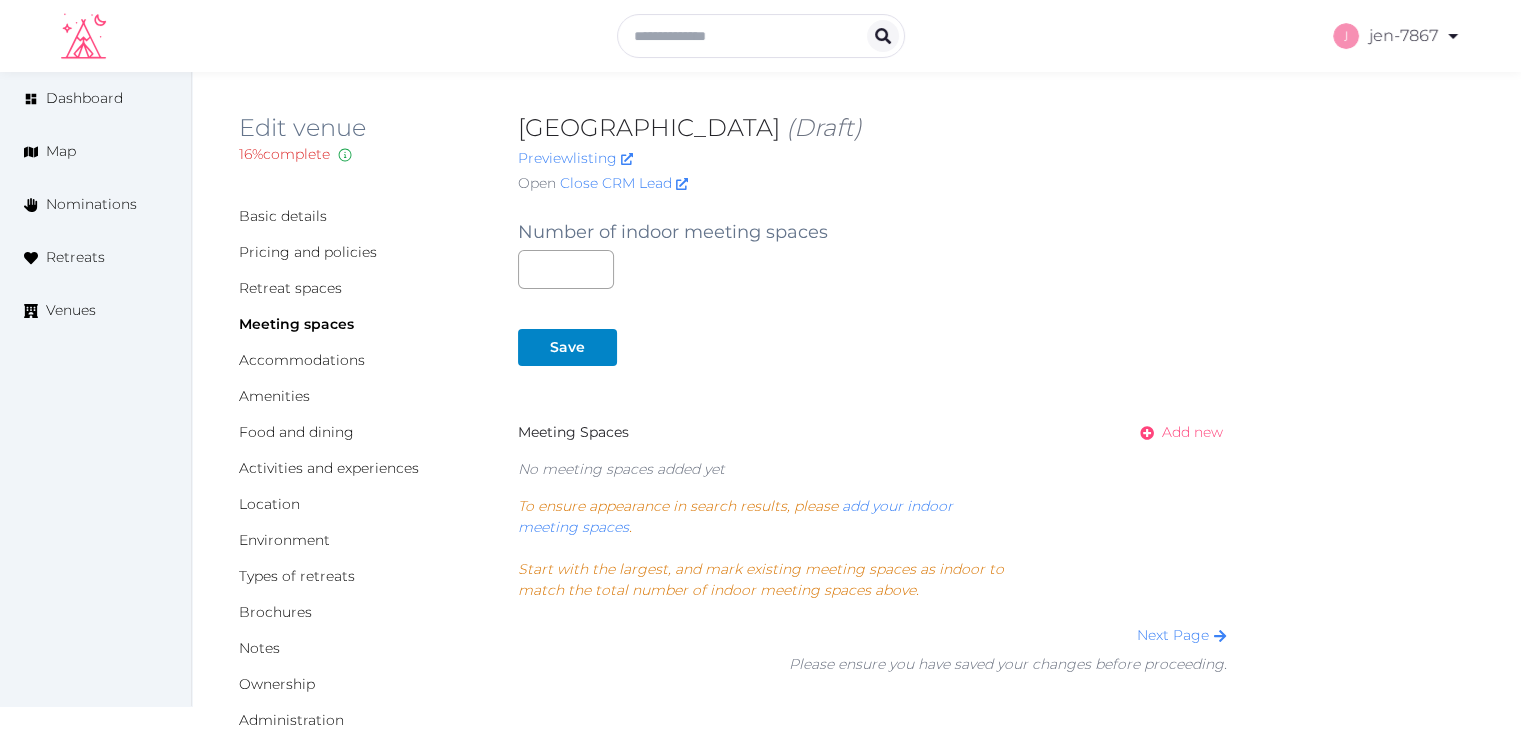 click on "Add new" at bounding box center (1192, 432) 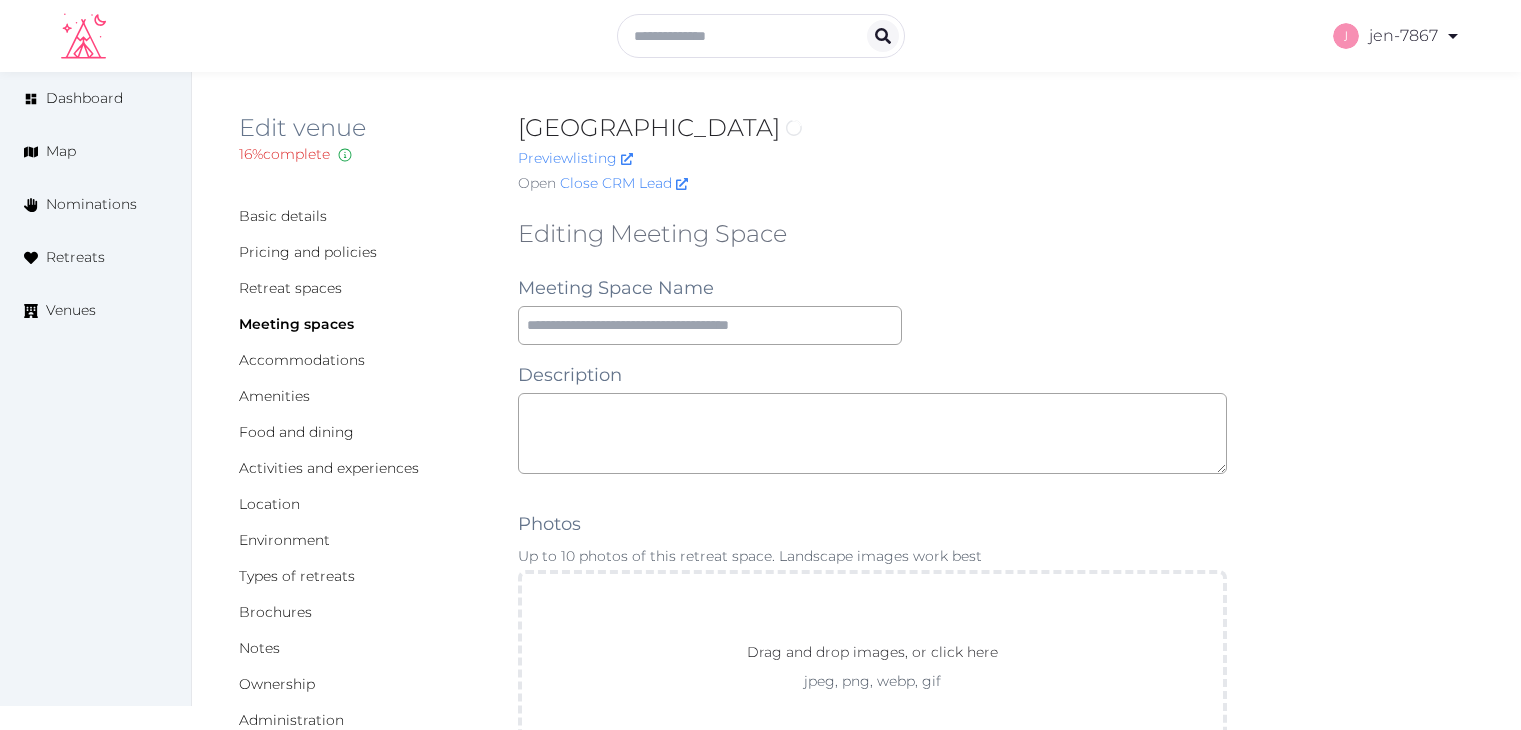 scroll, scrollTop: 0, scrollLeft: 0, axis: both 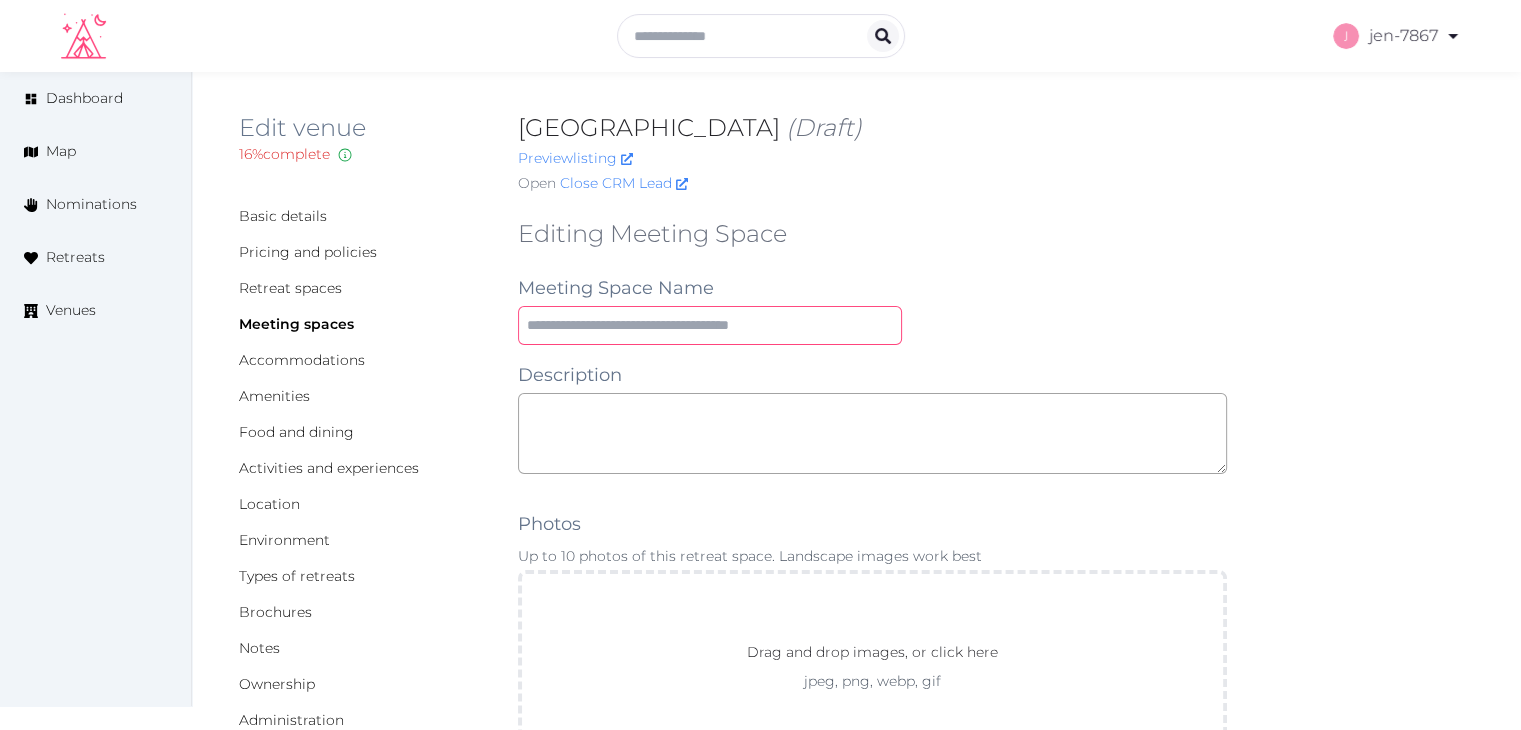 click at bounding box center [710, 325] 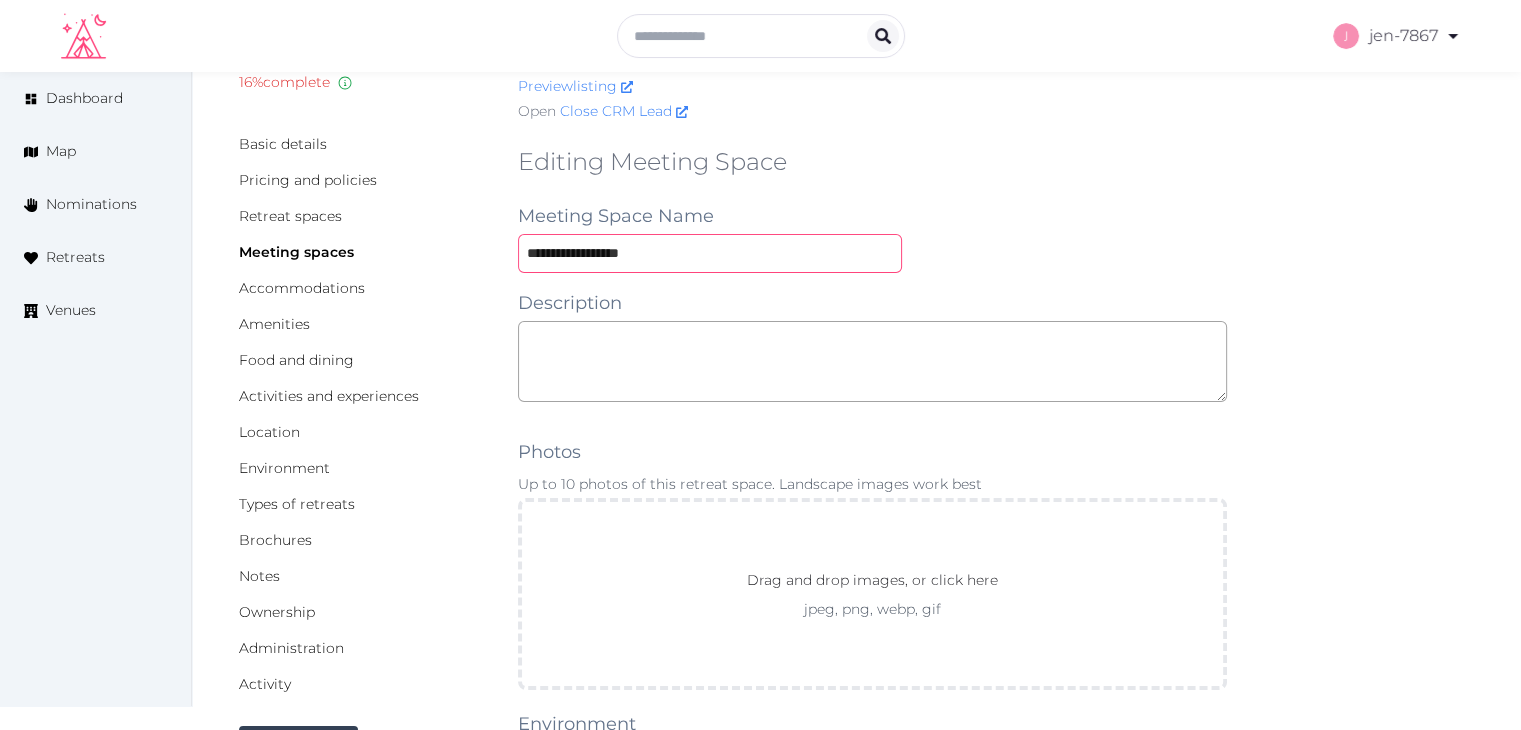 scroll, scrollTop: 500, scrollLeft: 0, axis: vertical 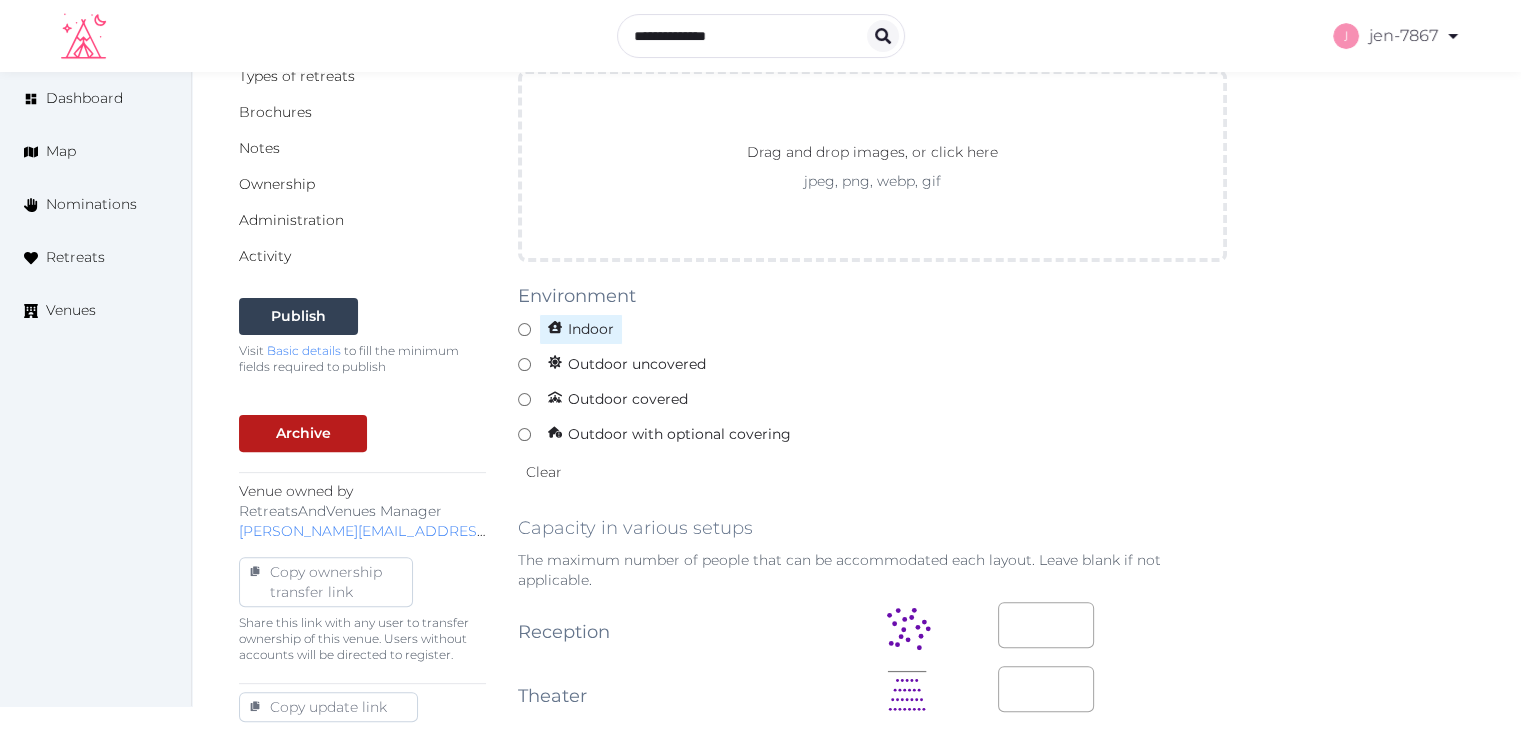 type on "**********" 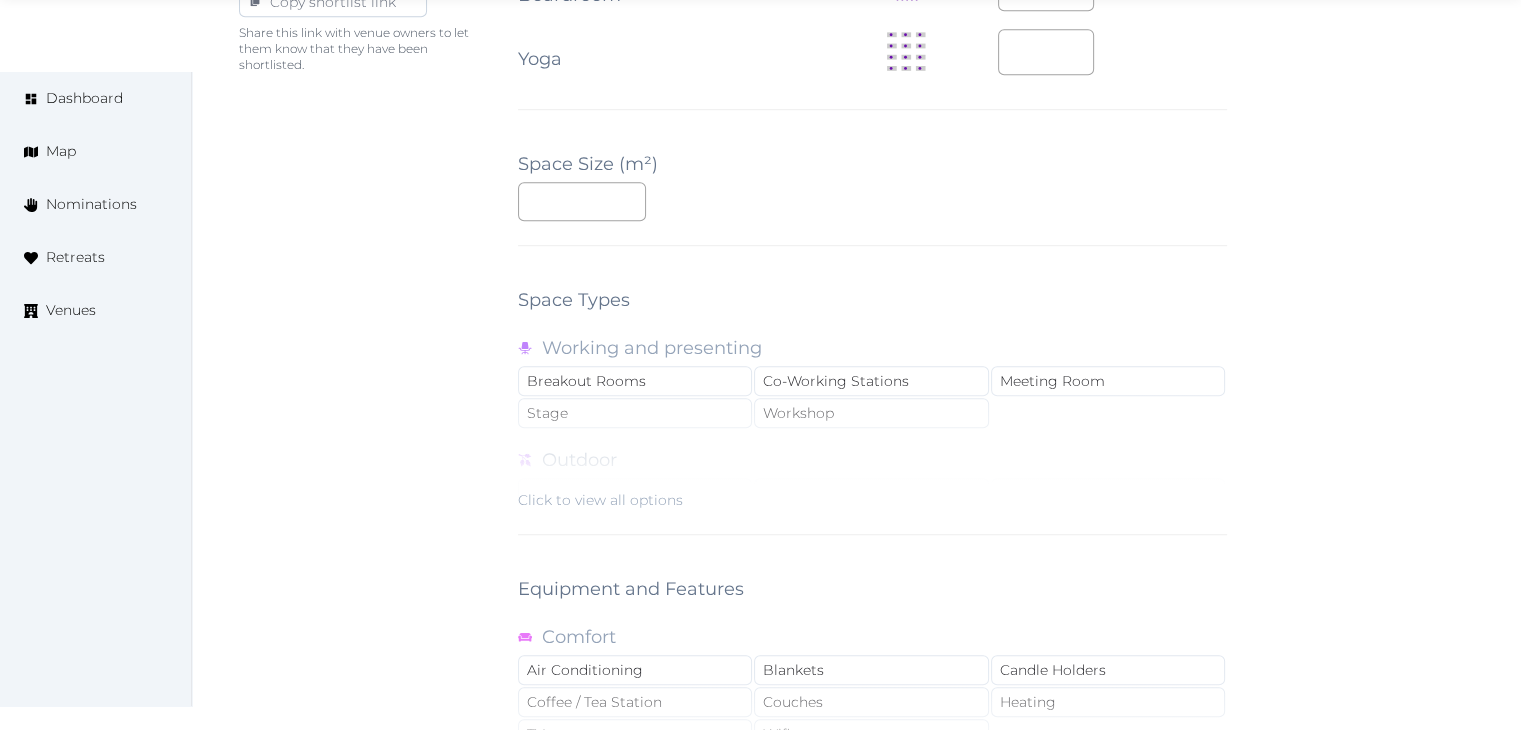 scroll, scrollTop: 1600, scrollLeft: 0, axis: vertical 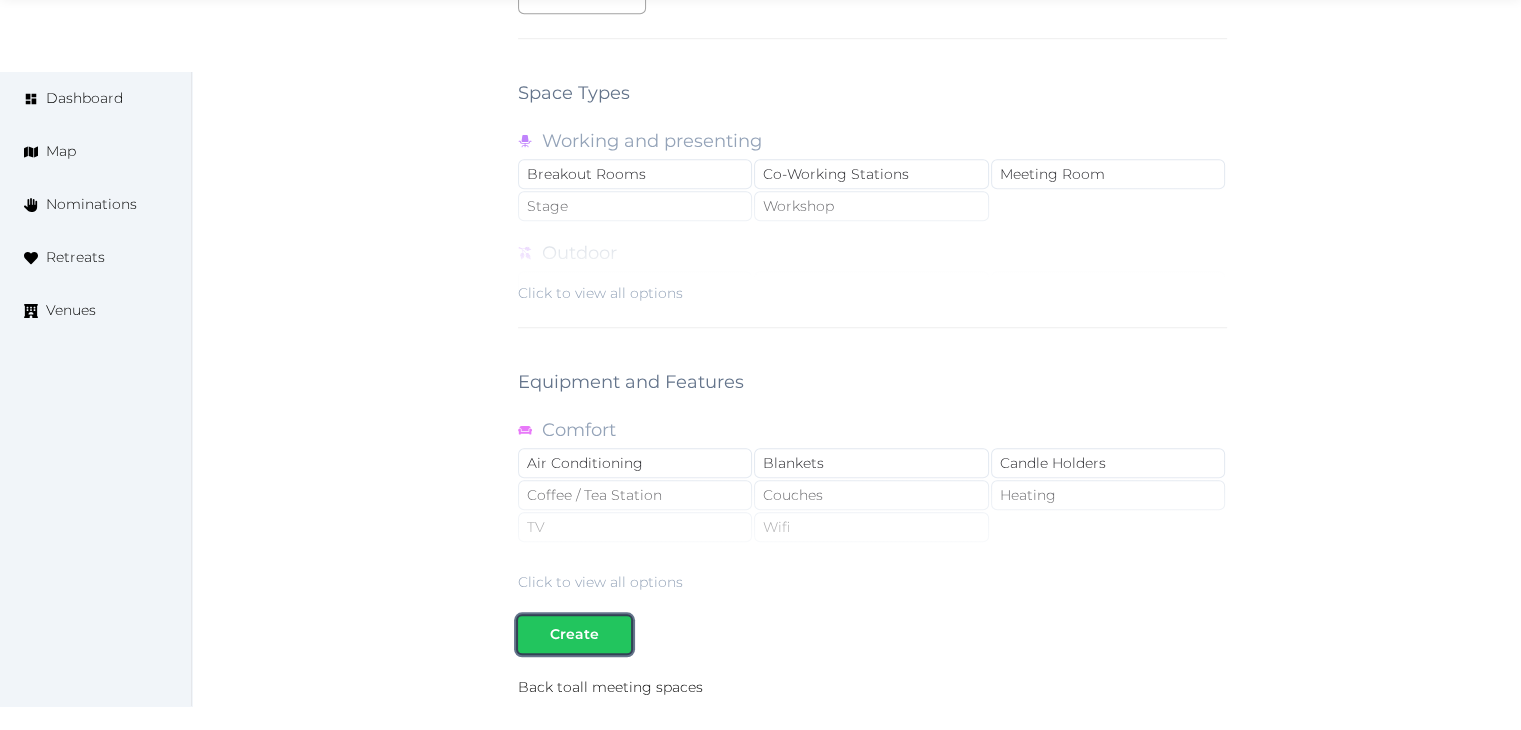 click on "Create" at bounding box center [574, 634] 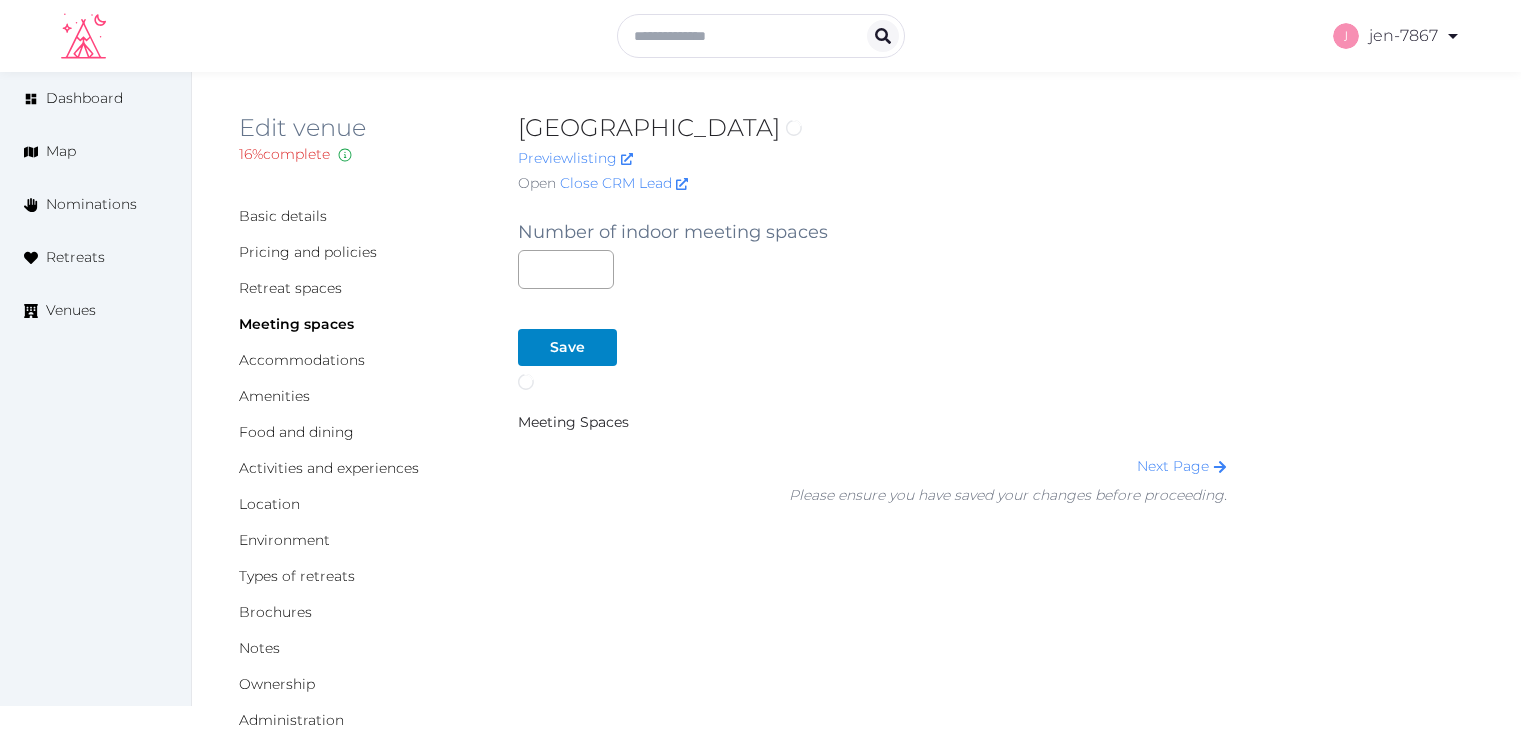 scroll, scrollTop: 0, scrollLeft: 0, axis: both 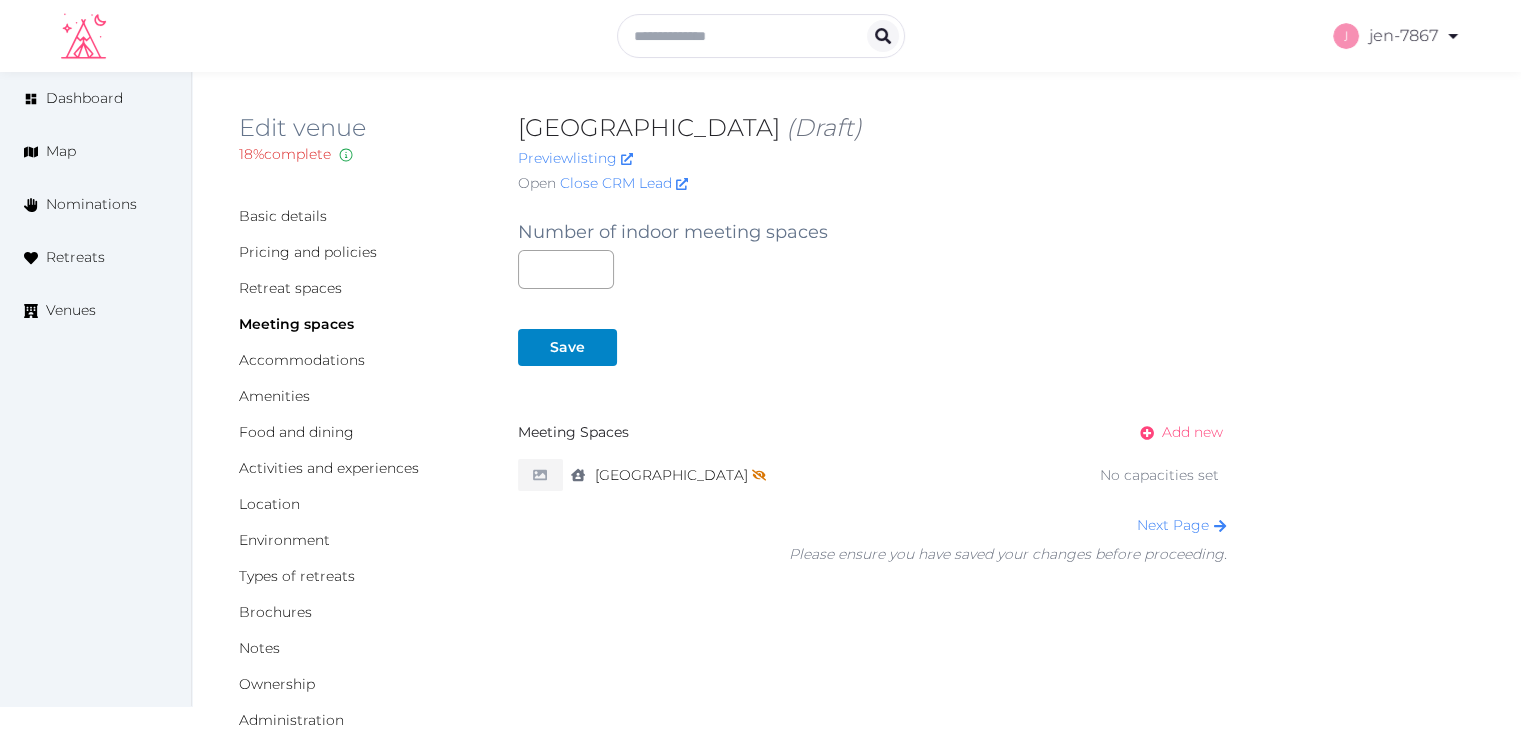 click on "Add new" at bounding box center (1192, 432) 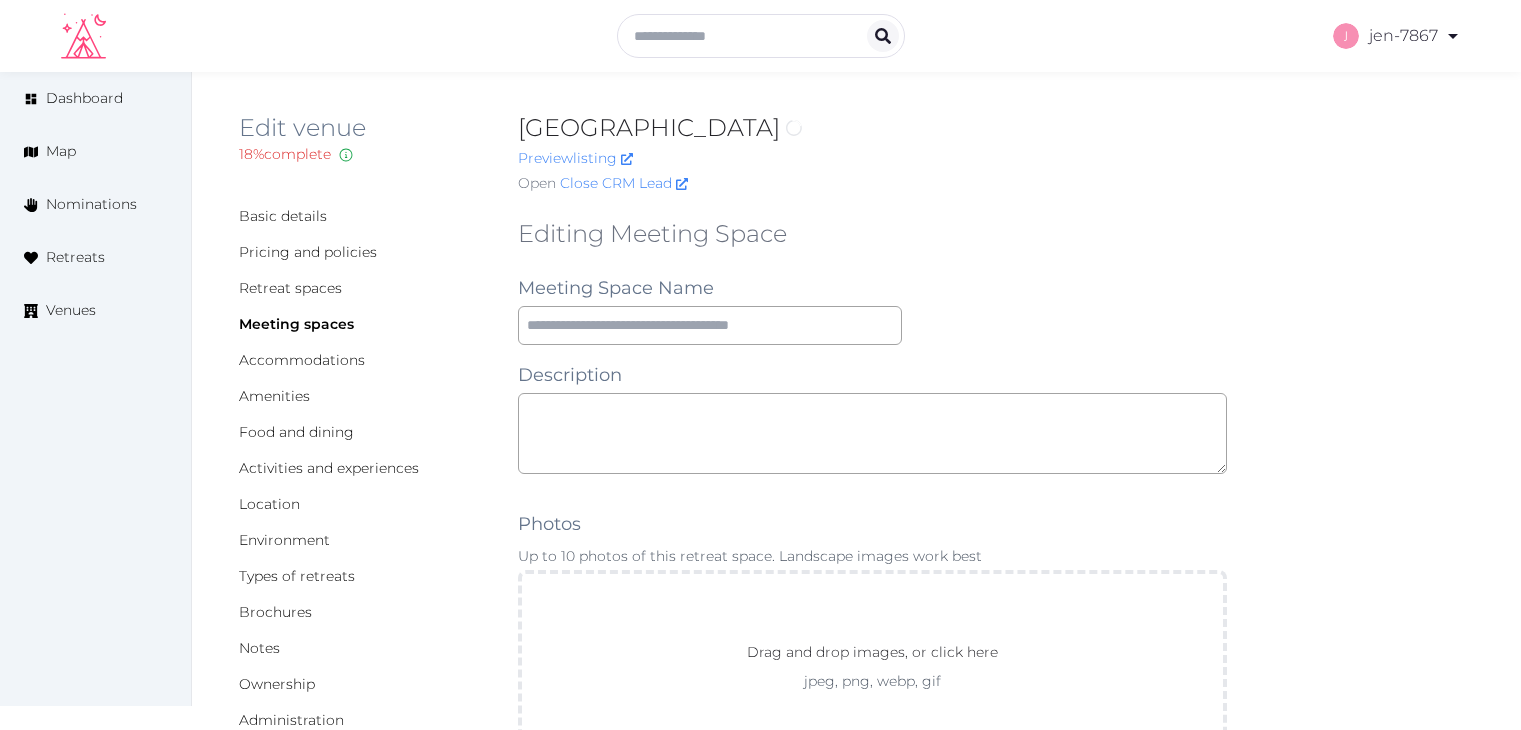 scroll, scrollTop: 0, scrollLeft: 0, axis: both 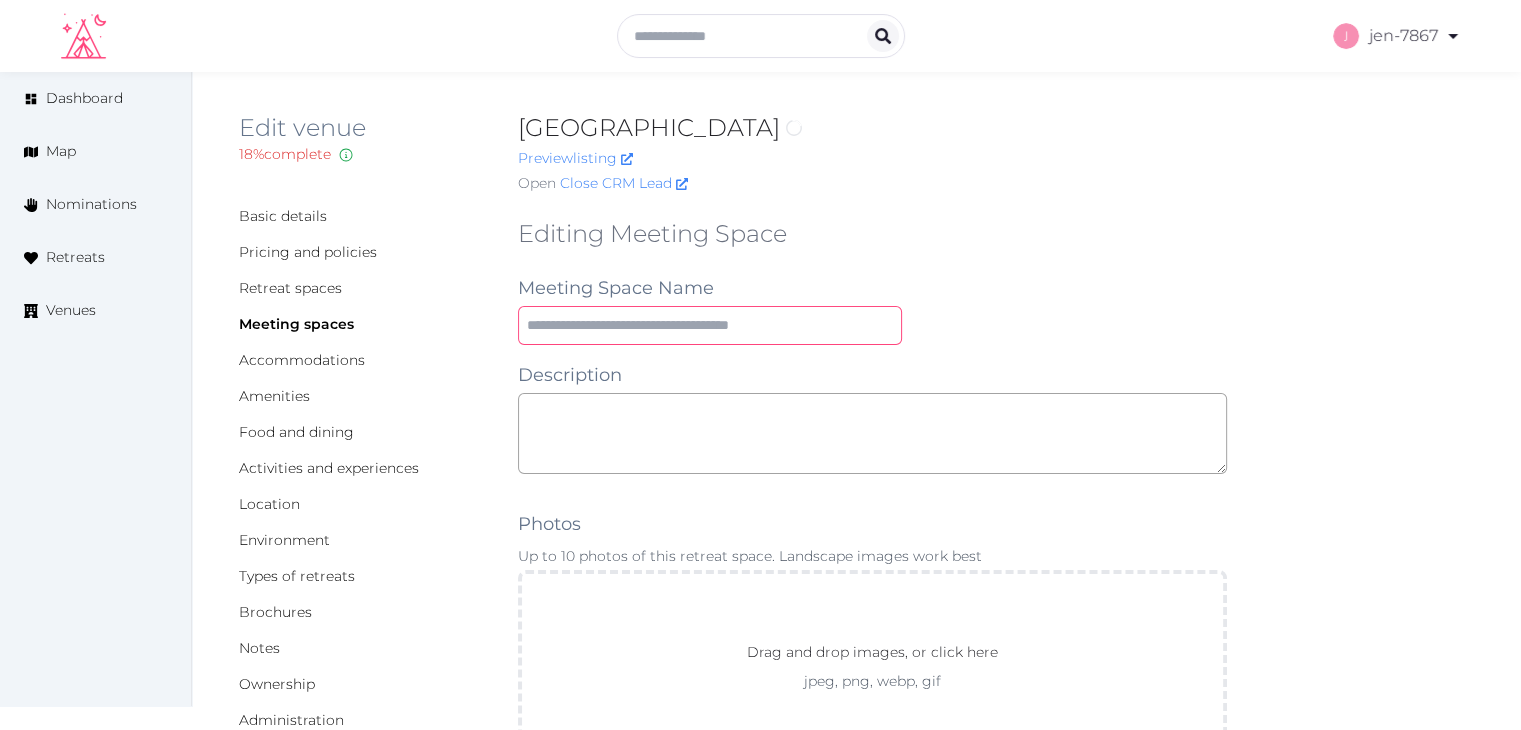click at bounding box center [710, 325] 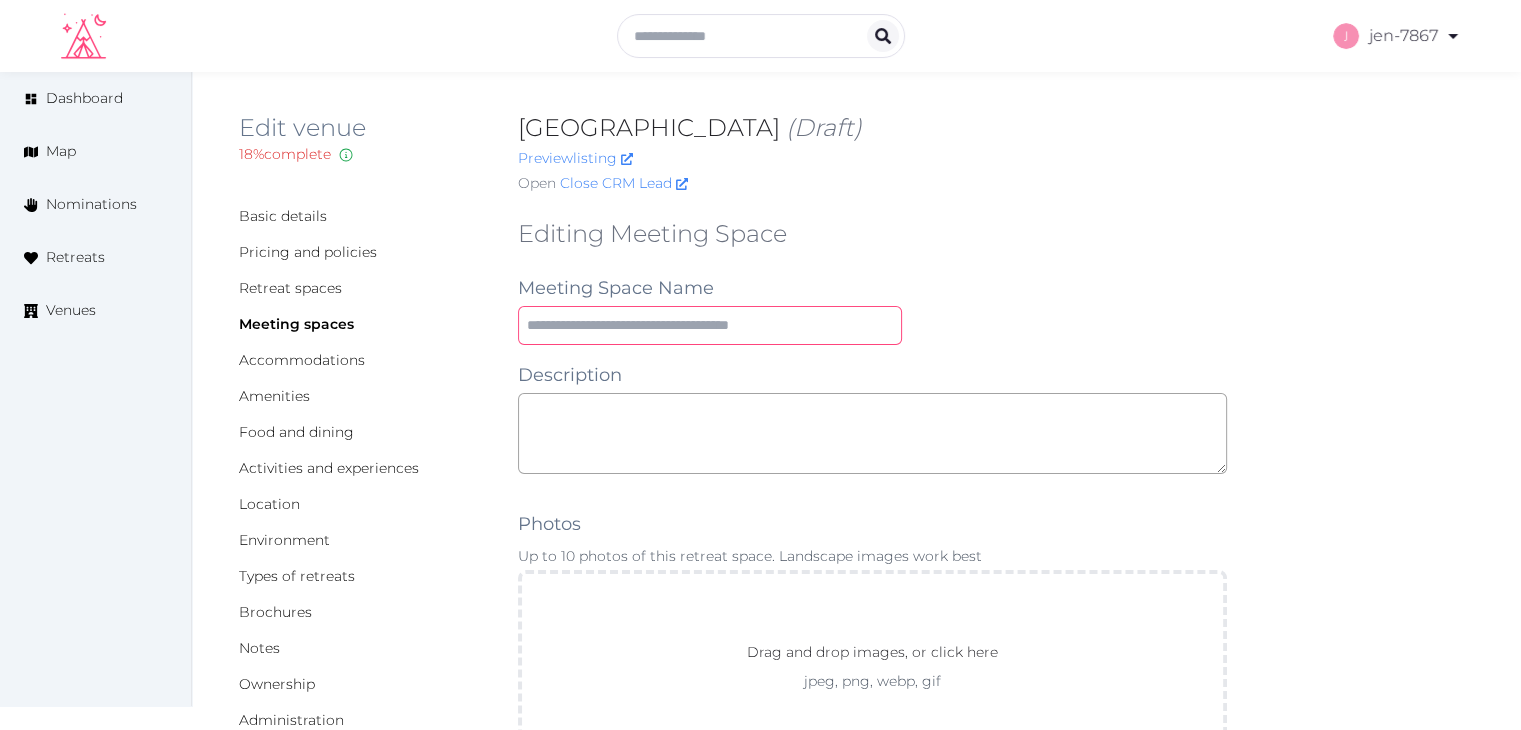 paste on "**********" 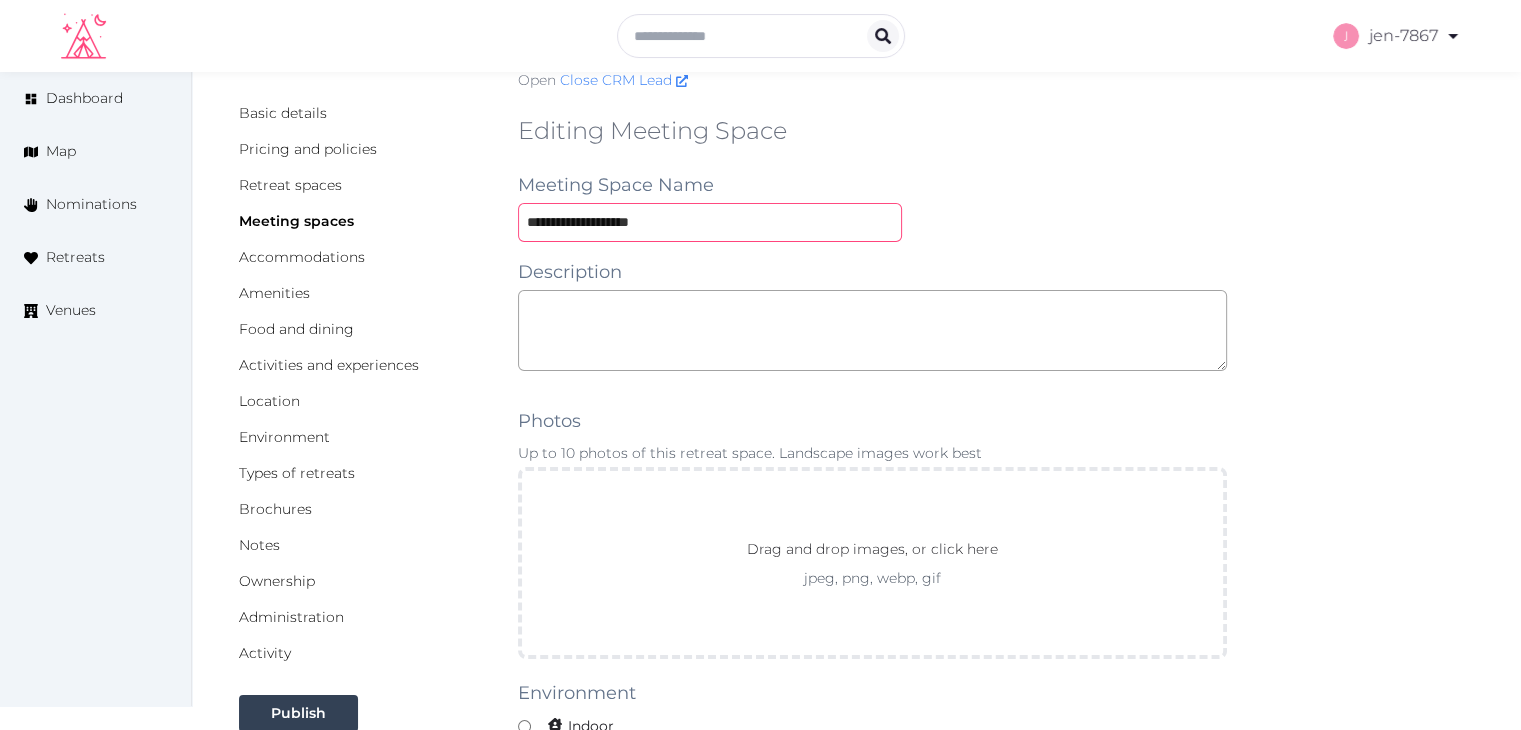 scroll, scrollTop: 700, scrollLeft: 0, axis: vertical 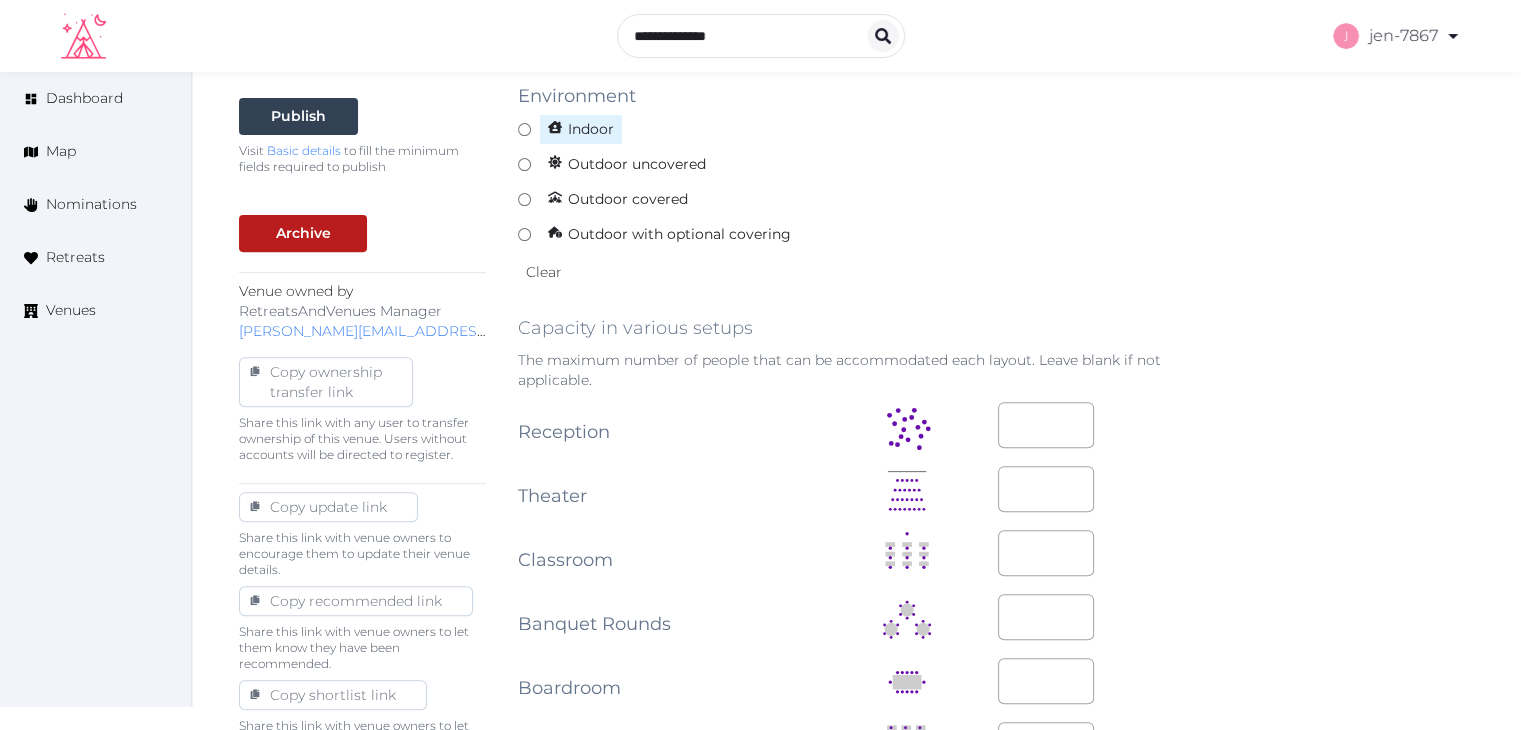 type on "**********" 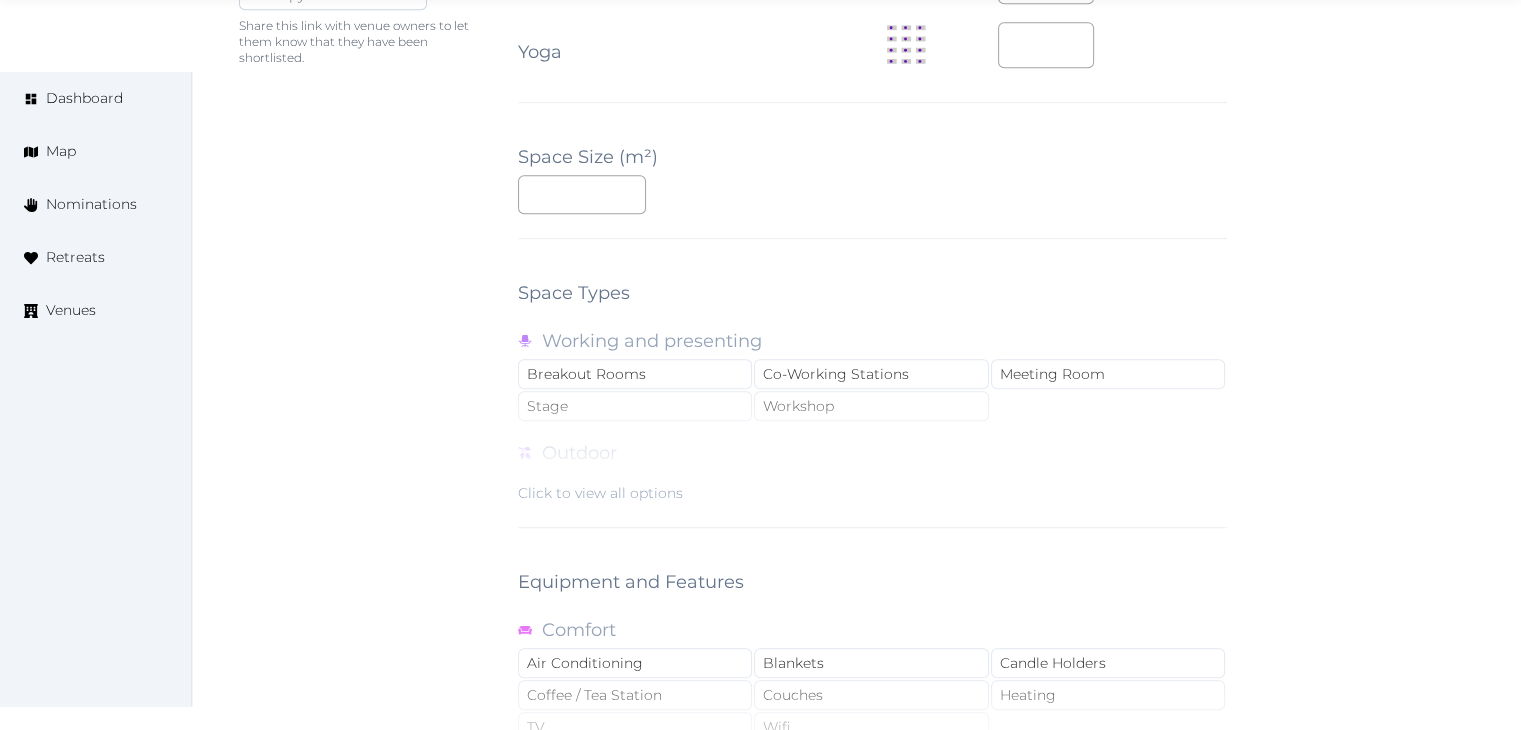 scroll, scrollTop: 1700, scrollLeft: 0, axis: vertical 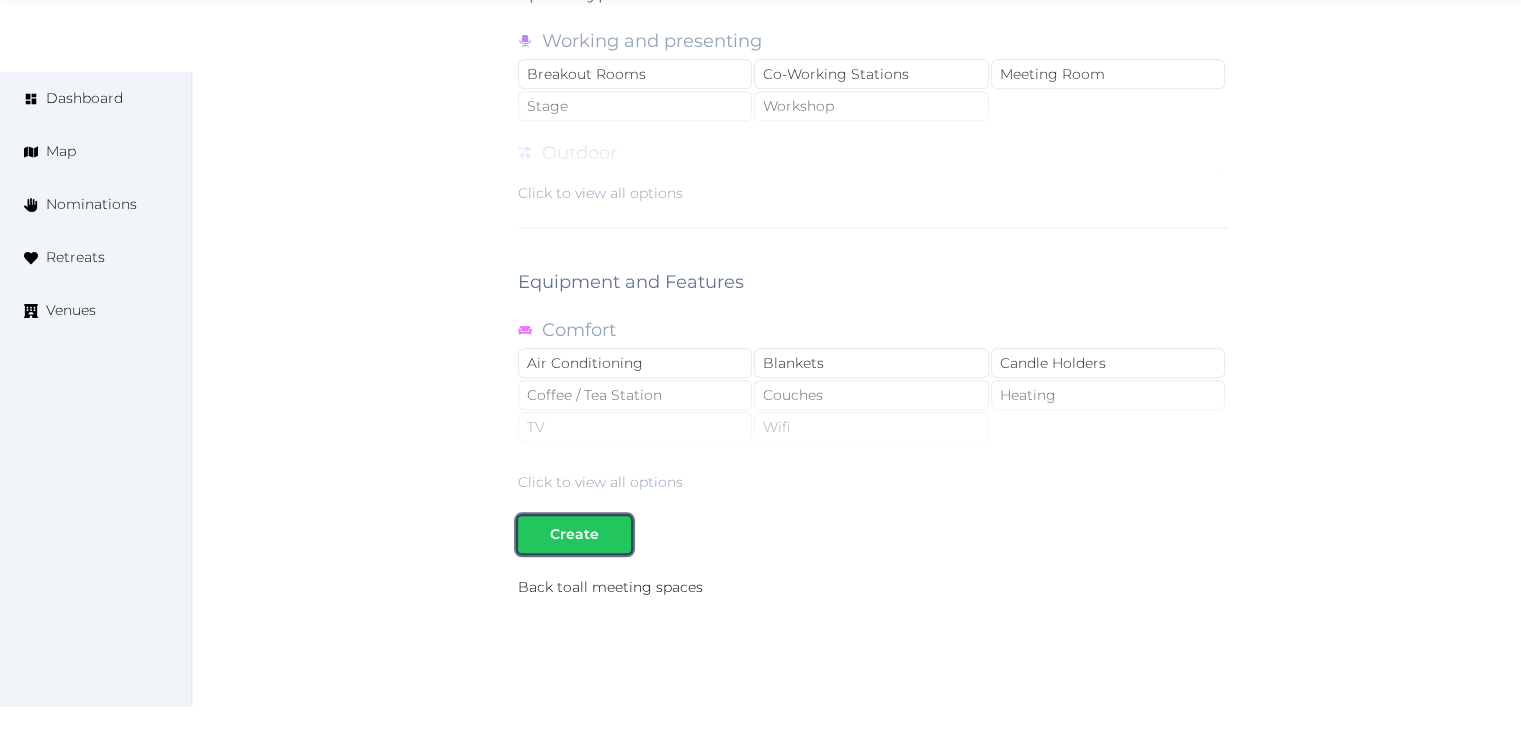 click on "Create" at bounding box center [574, 534] 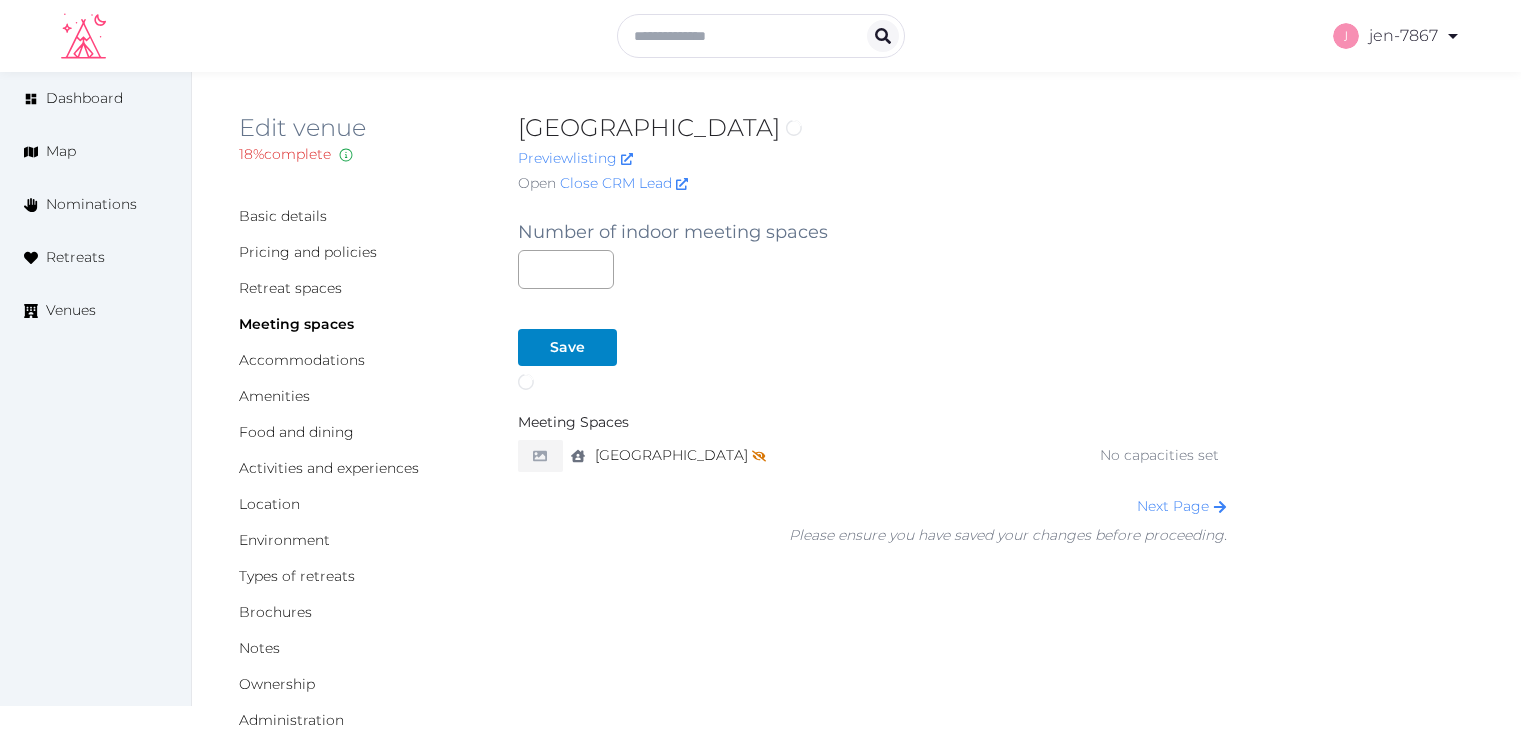 scroll, scrollTop: 0, scrollLeft: 0, axis: both 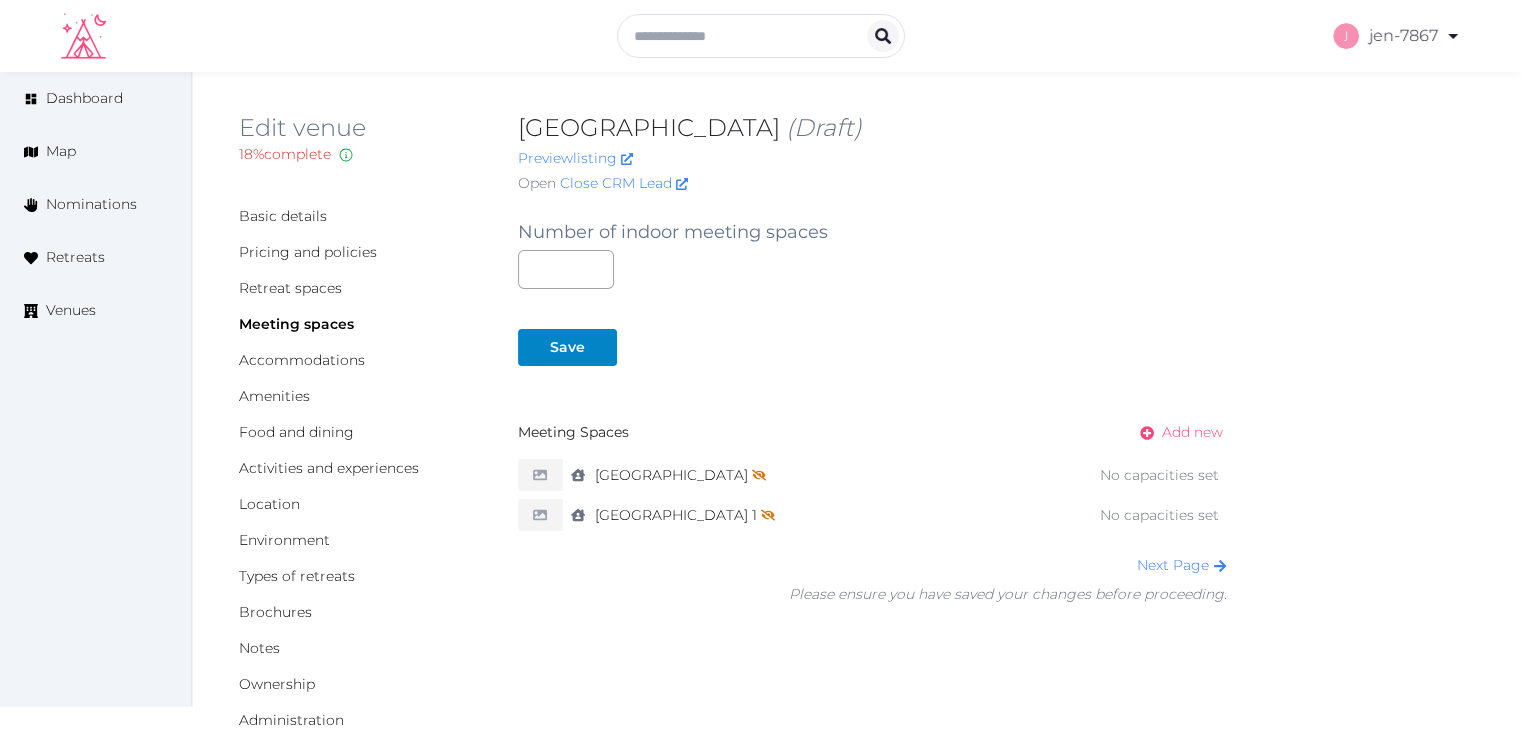 click on "Add new" at bounding box center (1192, 432) 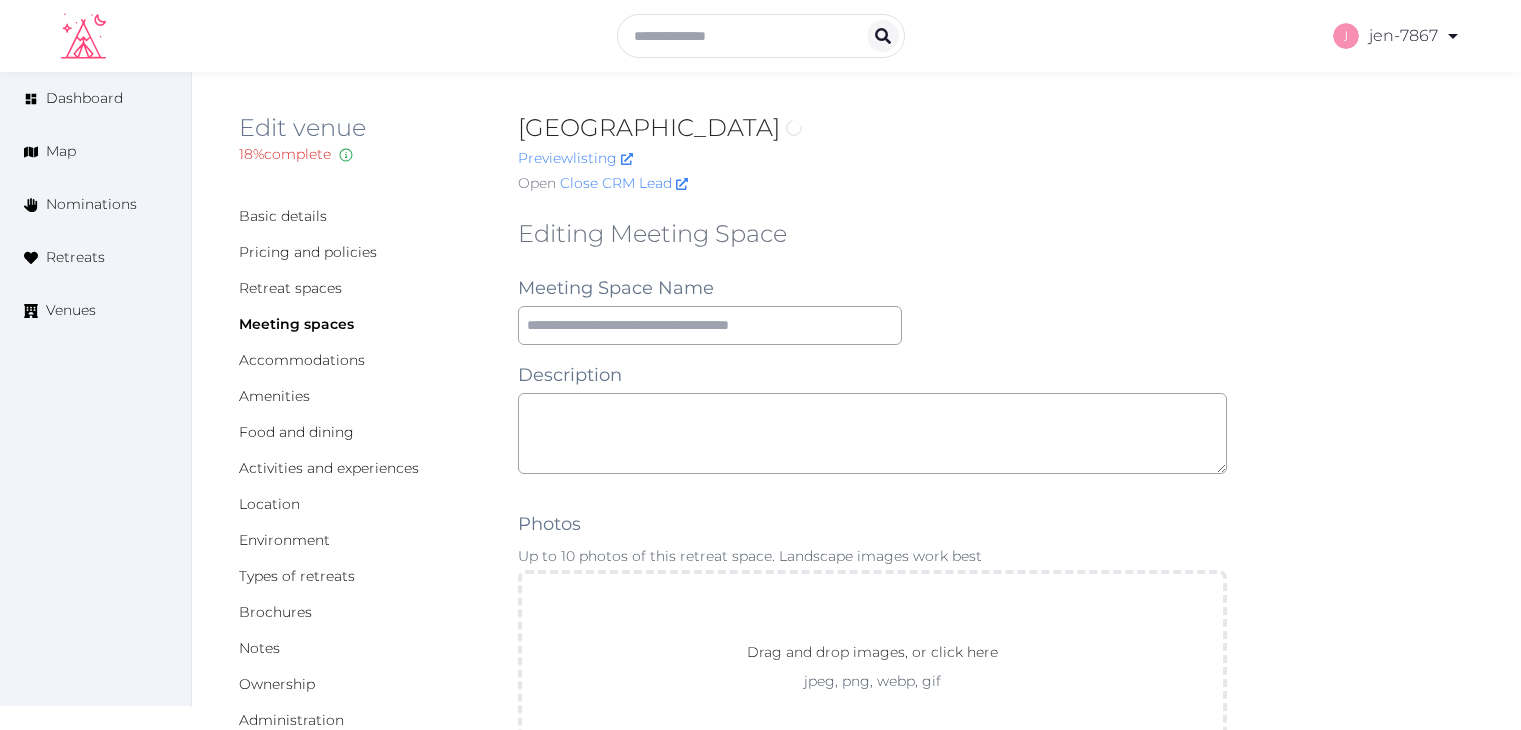 scroll, scrollTop: 0, scrollLeft: 0, axis: both 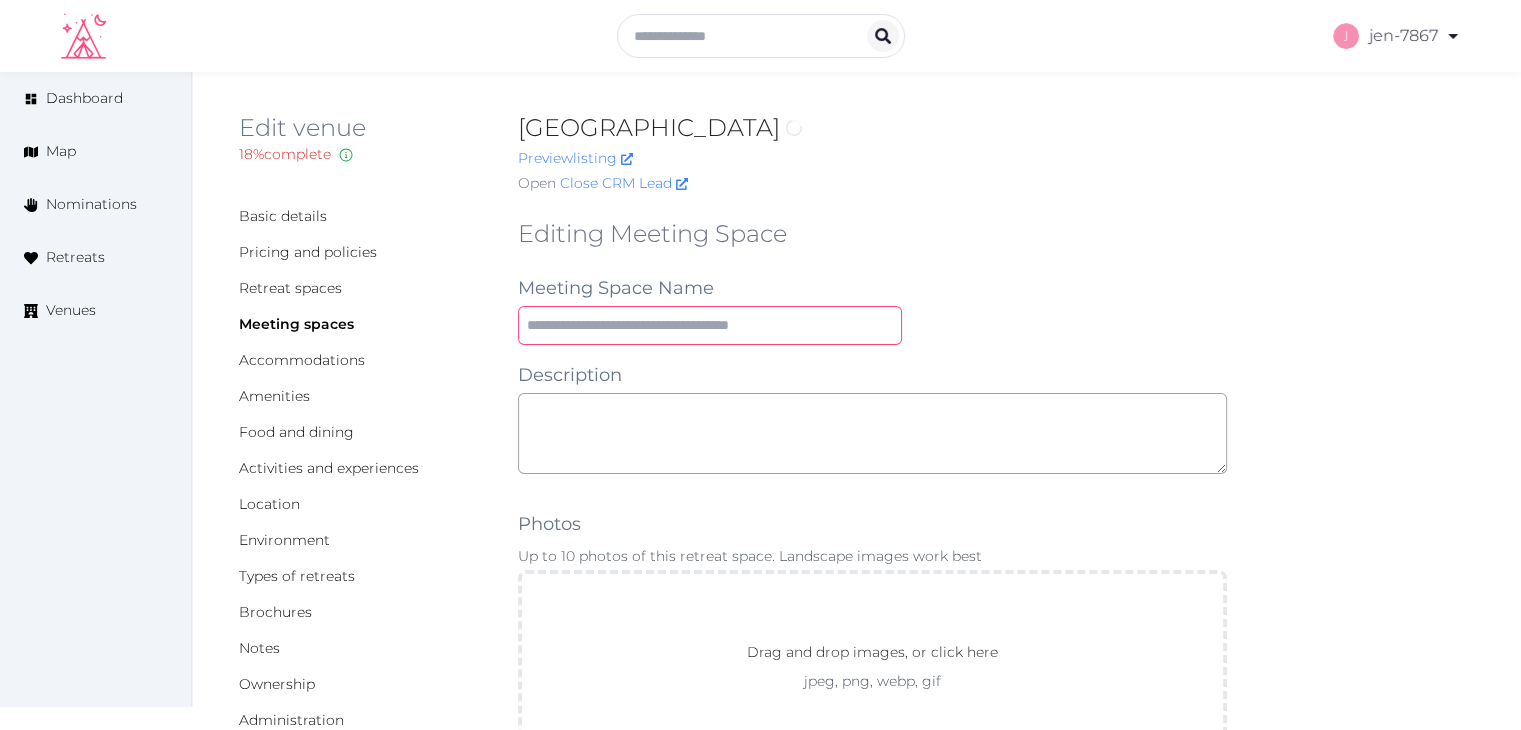 click at bounding box center [710, 325] 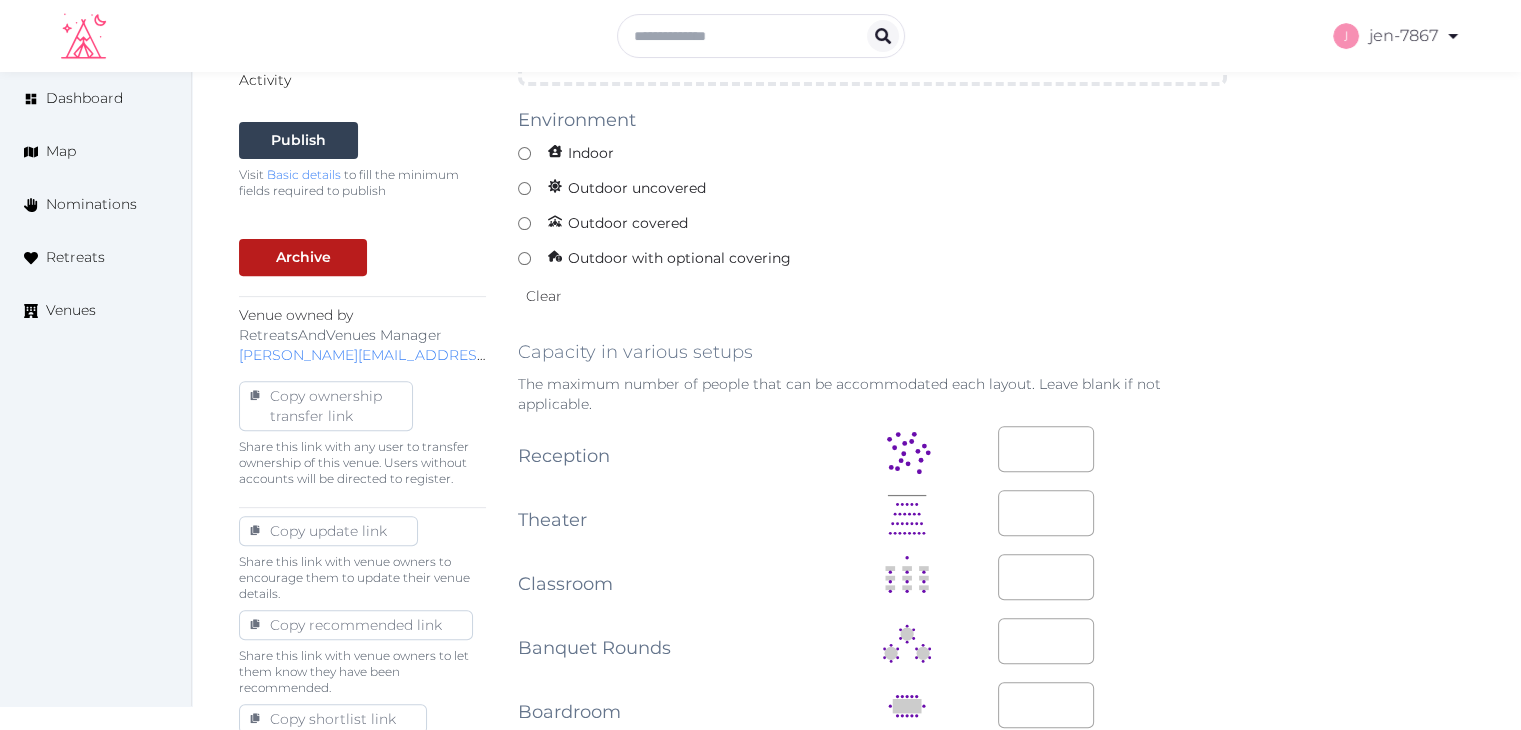 scroll, scrollTop: 700, scrollLeft: 0, axis: vertical 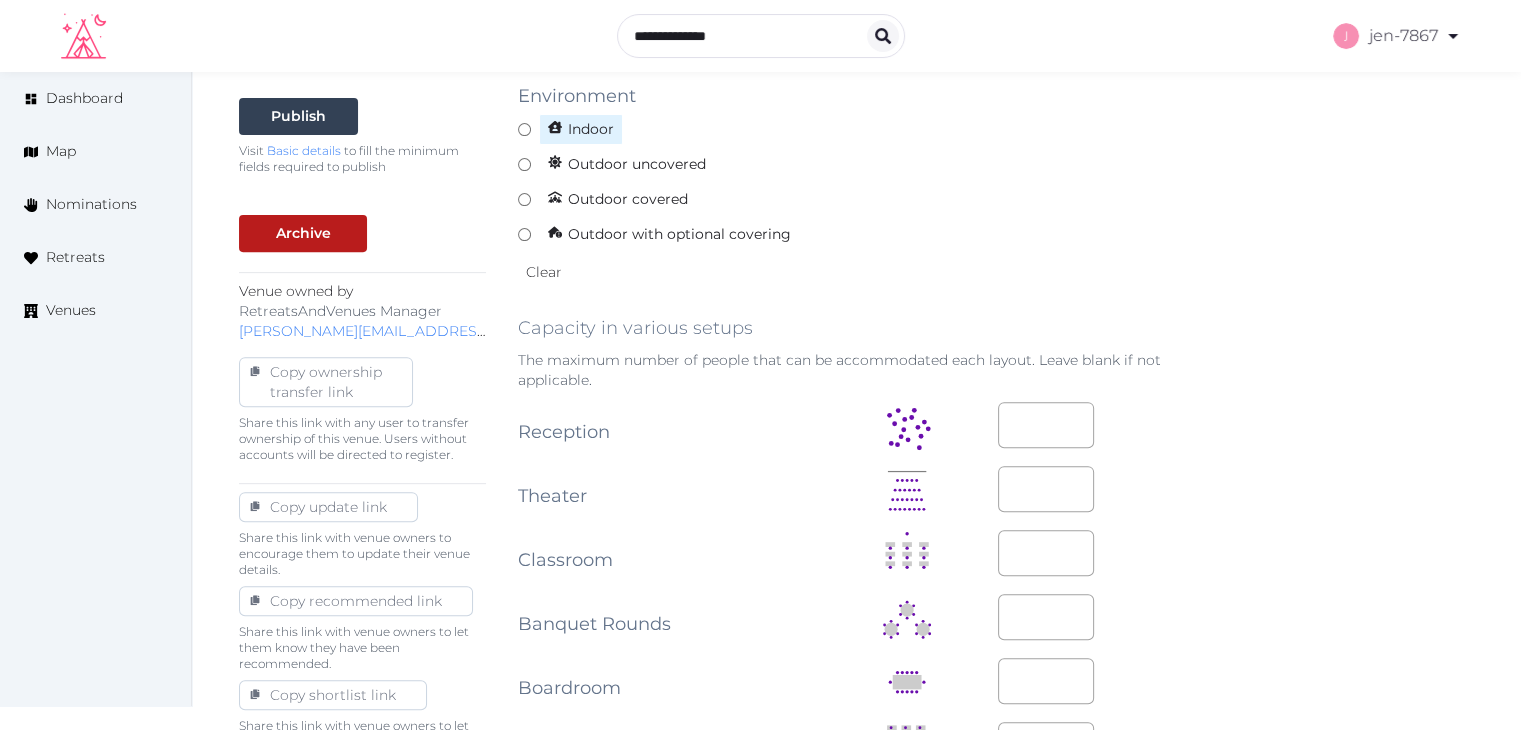 type on "**********" 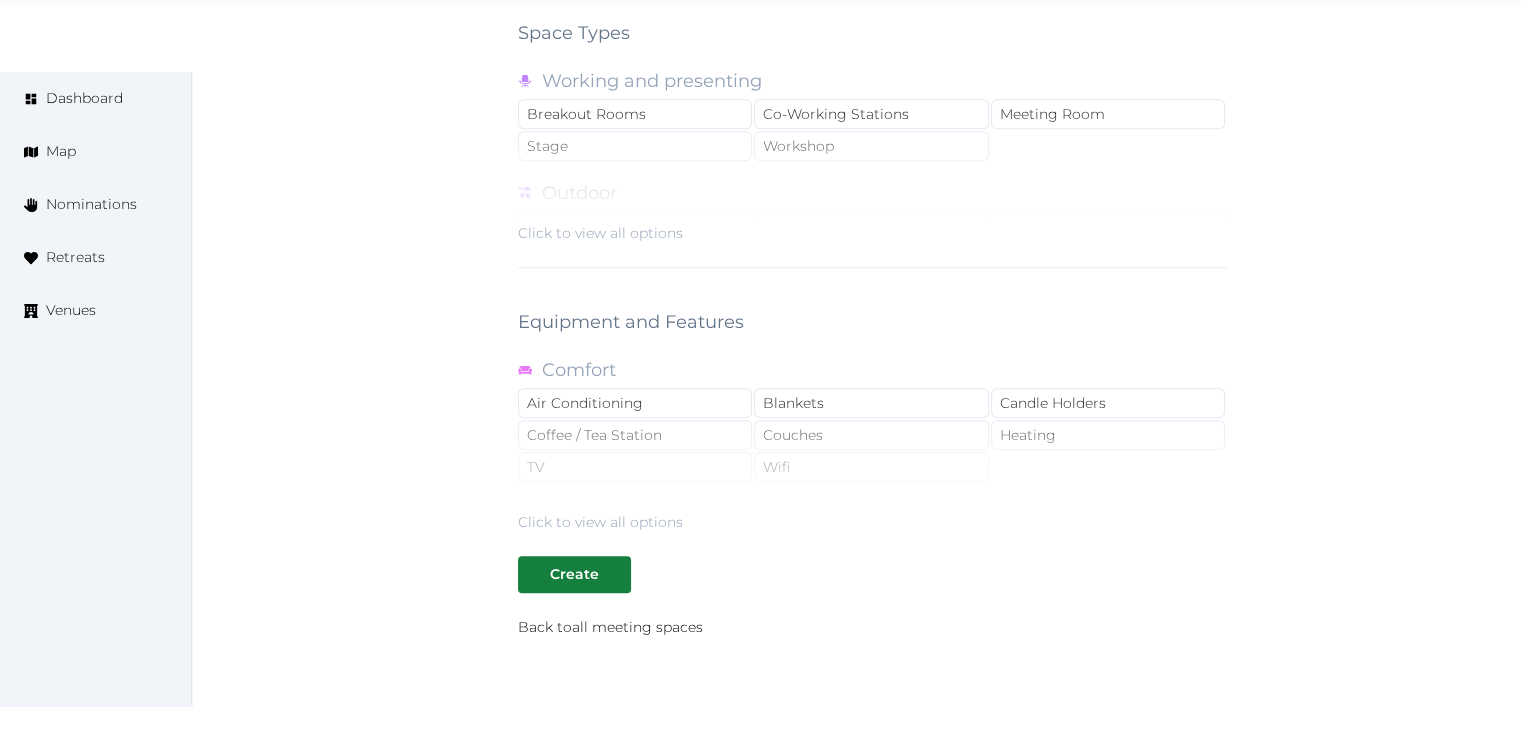scroll, scrollTop: 1788, scrollLeft: 0, axis: vertical 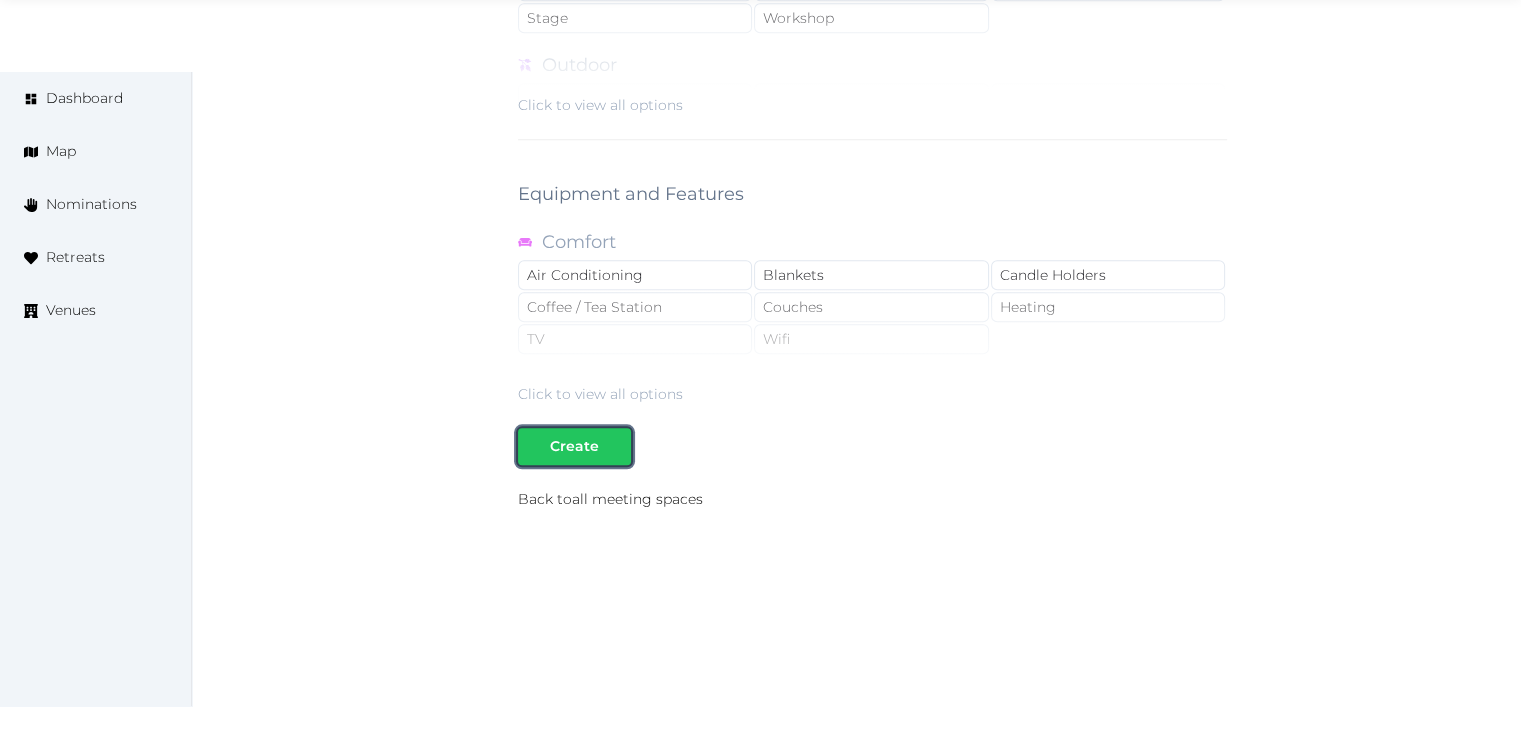 click on "Create" at bounding box center [574, 446] 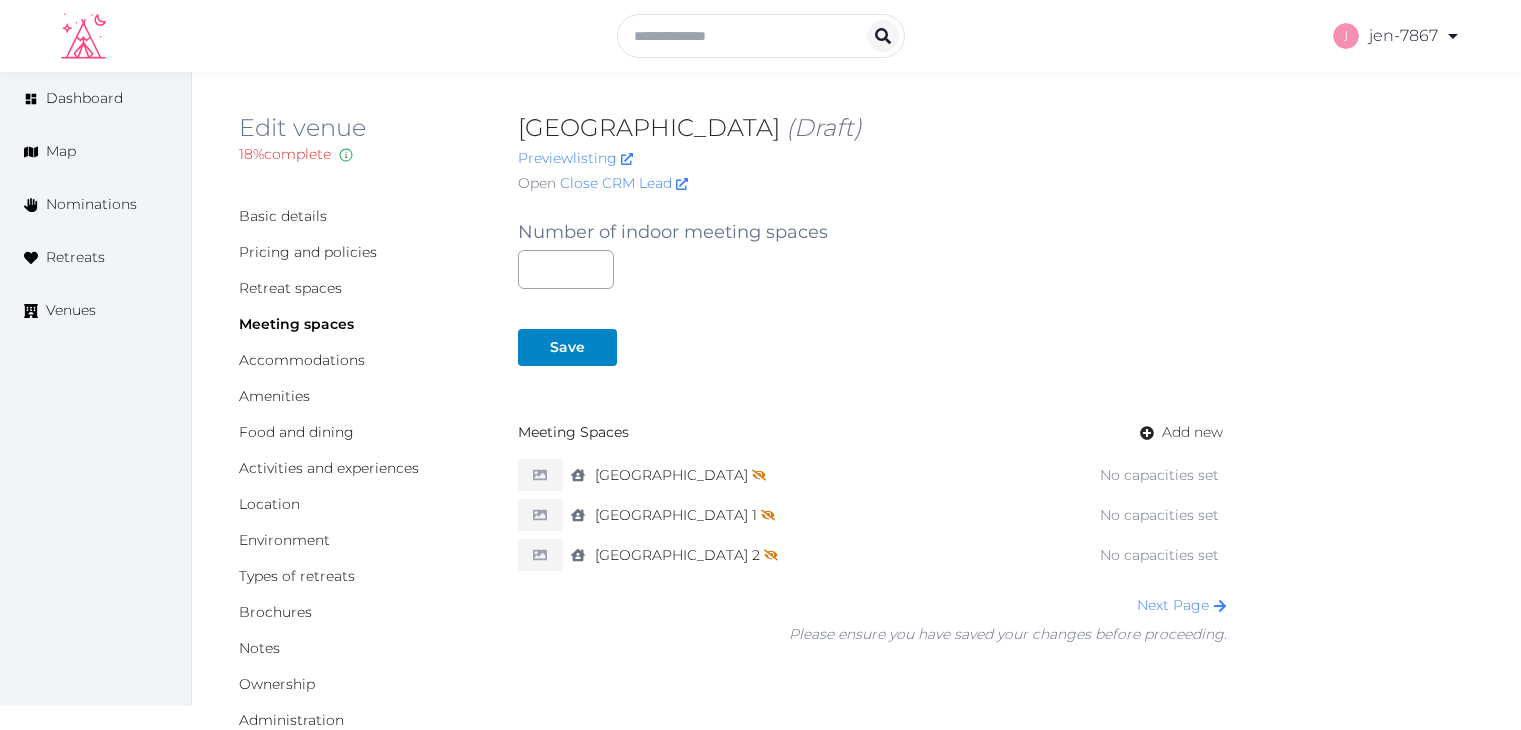 scroll, scrollTop: 0, scrollLeft: 0, axis: both 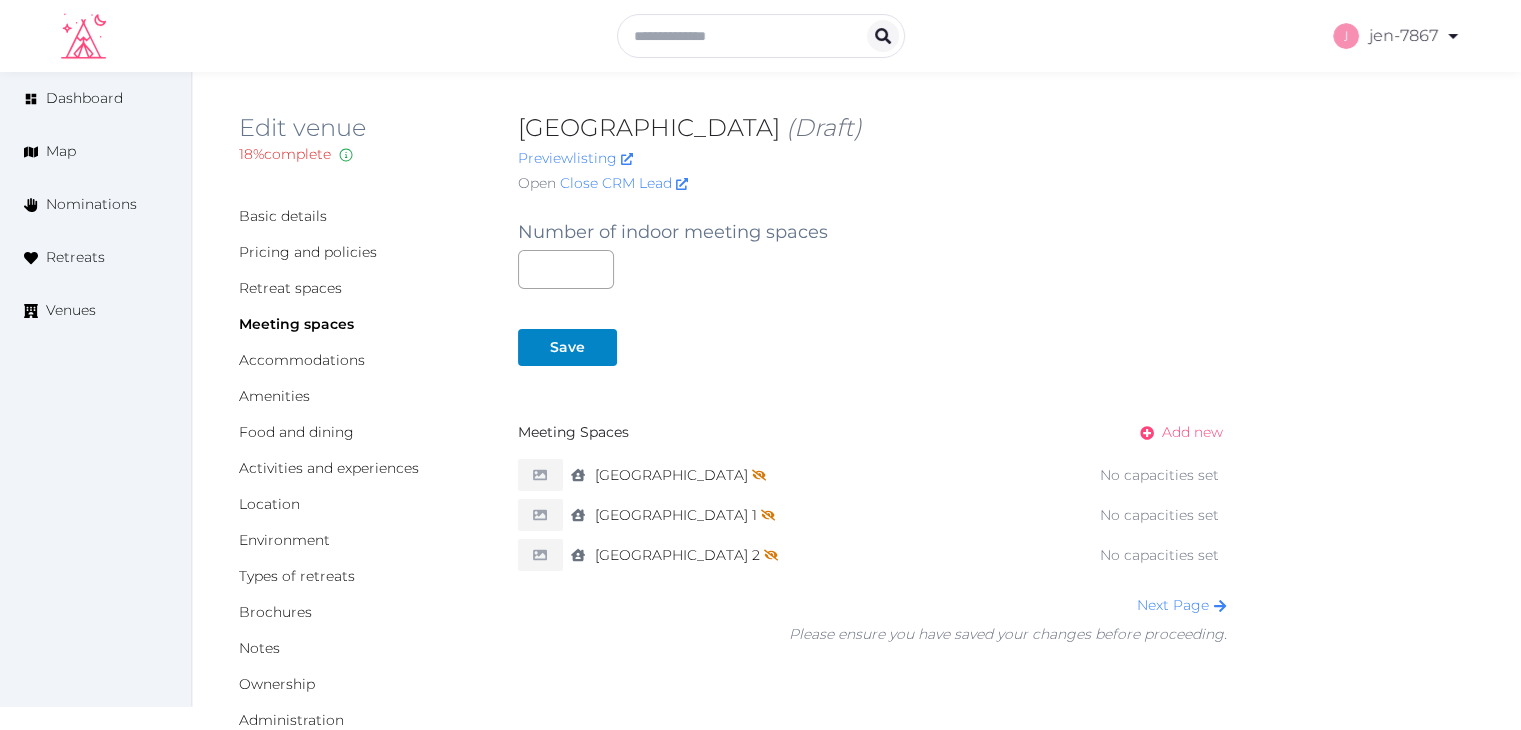 click on "Add new" at bounding box center (1192, 432) 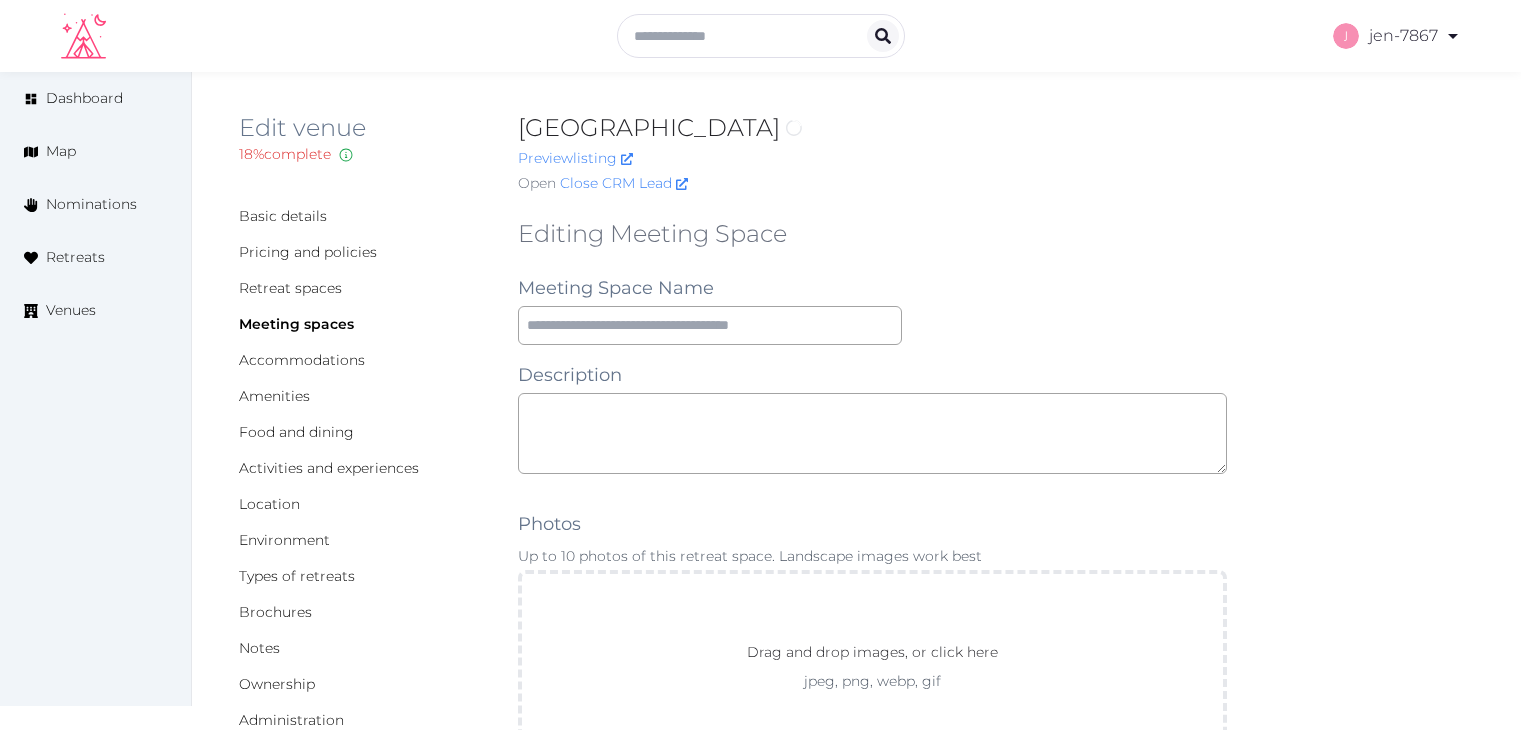 scroll, scrollTop: 0, scrollLeft: 0, axis: both 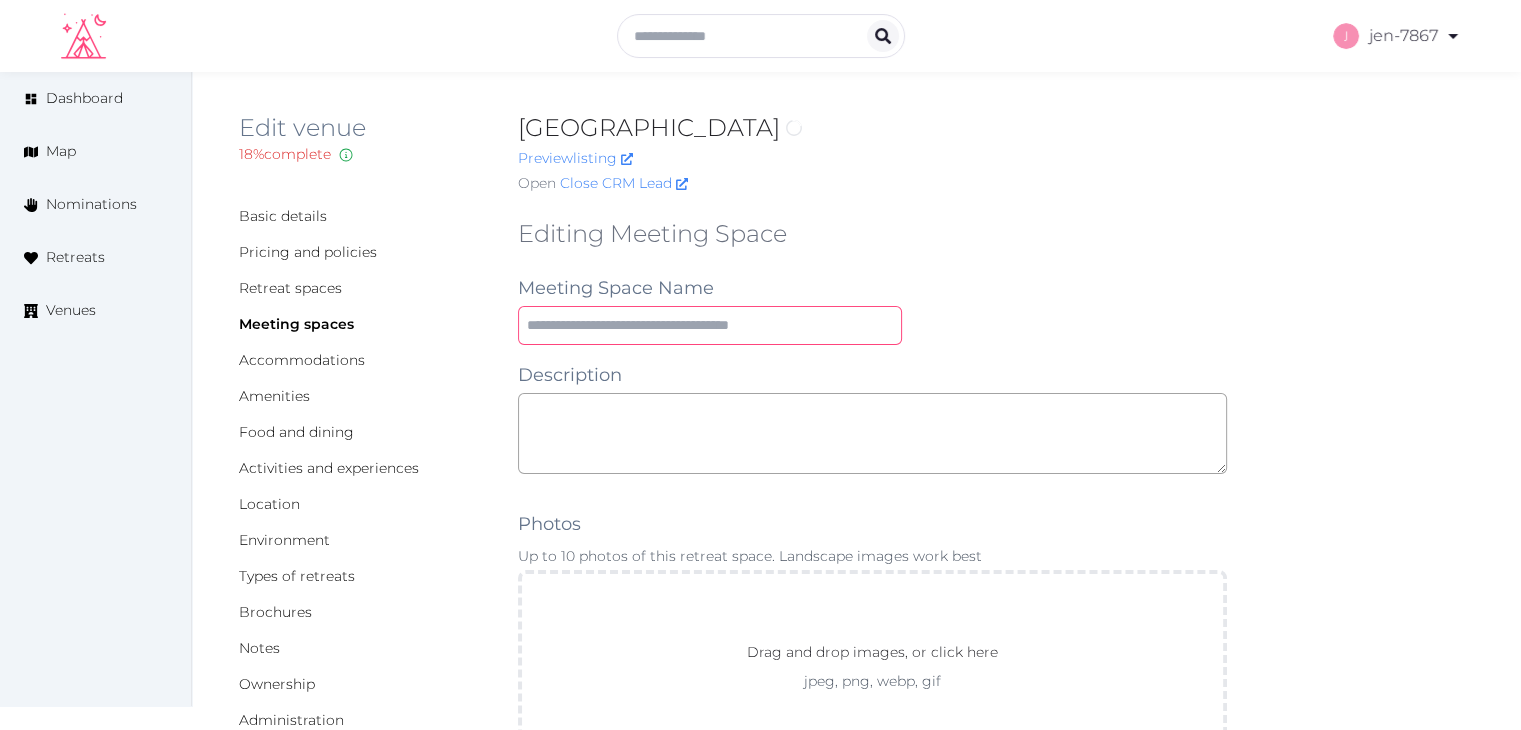 click at bounding box center [710, 325] 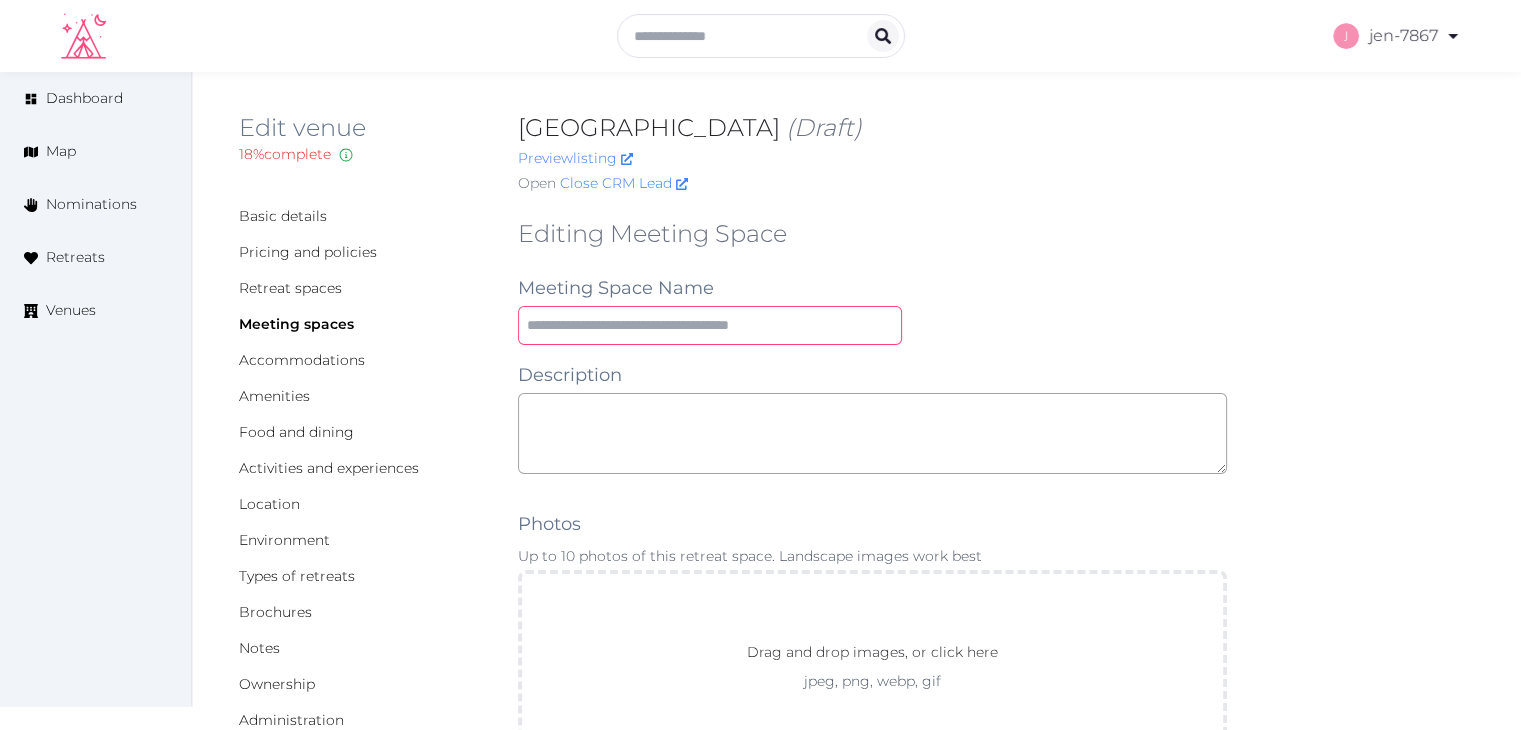 paste on "**********" 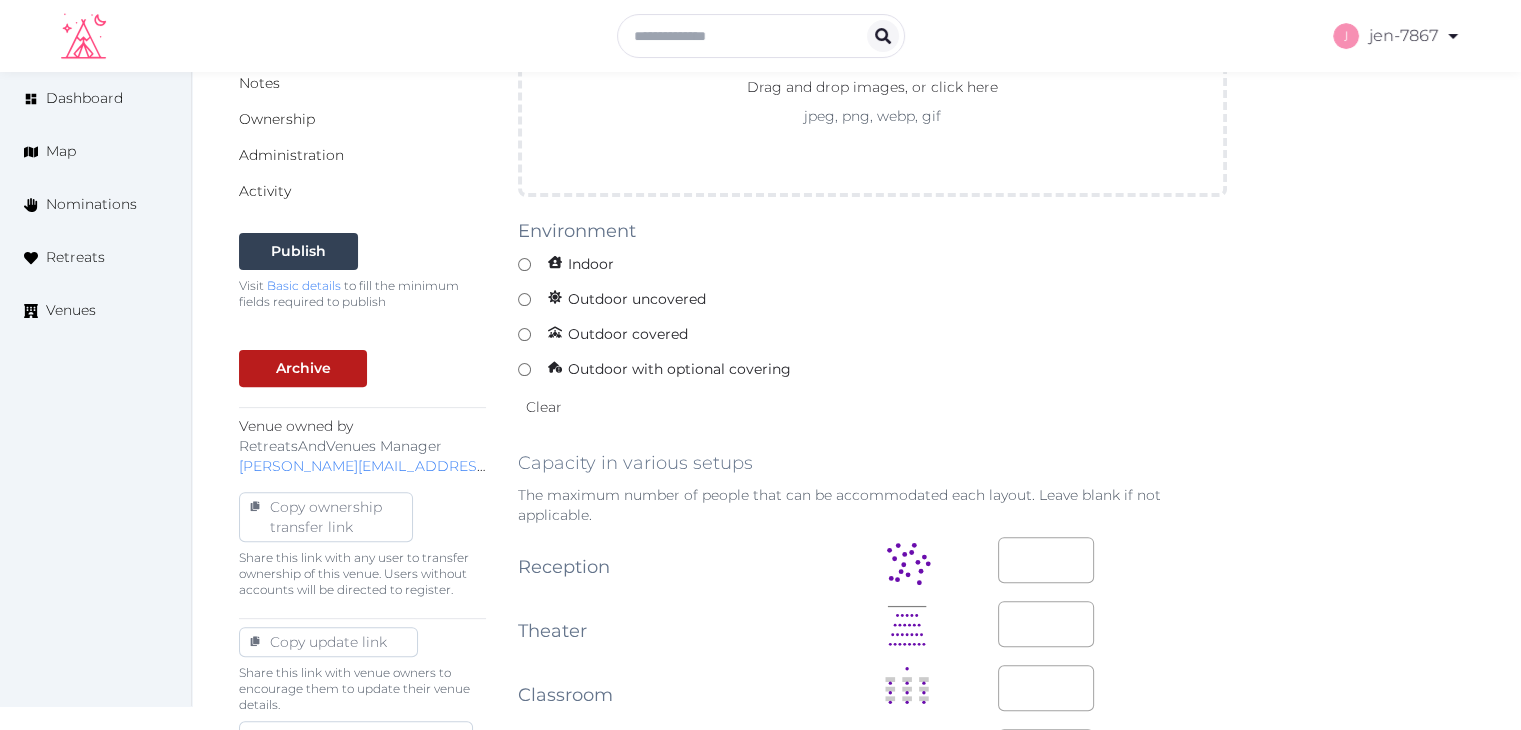scroll, scrollTop: 600, scrollLeft: 0, axis: vertical 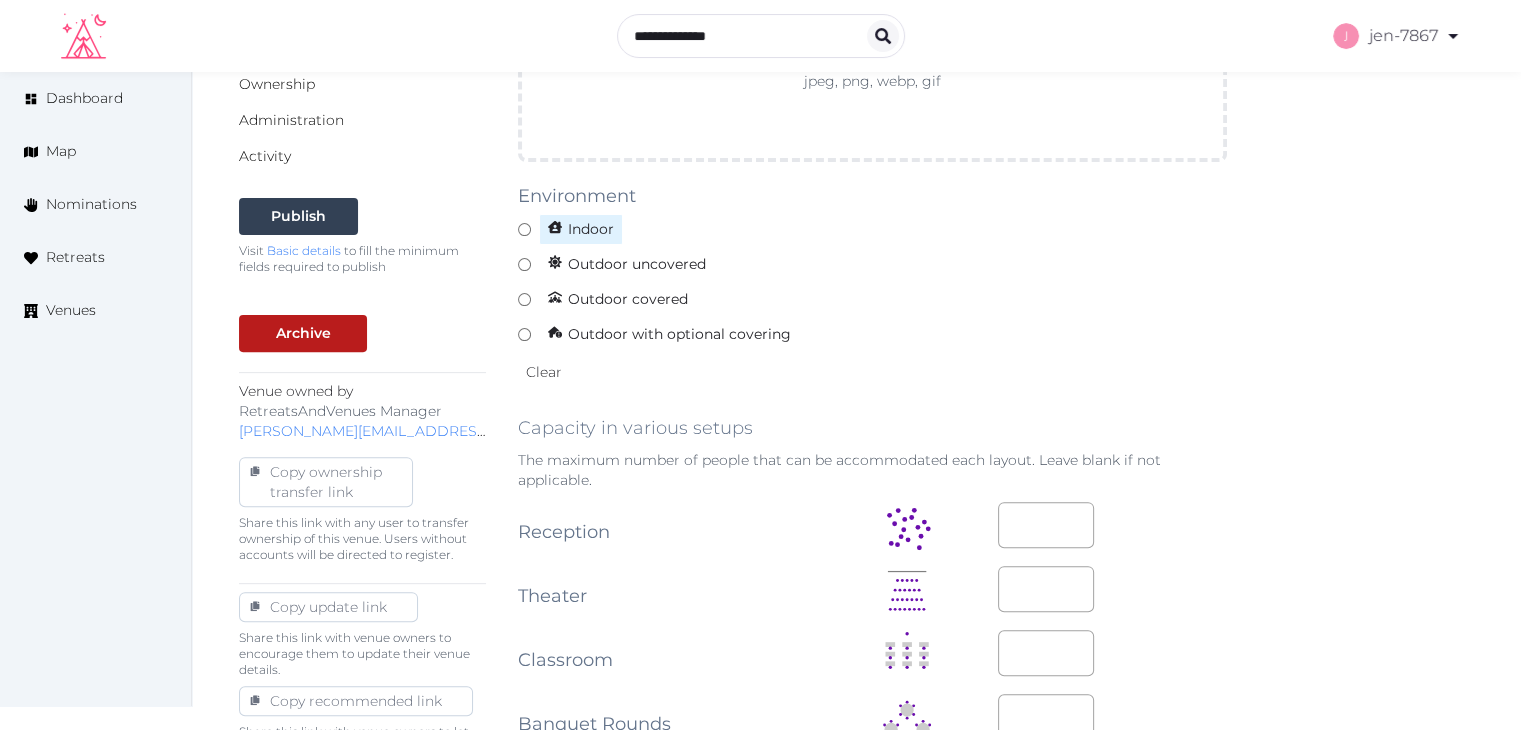 type on "**********" 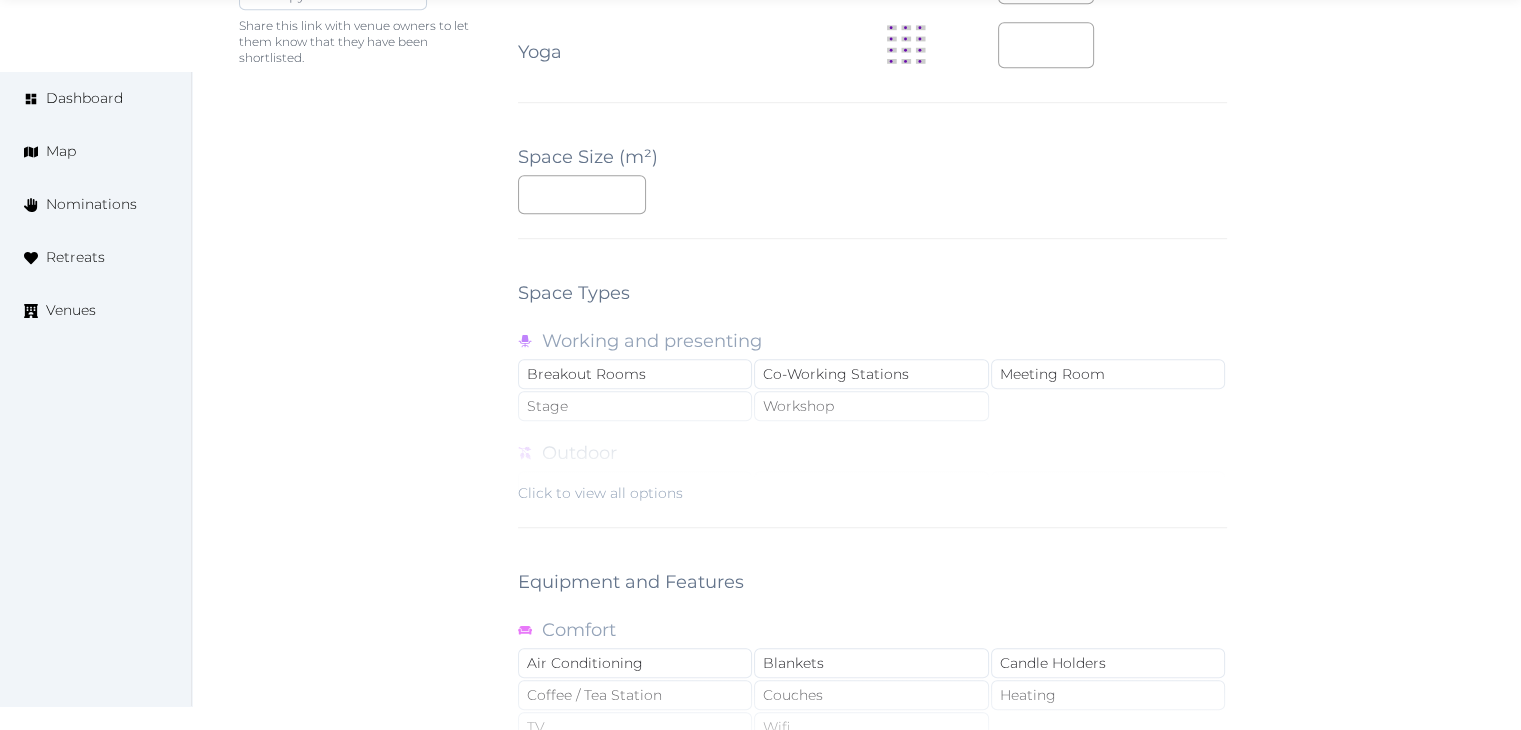 scroll, scrollTop: 1600, scrollLeft: 0, axis: vertical 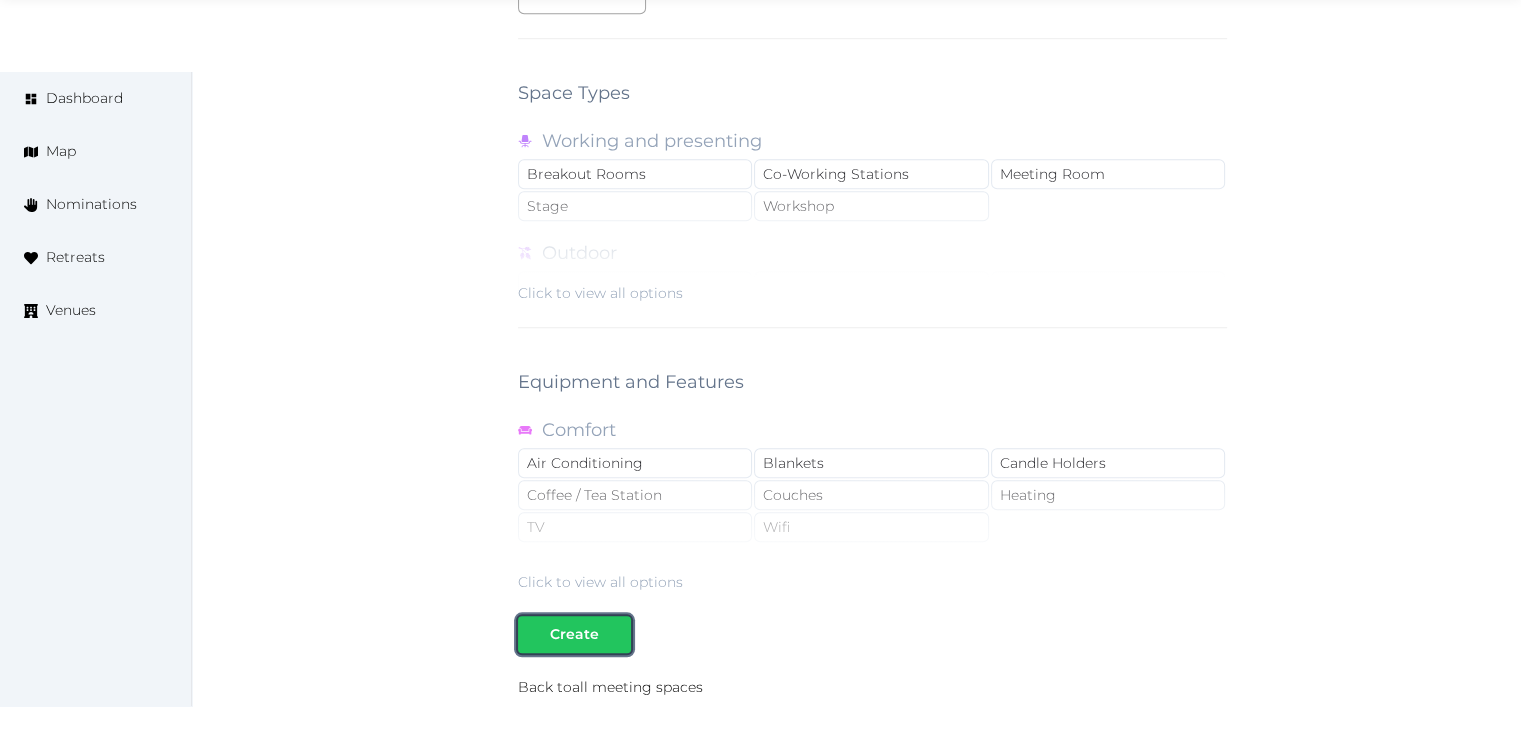 click on "Create" at bounding box center [574, 634] 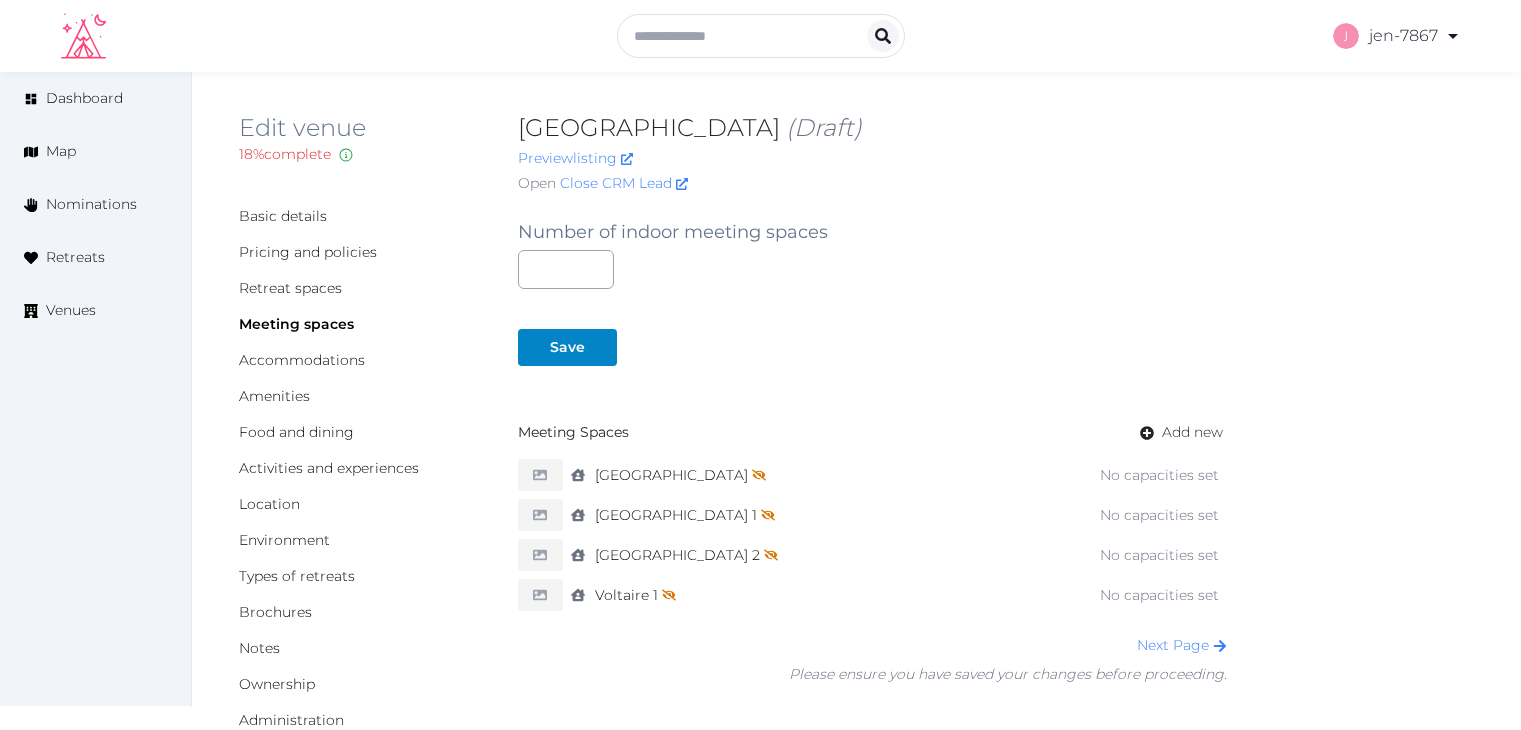 scroll, scrollTop: 0, scrollLeft: 0, axis: both 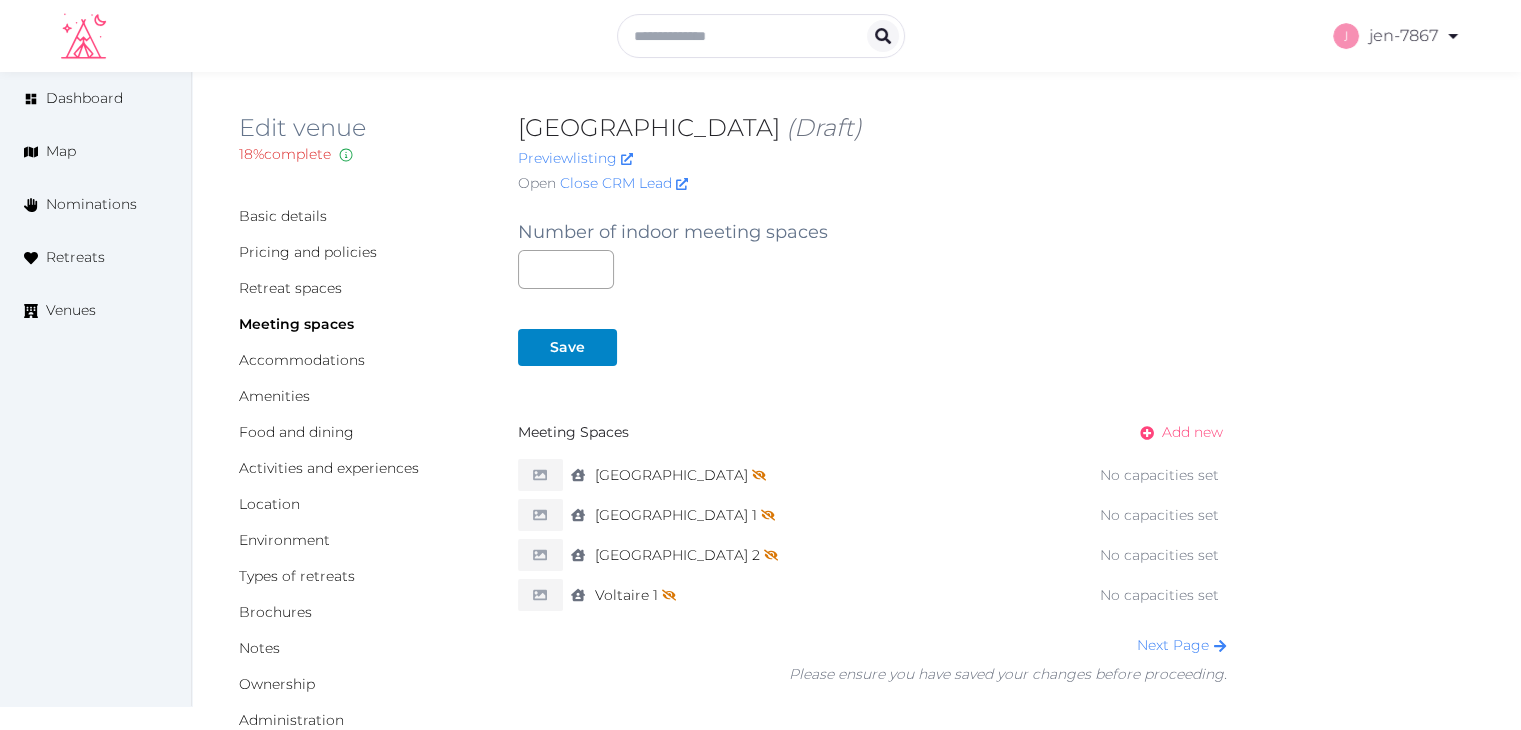 click on "Add new" at bounding box center [1192, 432] 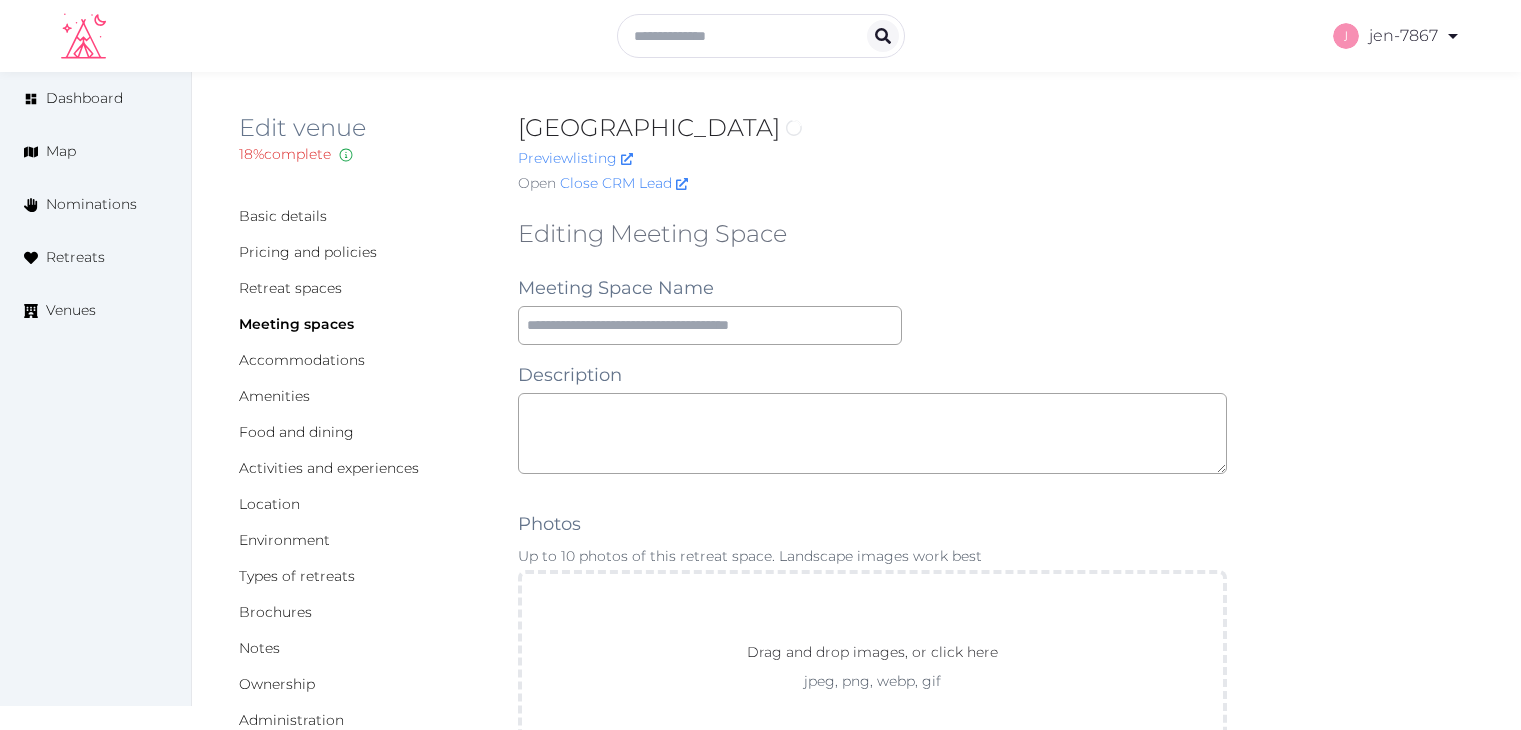 scroll, scrollTop: 0, scrollLeft: 0, axis: both 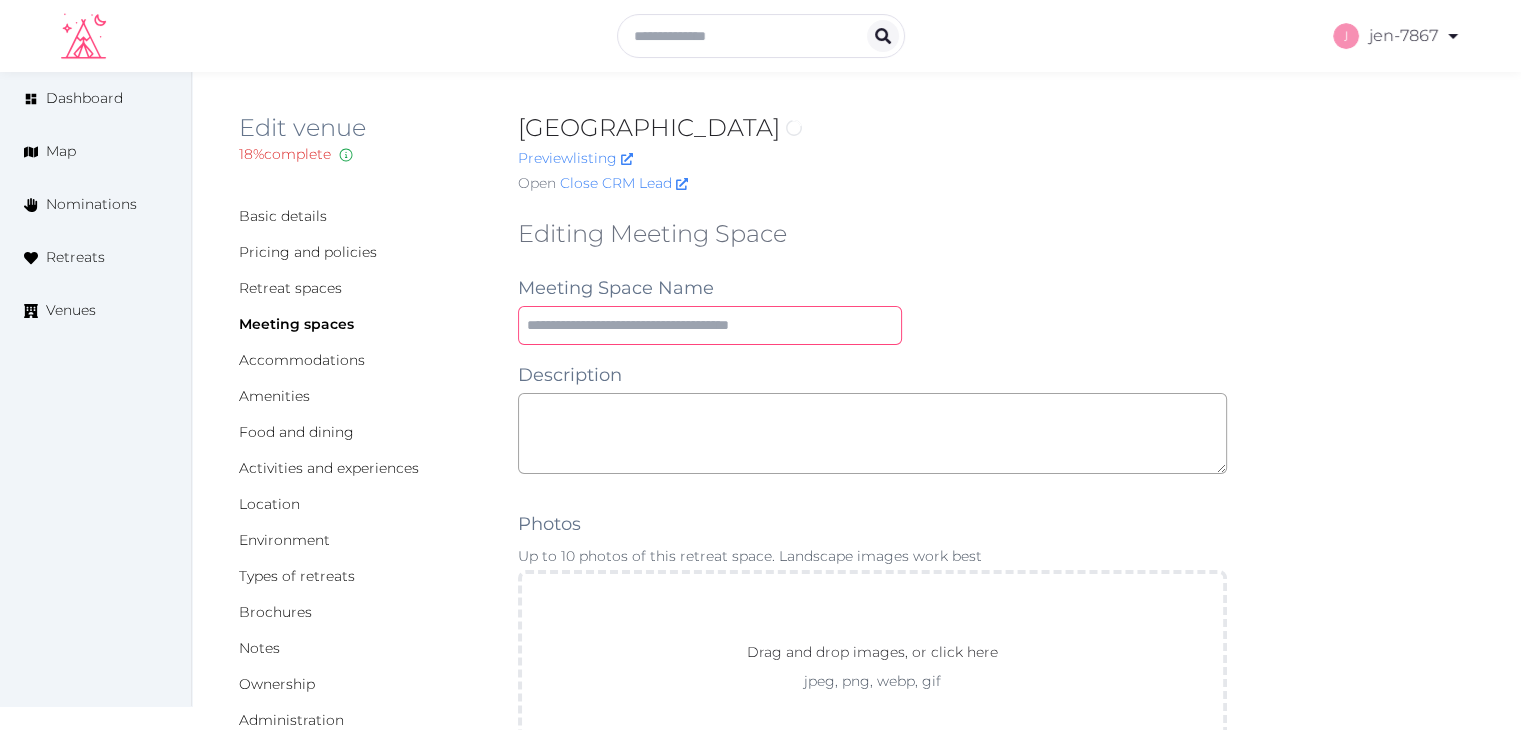 click at bounding box center [710, 325] 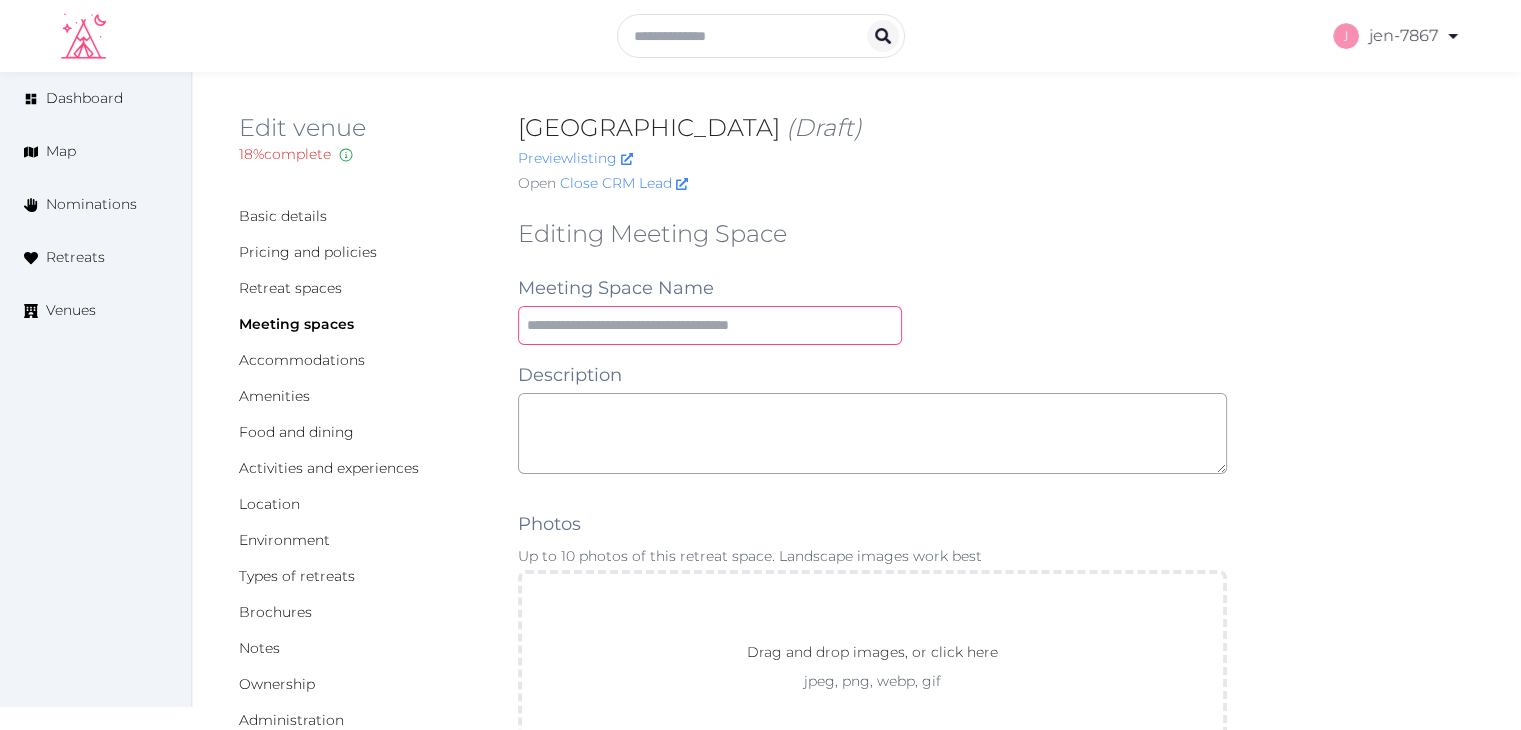 paste on "**********" 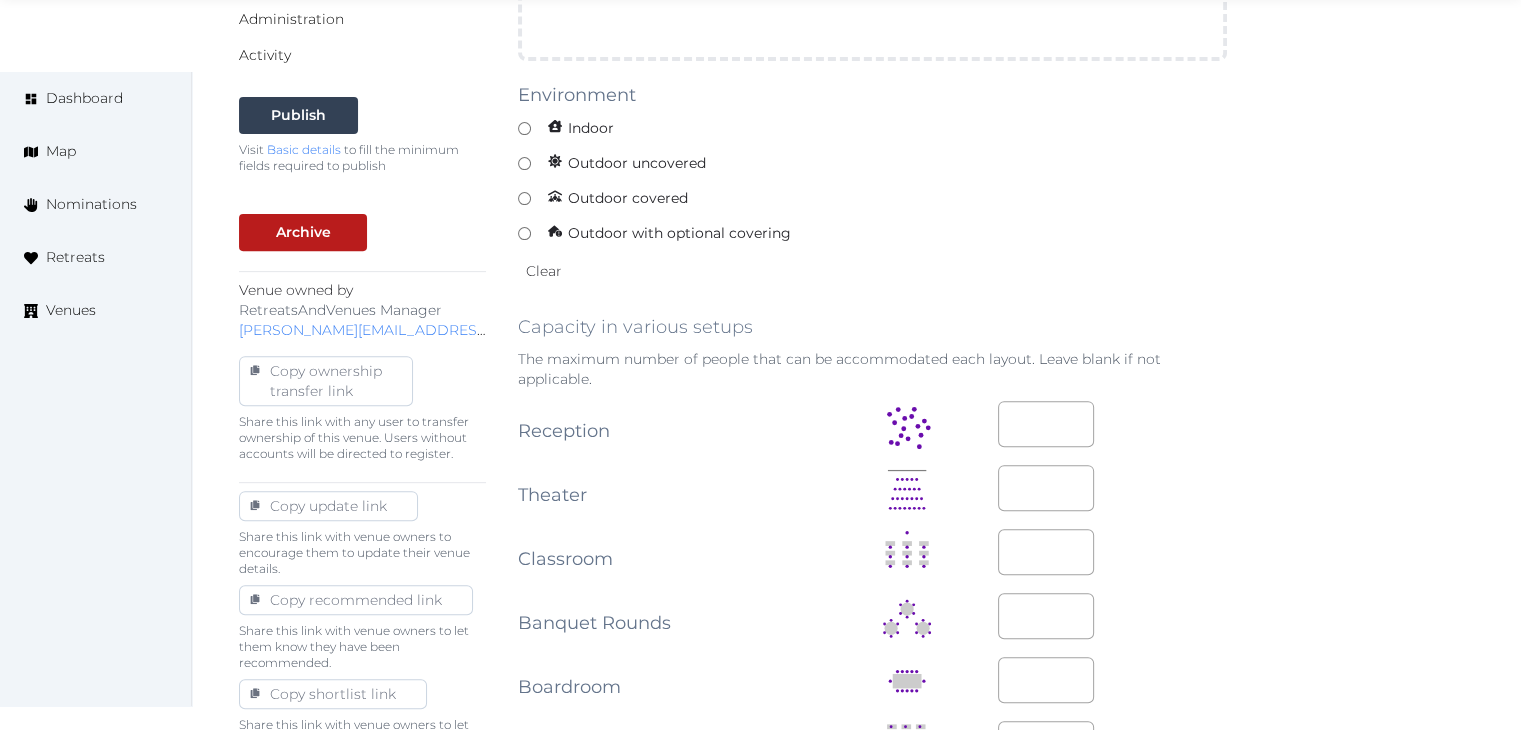 scroll, scrollTop: 700, scrollLeft: 0, axis: vertical 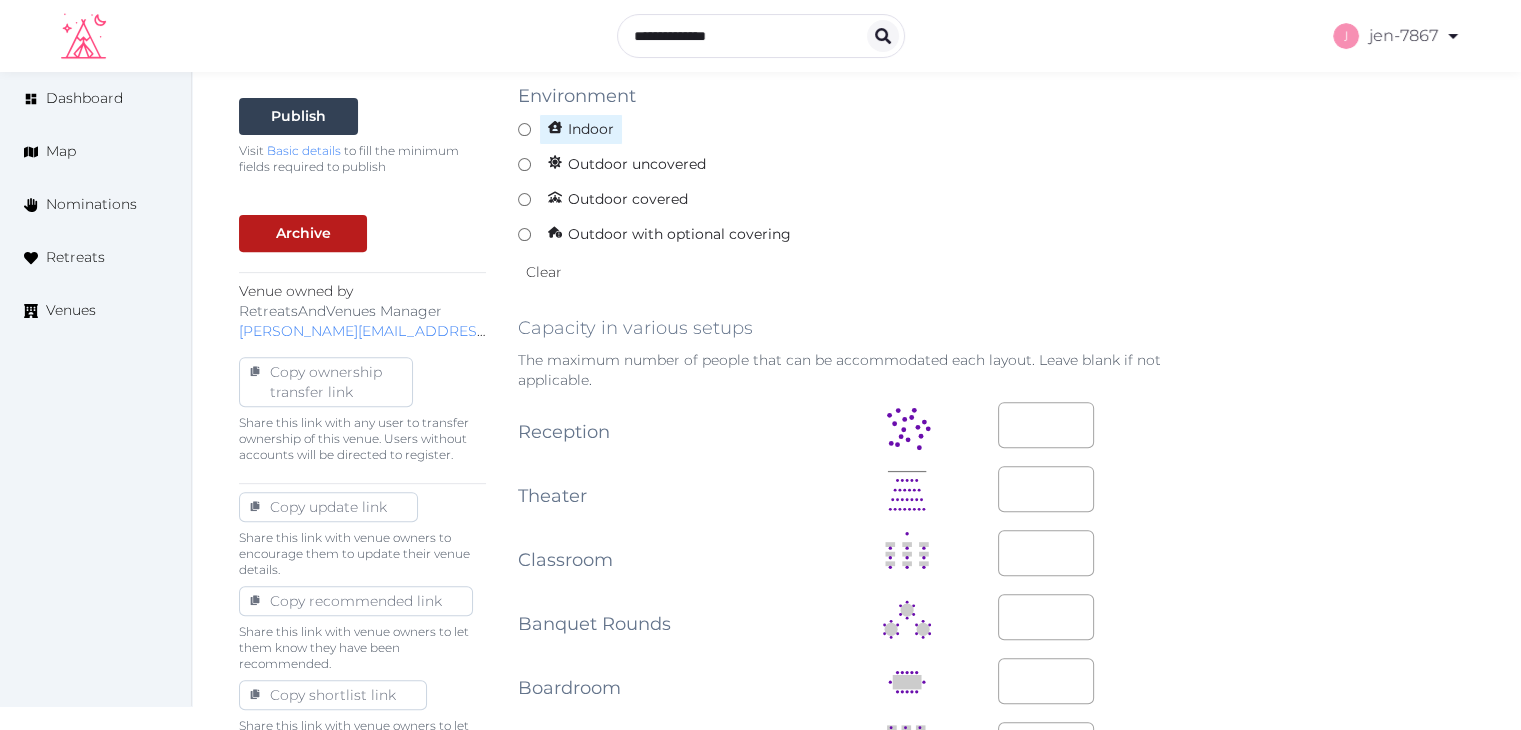type on "**********" 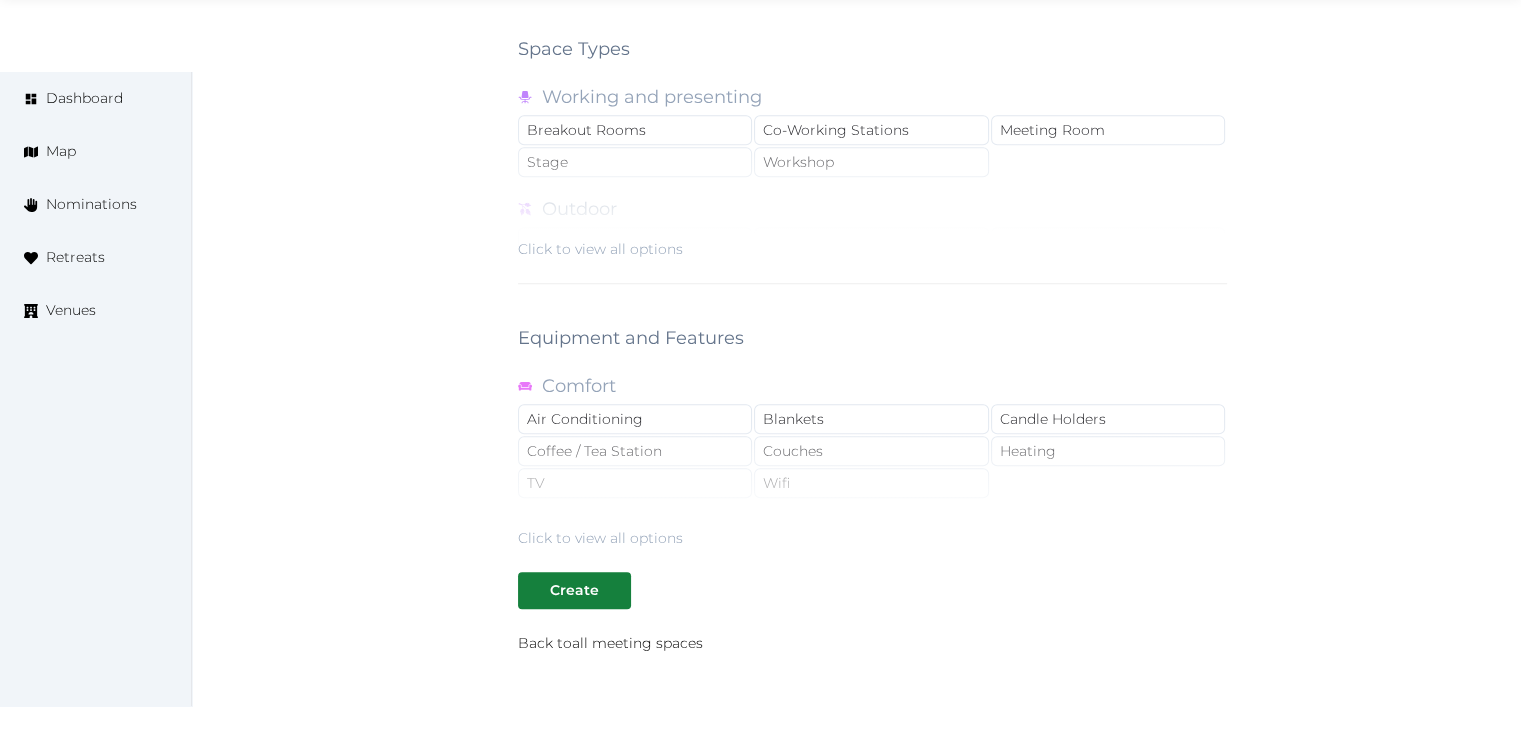scroll, scrollTop: 1788, scrollLeft: 0, axis: vertical 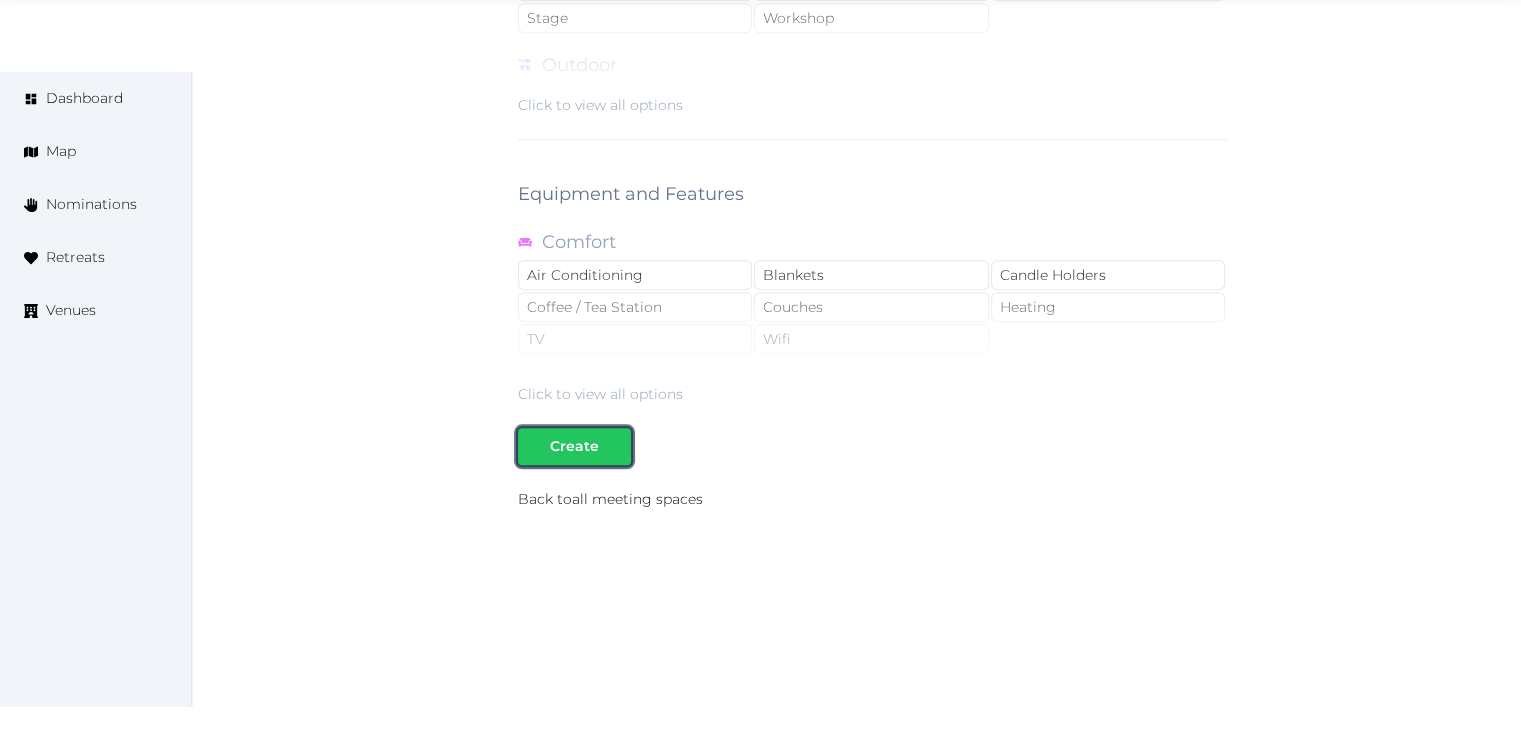 click on "Create" at bounding box center (574, 446) 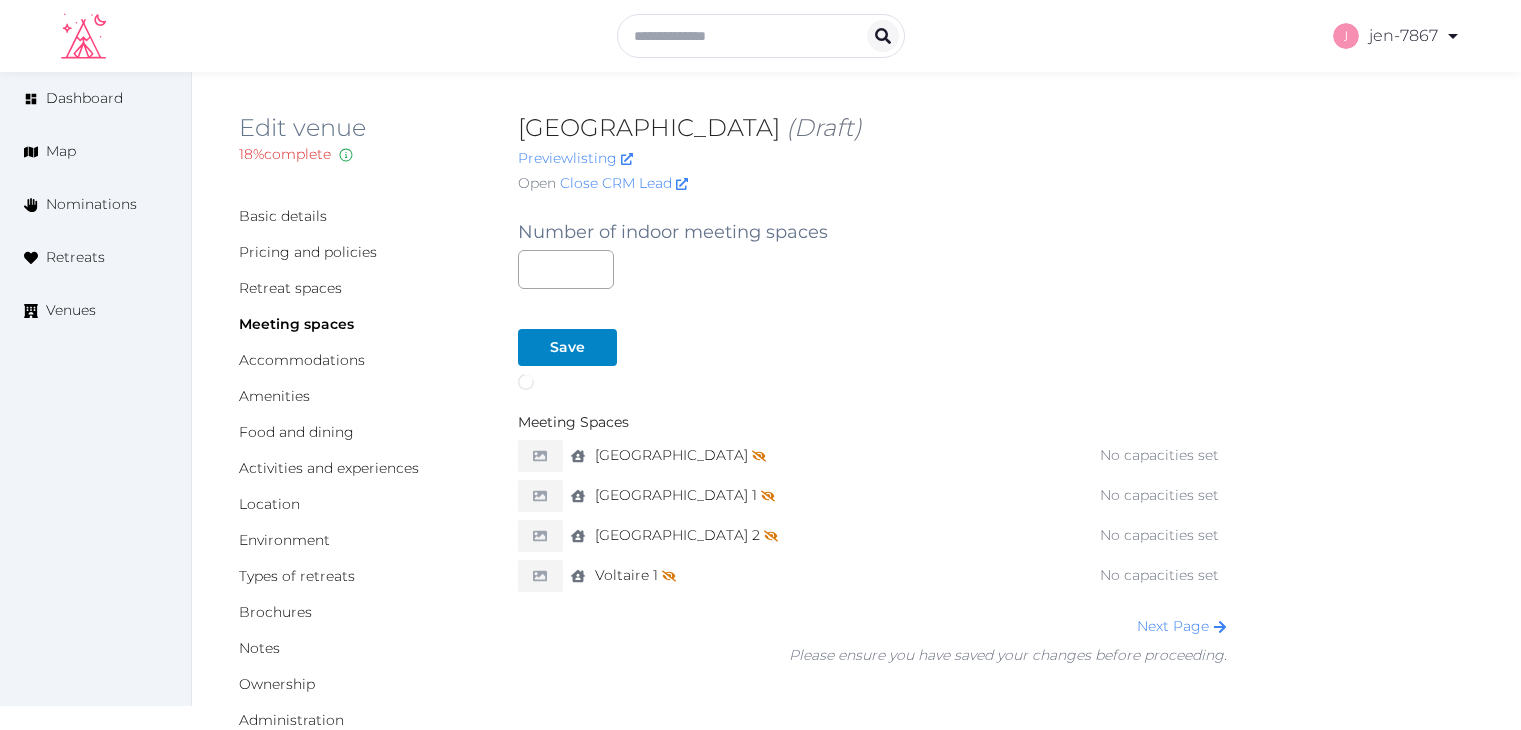 scroll, scrollTop: 0, scrollLeft: 0, axis: both 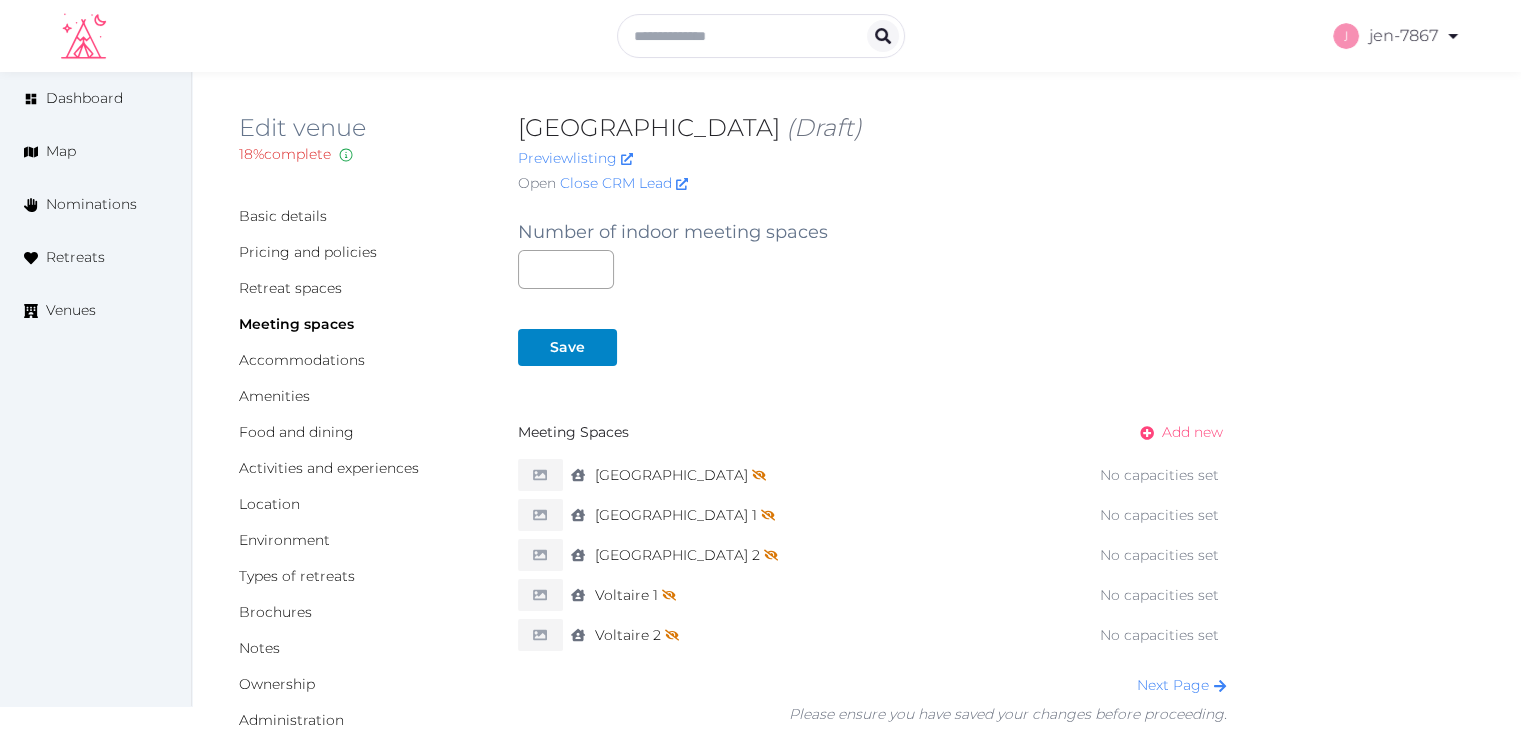 click on "Add new" at bounding box center [1192, 432] 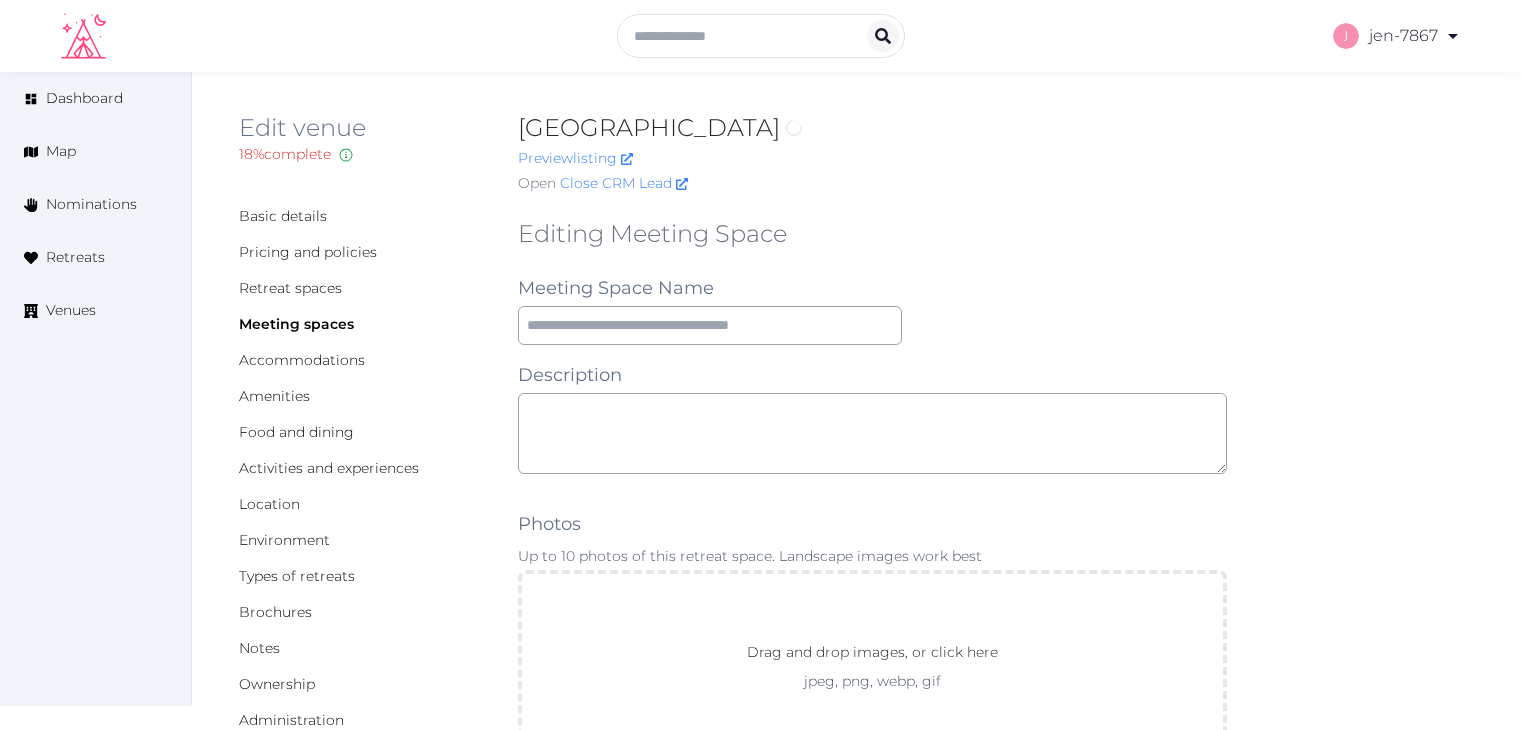 scroll, scrollTop: 0, scrollLeft: 0, axis: both 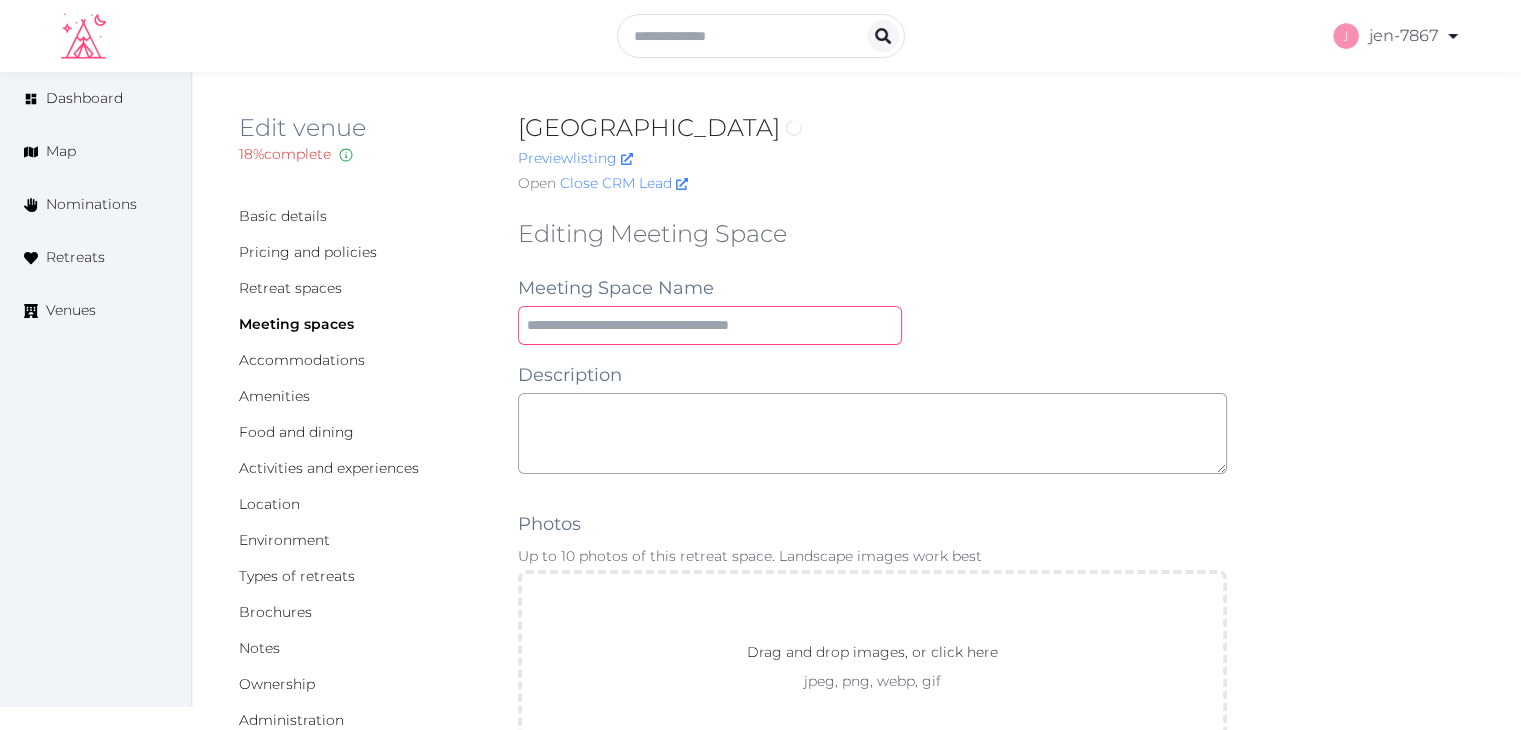 click at bounding box center [710, 325] 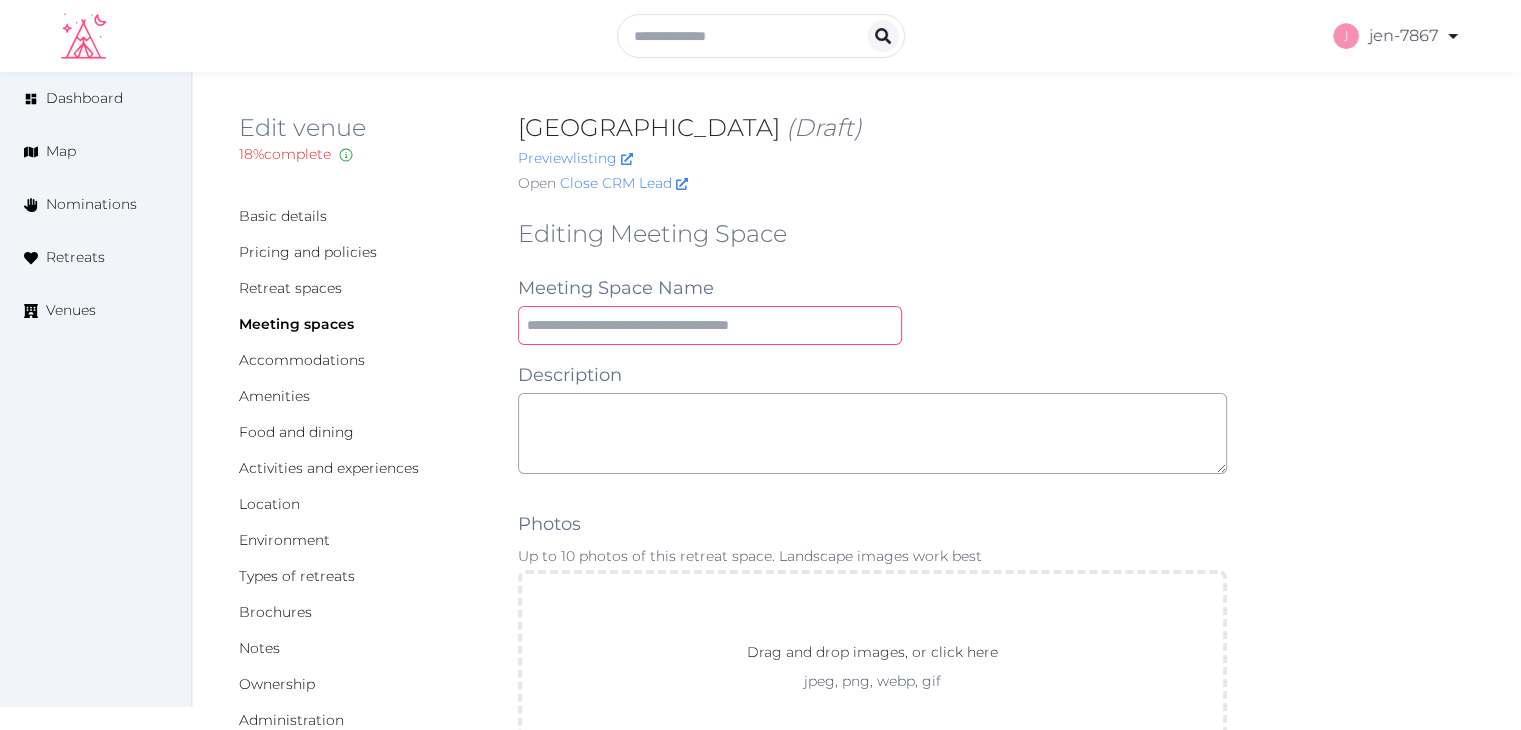 paste on "*****" 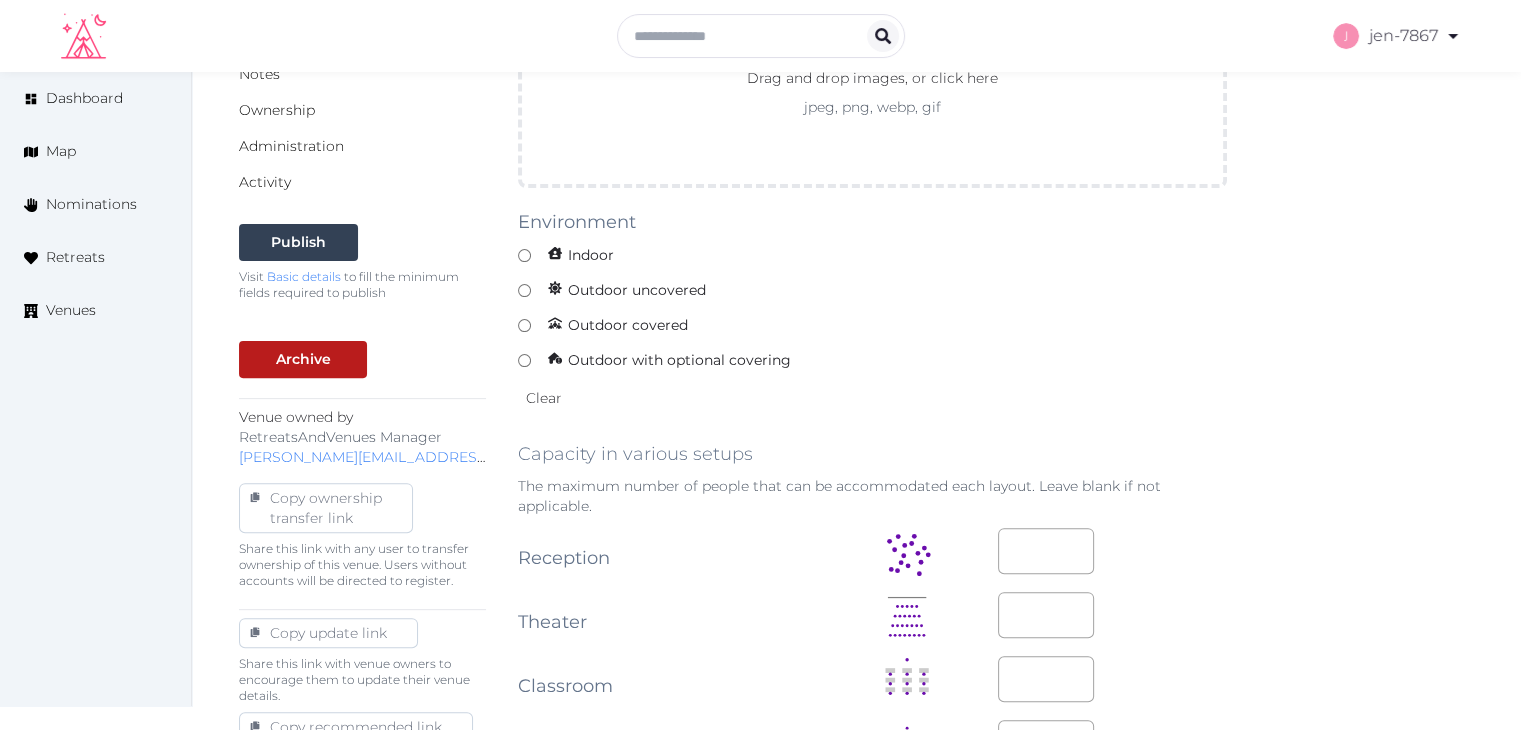 scroll, scrollTop: 600, scrollLeft: 0, axis: vertical 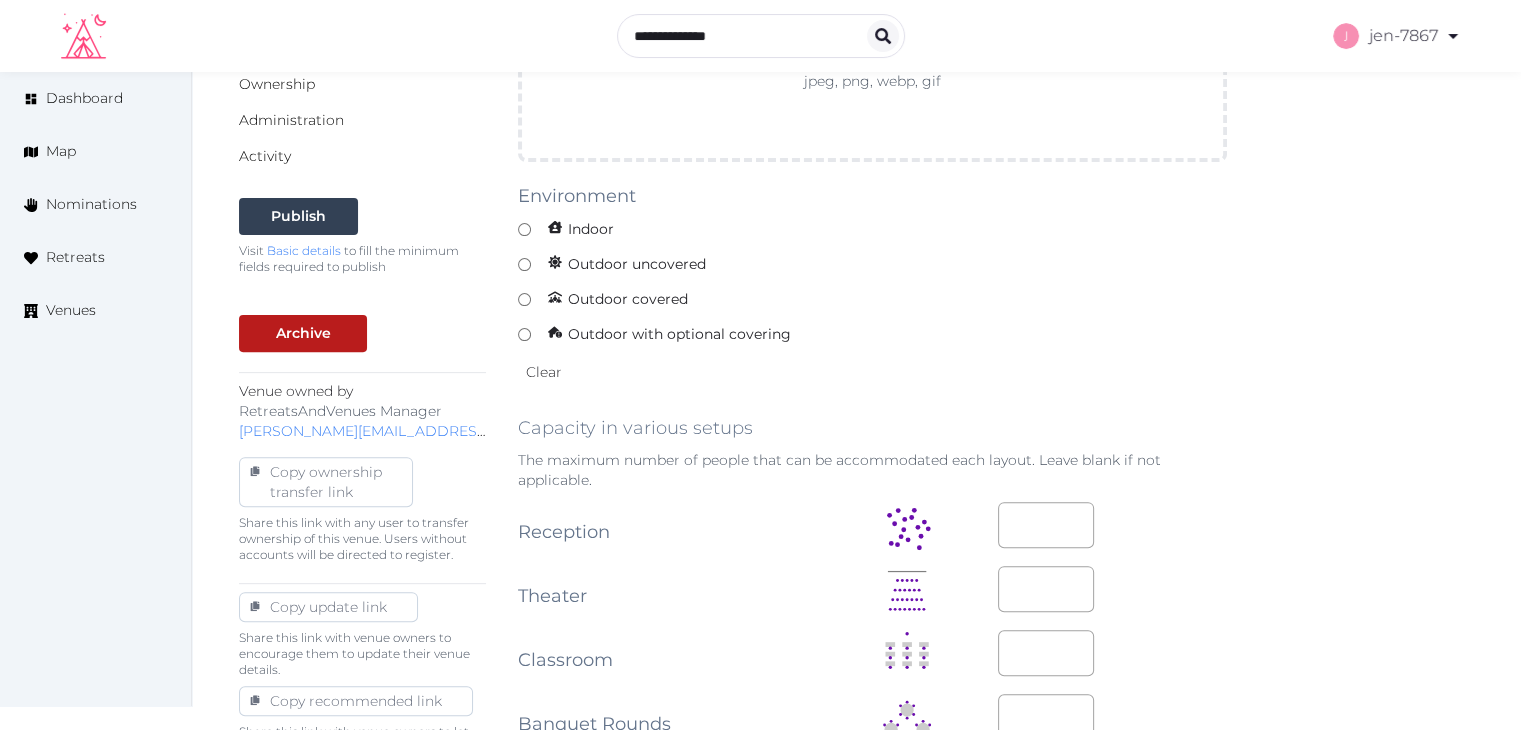 type on "*****" 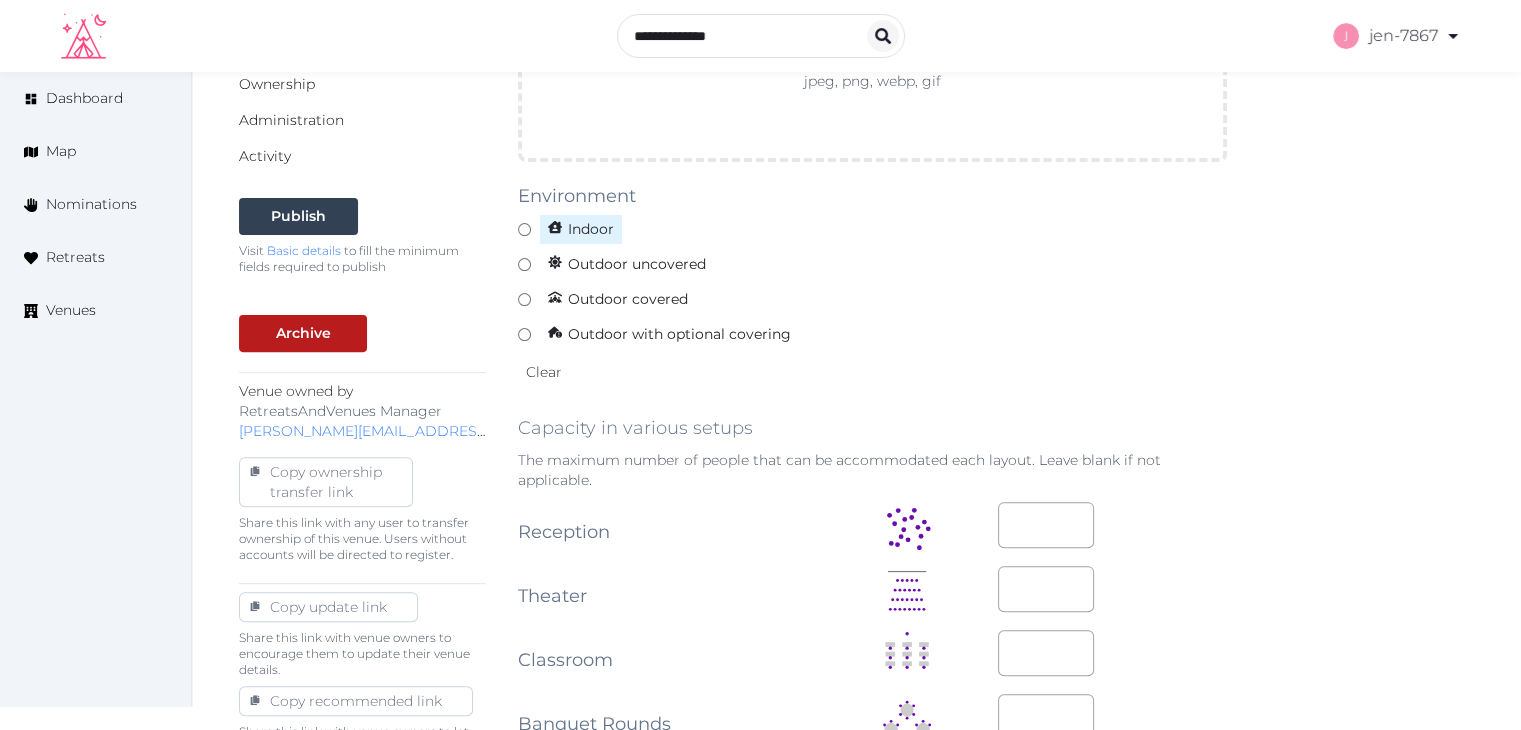click 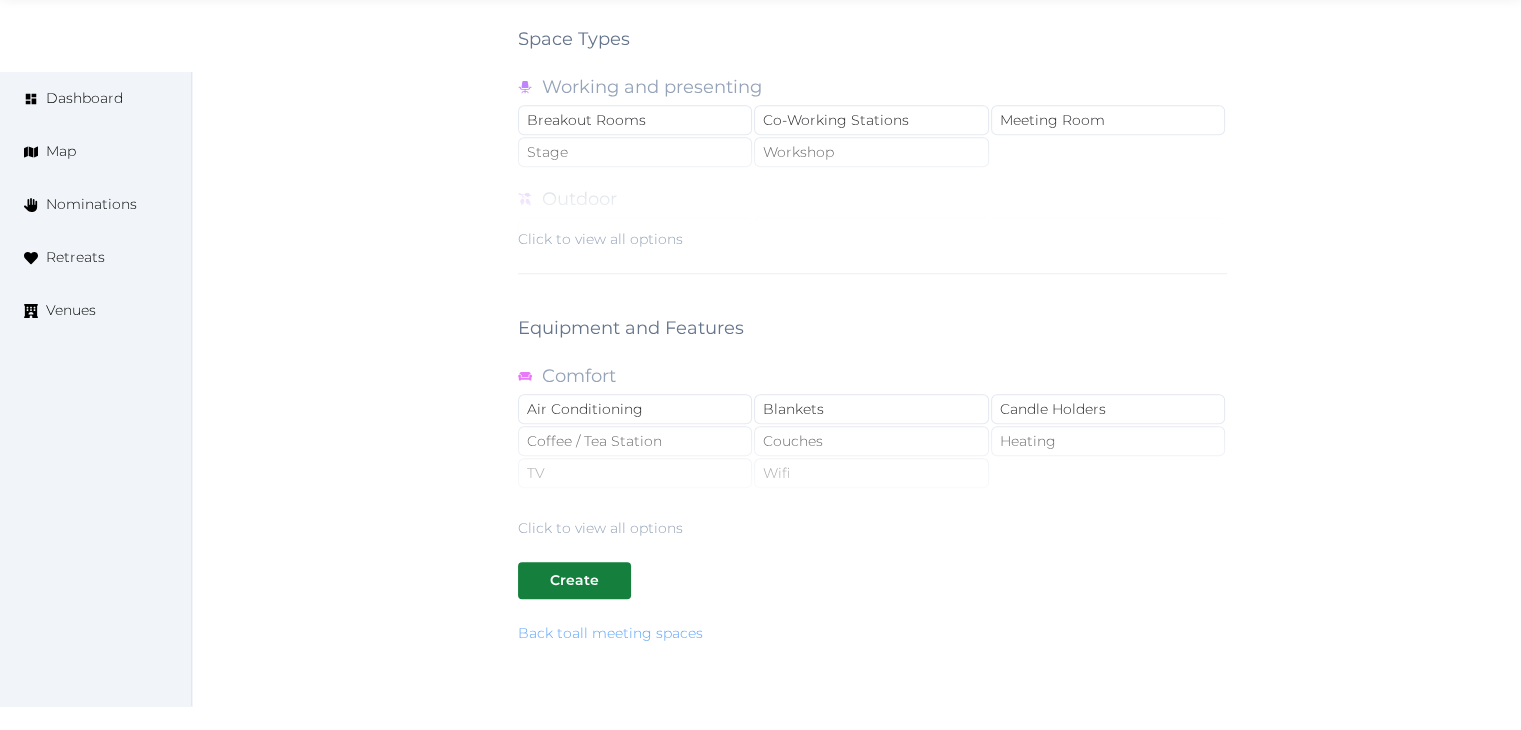 scroll, scrollTop: 1788, scrollLeft: 0, axis: vertical 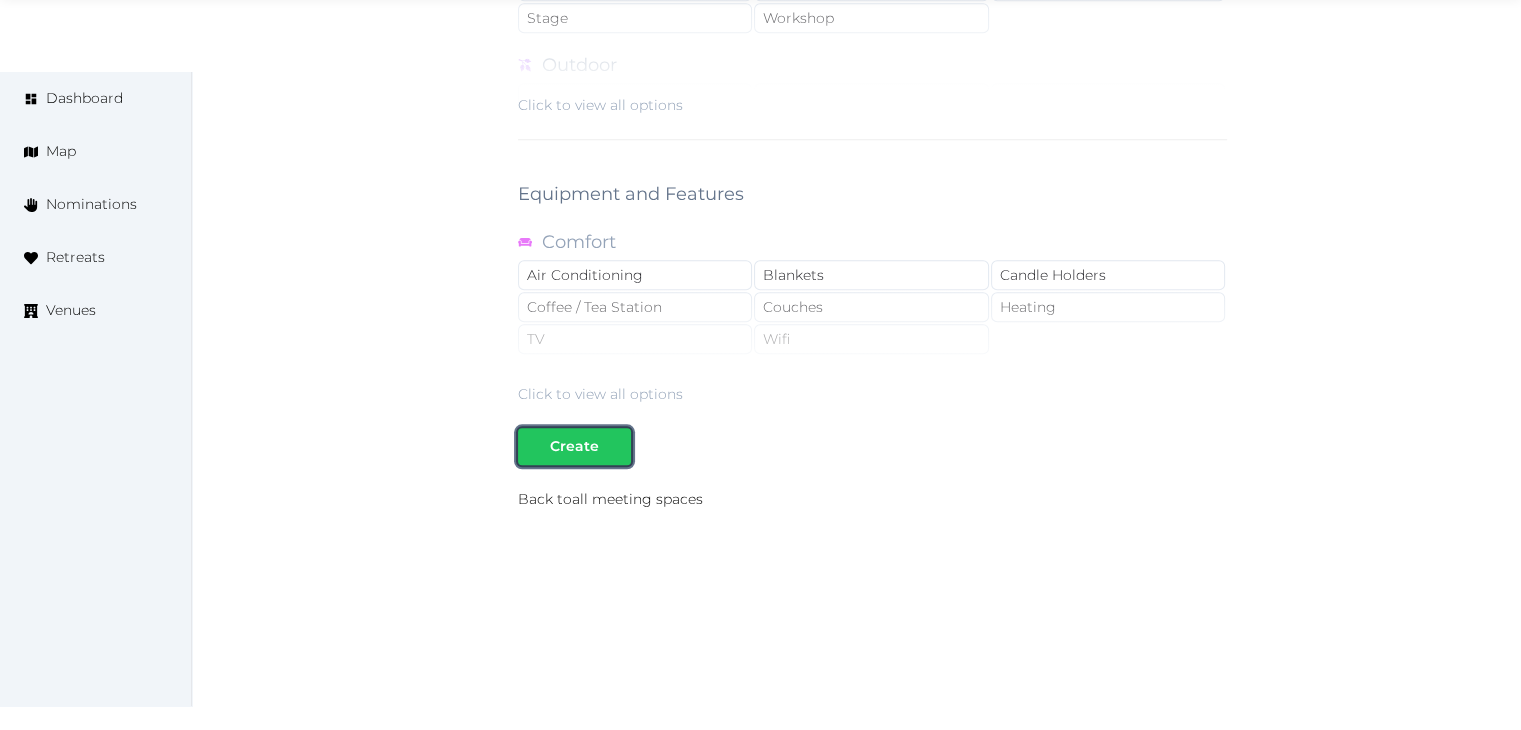 click on "Create" at bounding box center [574, 446] 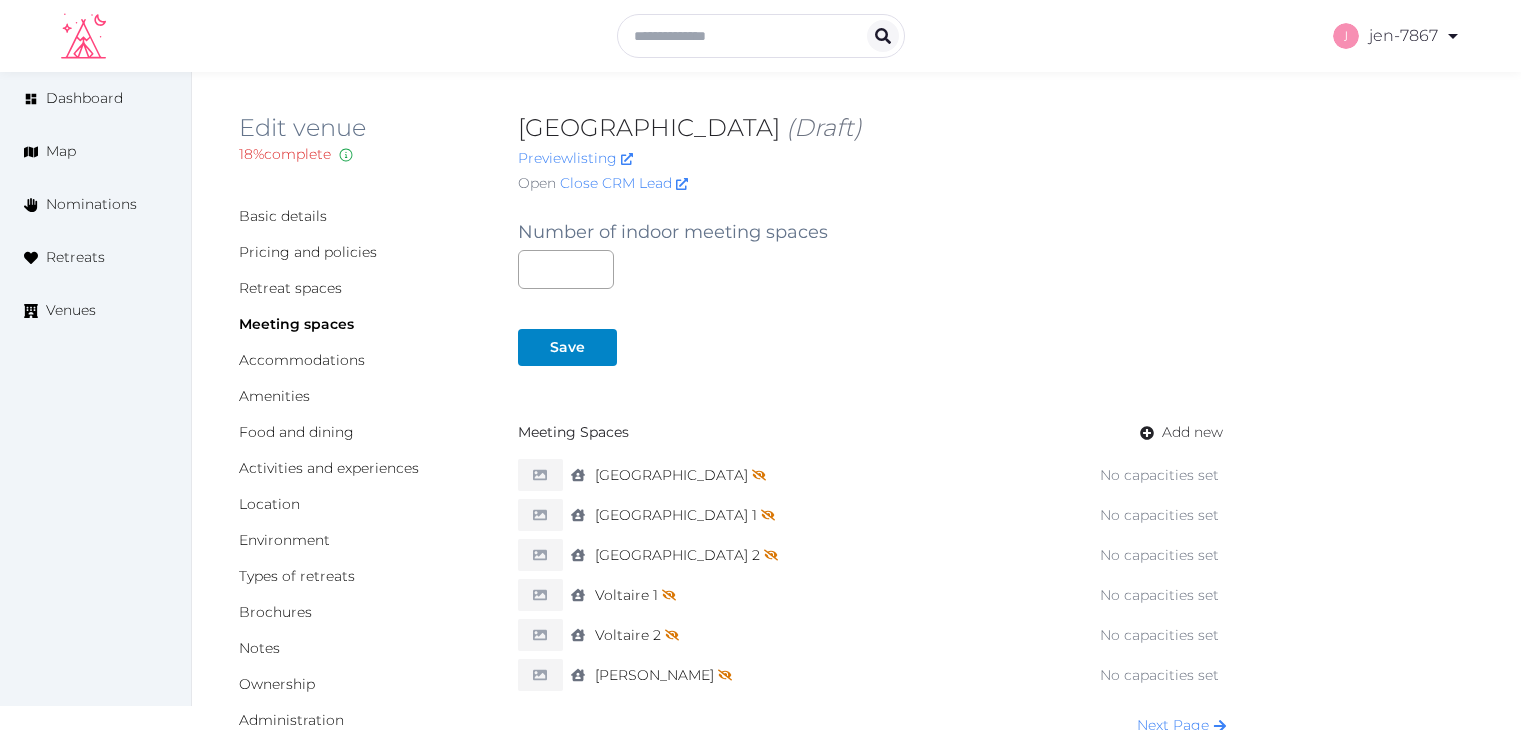scroll, scrollTop: 0, scrollLeft: 0, axis: both 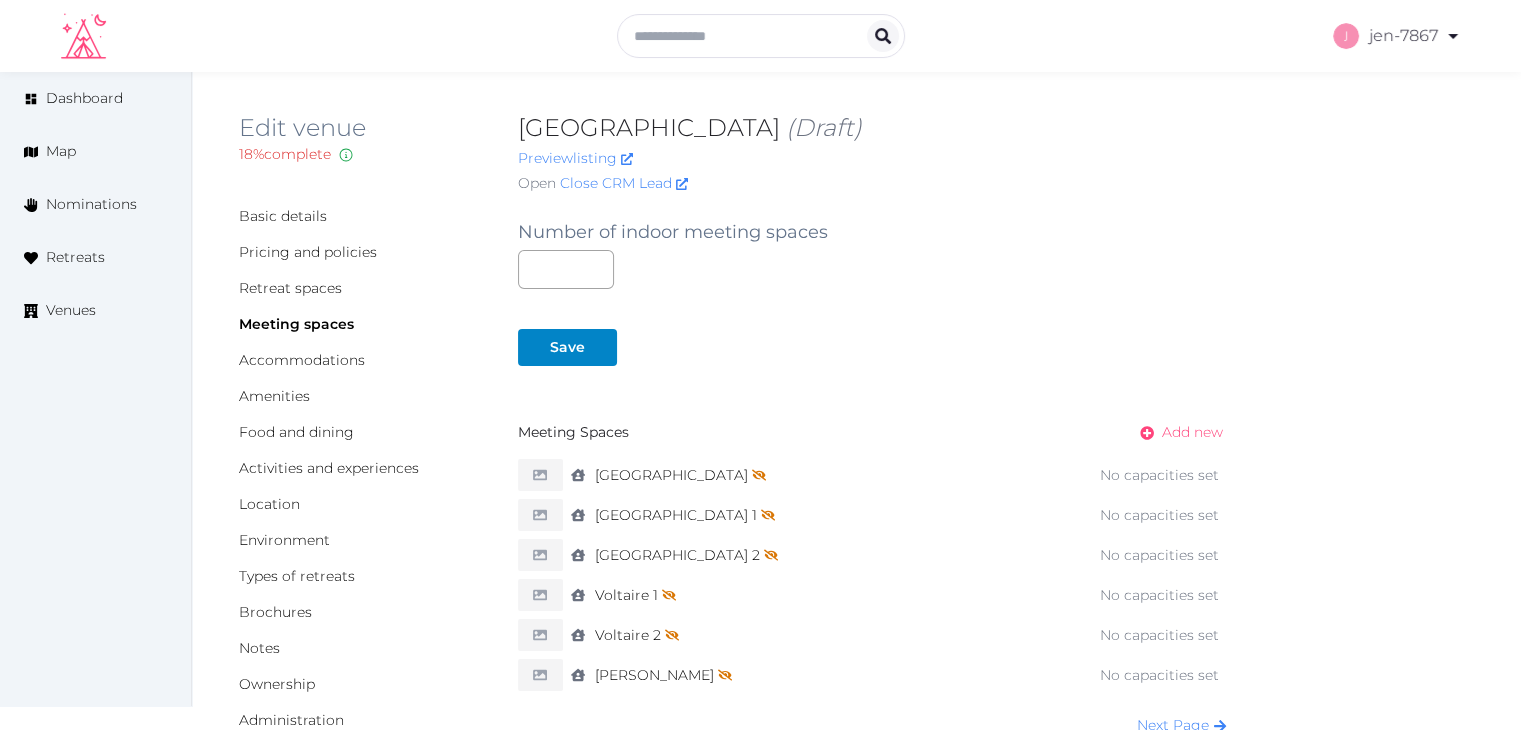 click on "Add new" at bounding box center [1192, 432] 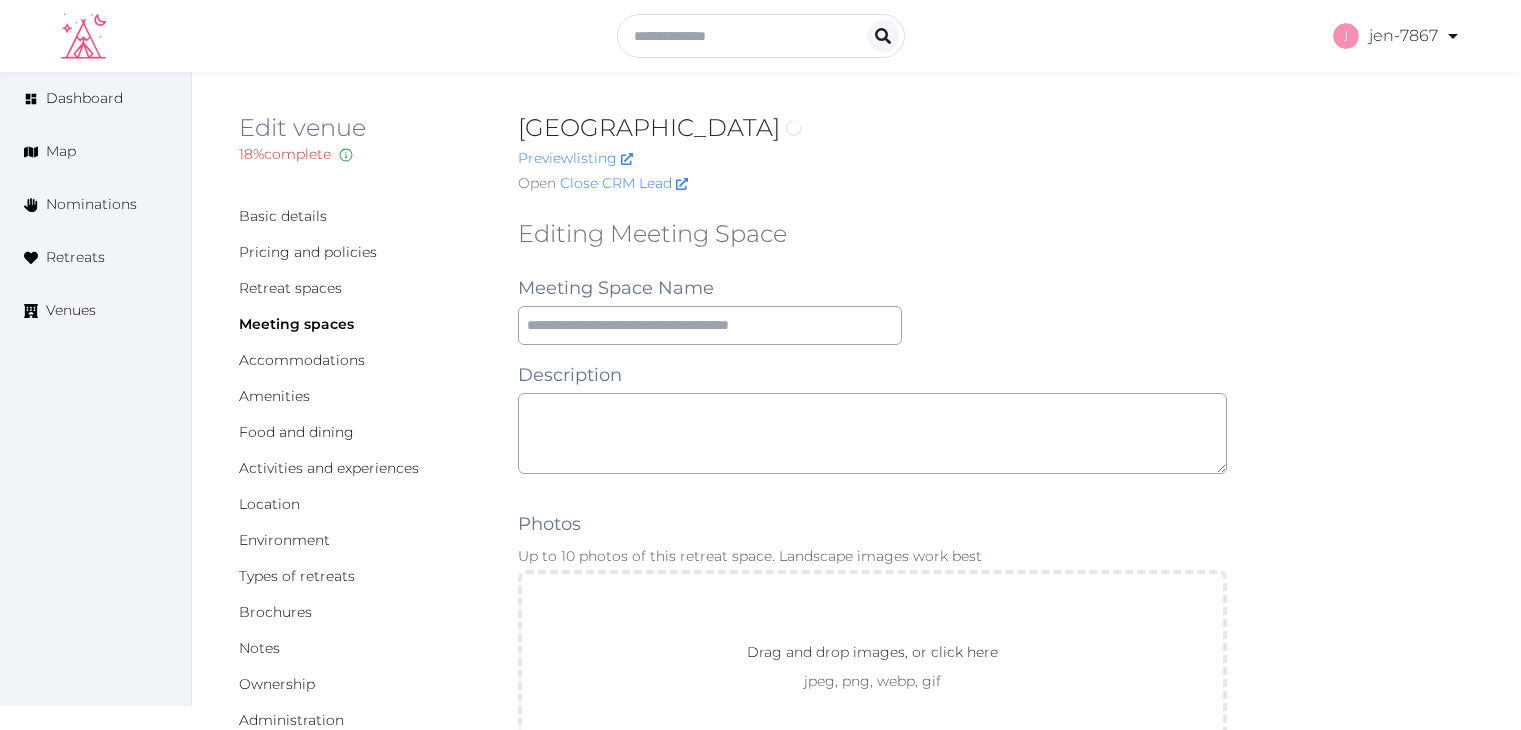 scroll, scrollTop: 0, scrollLeft: 0, axis: both 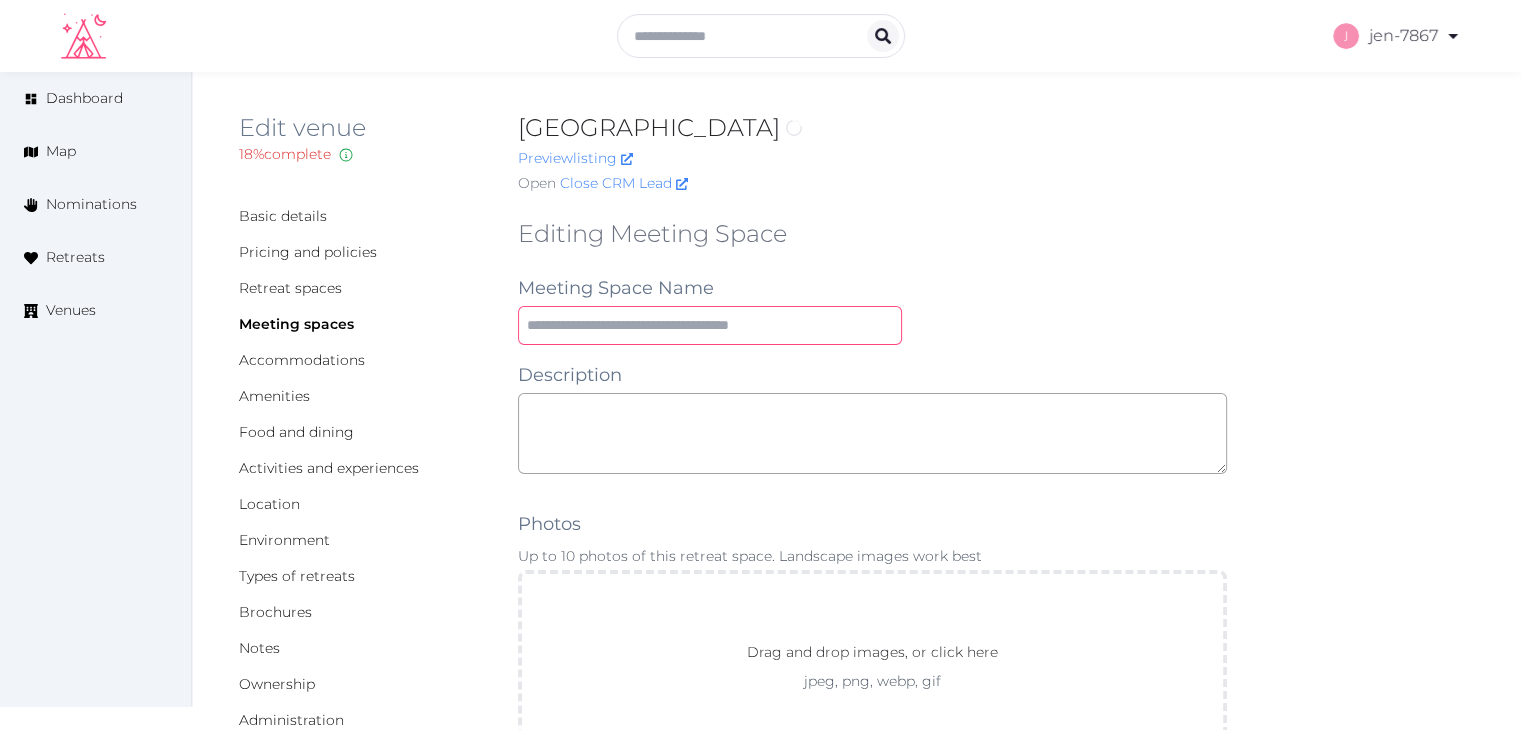 click at bounding box center [710, 325] 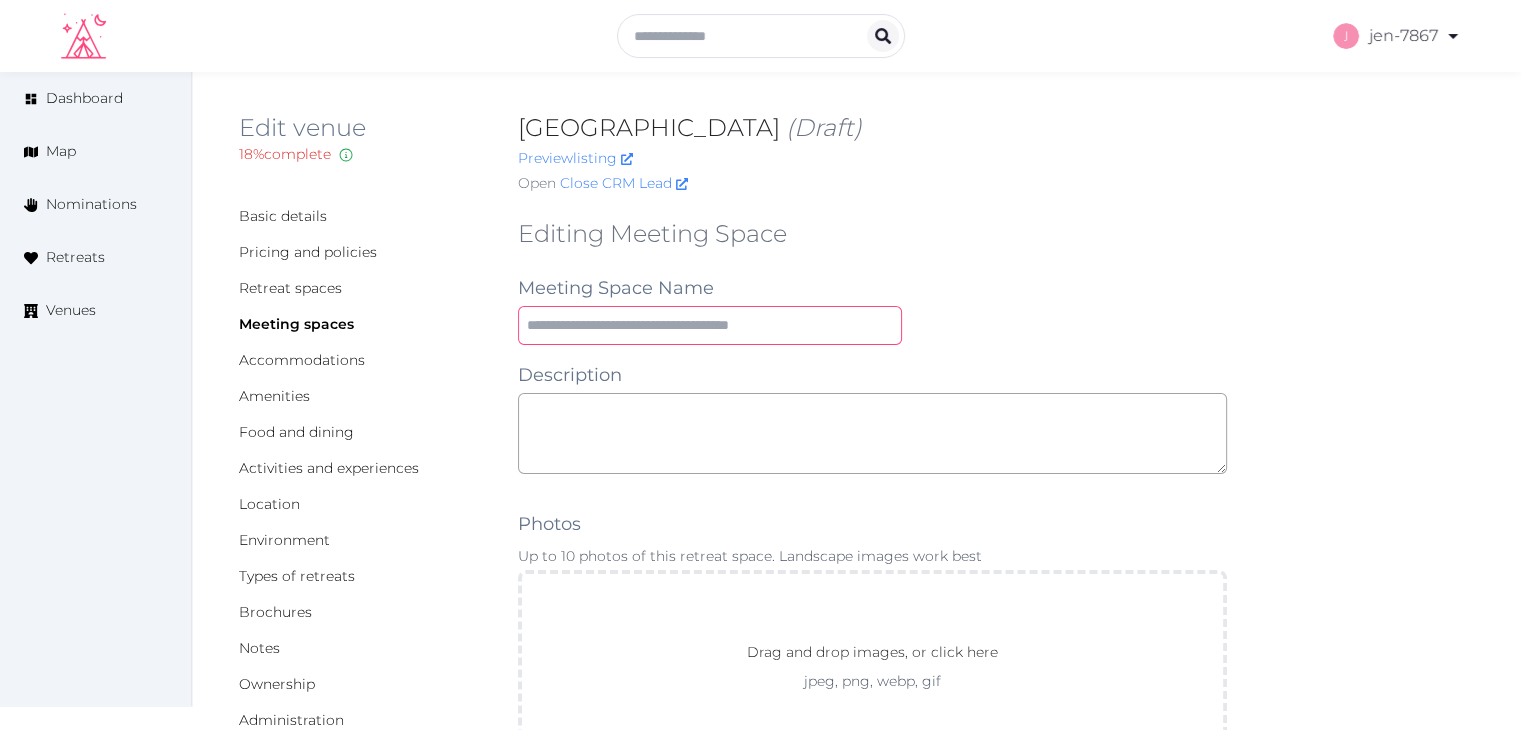 paste on "******" 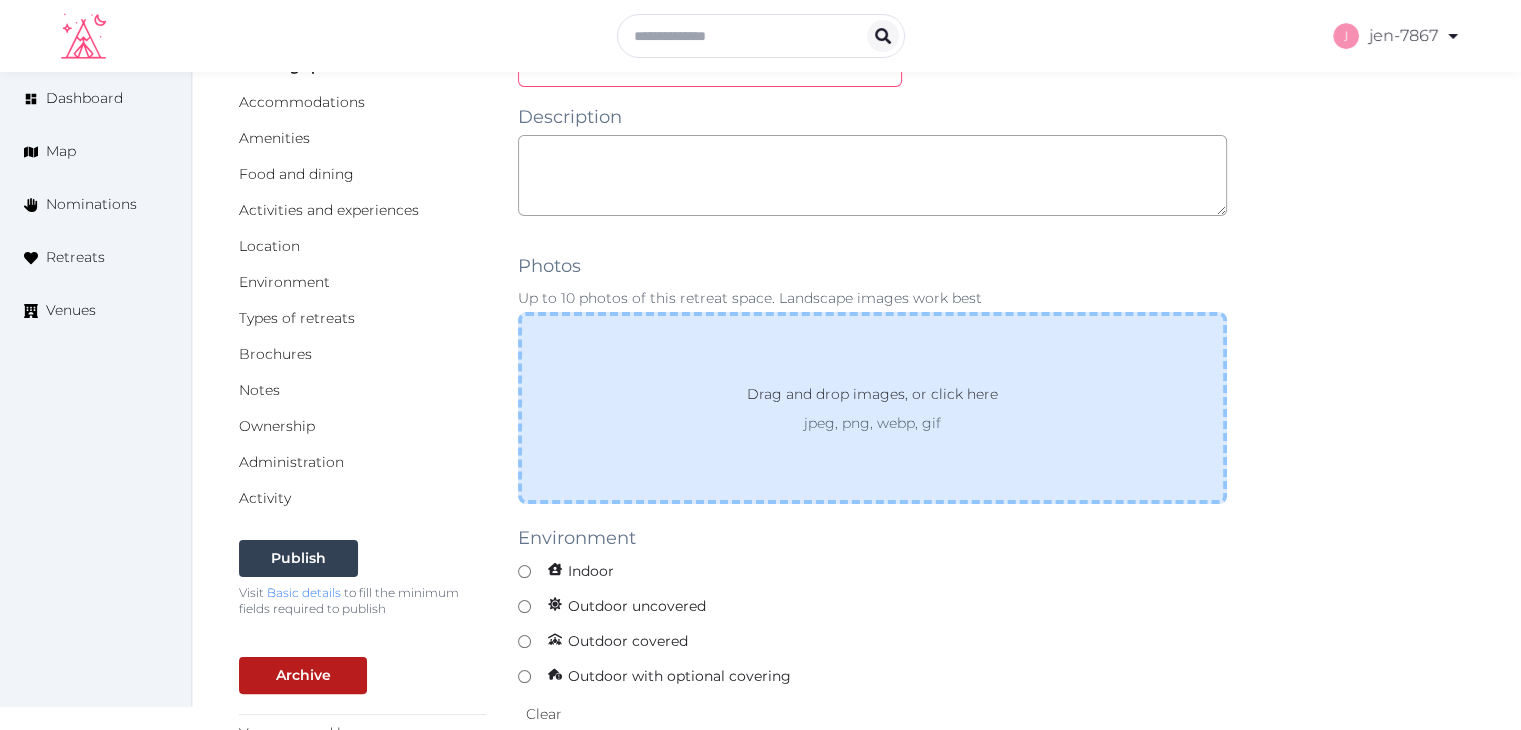 scroll, scrollTop: 700, scrollLeft: 0, axis: vertical 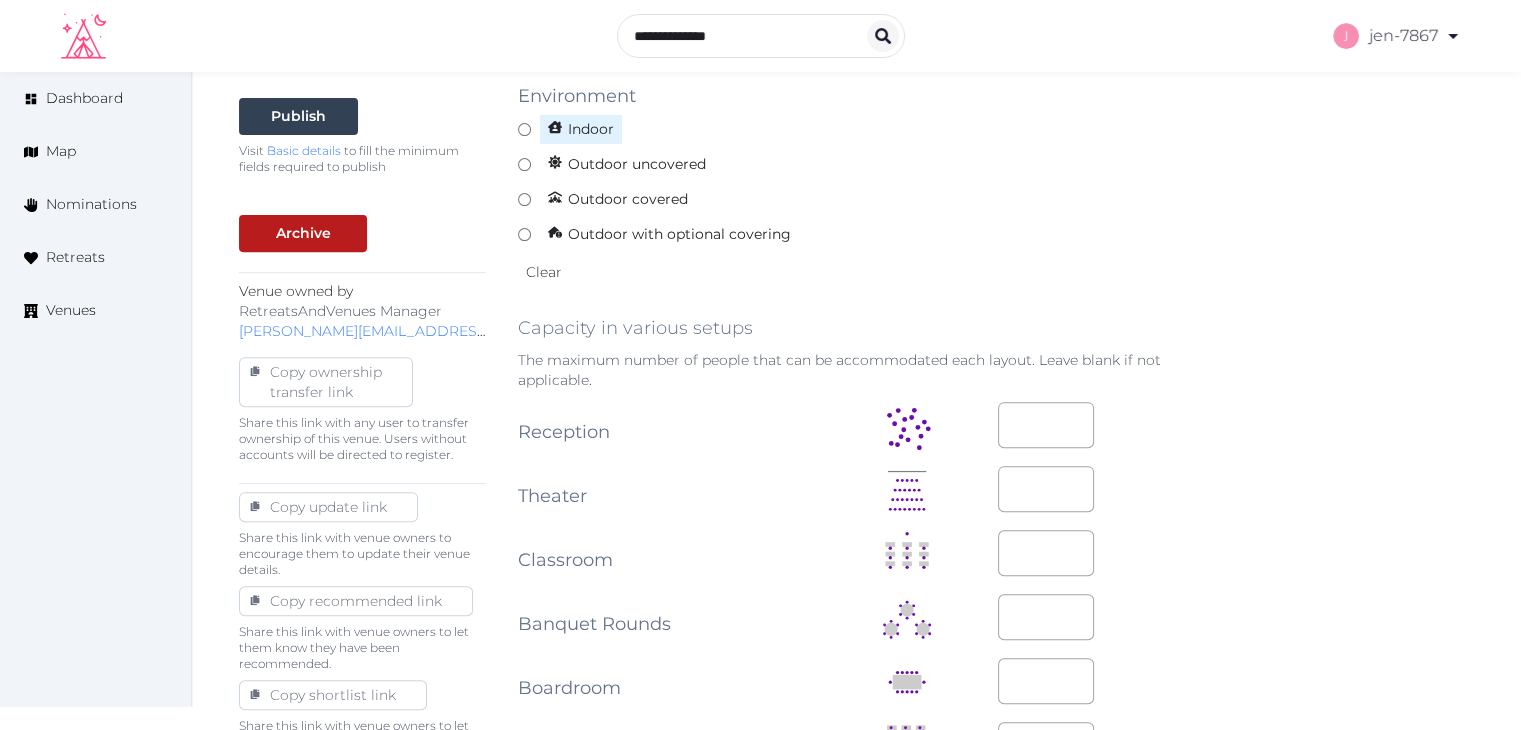 type on "******" 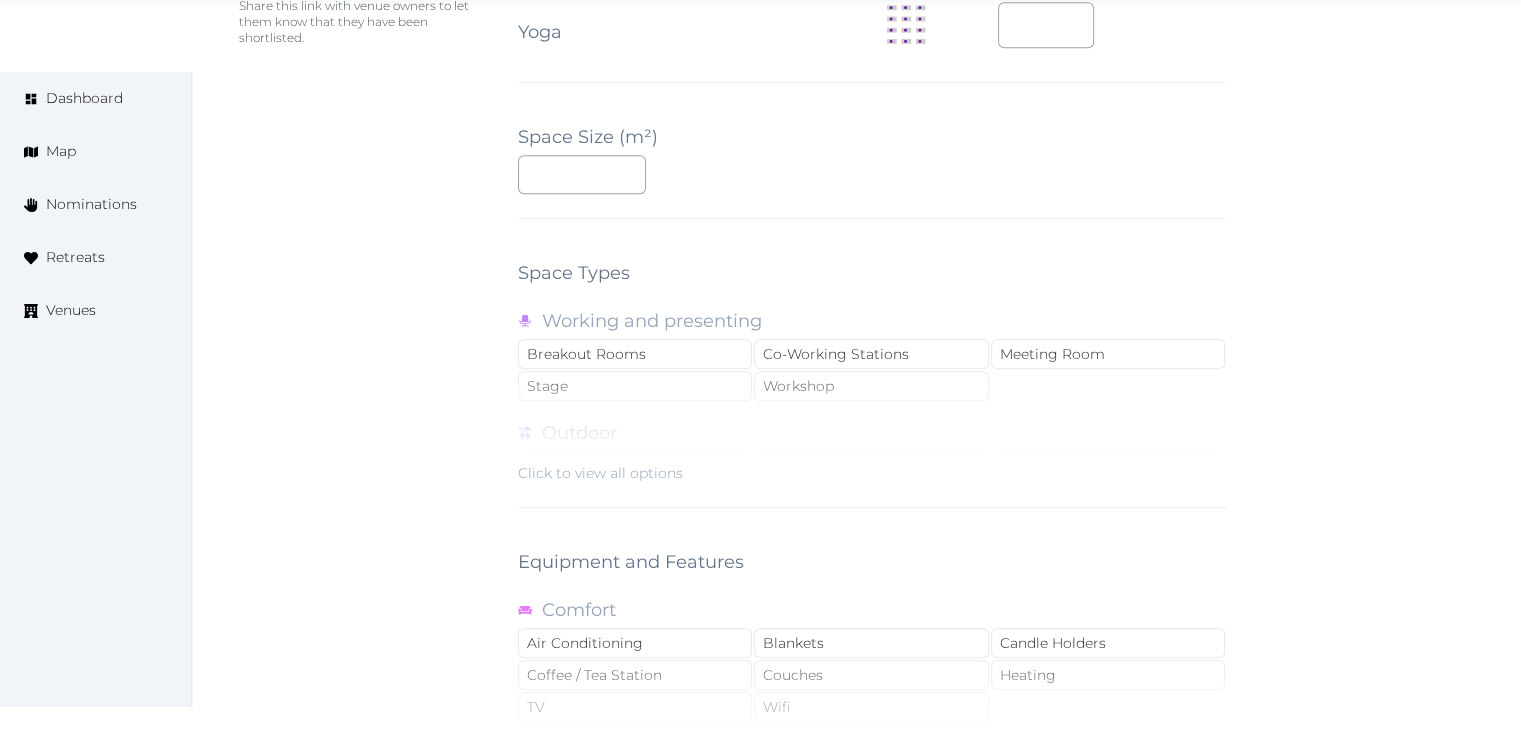 scroll, scrollTop: 1788, scrollLeft: 0, axis: vertical 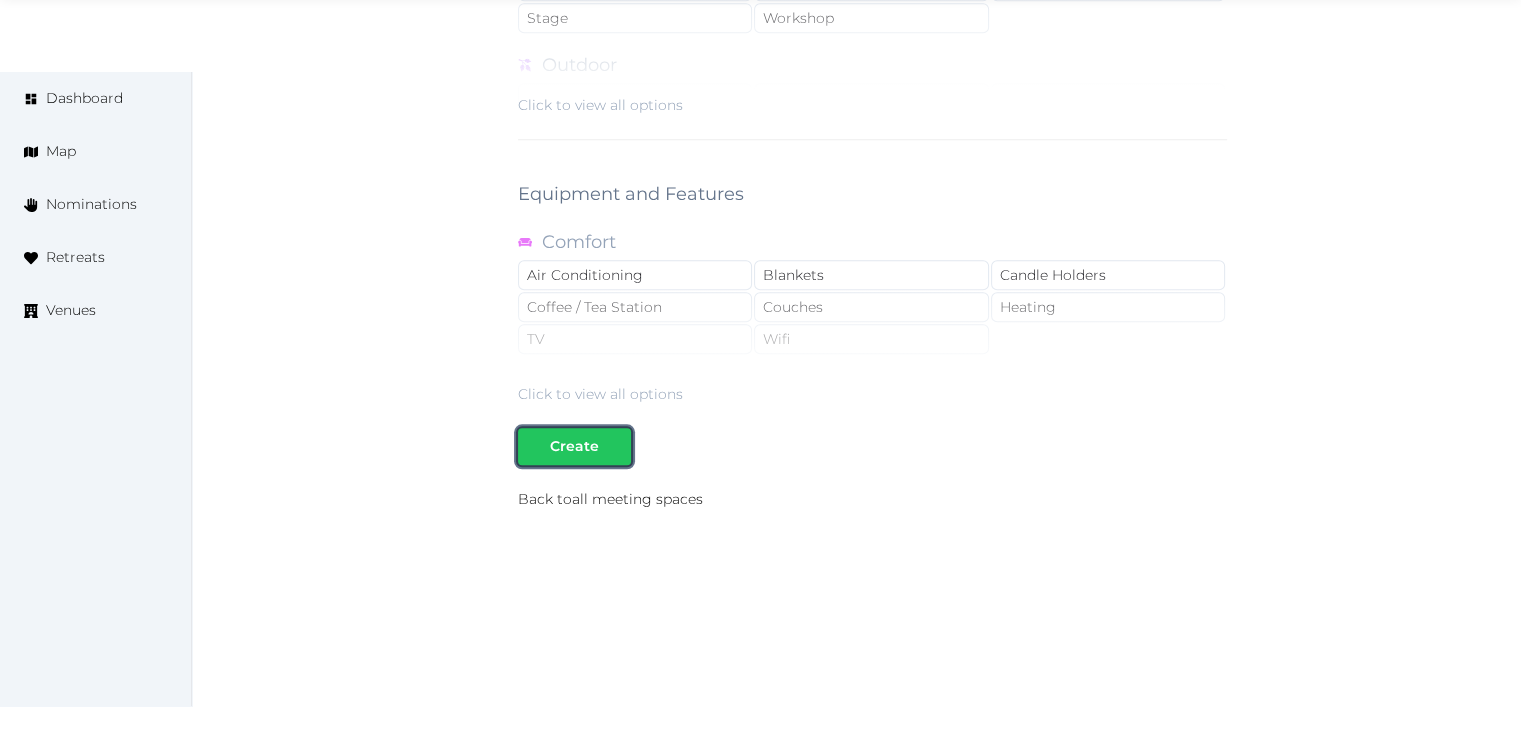 click on "Create" at bounding box center [574, 446] 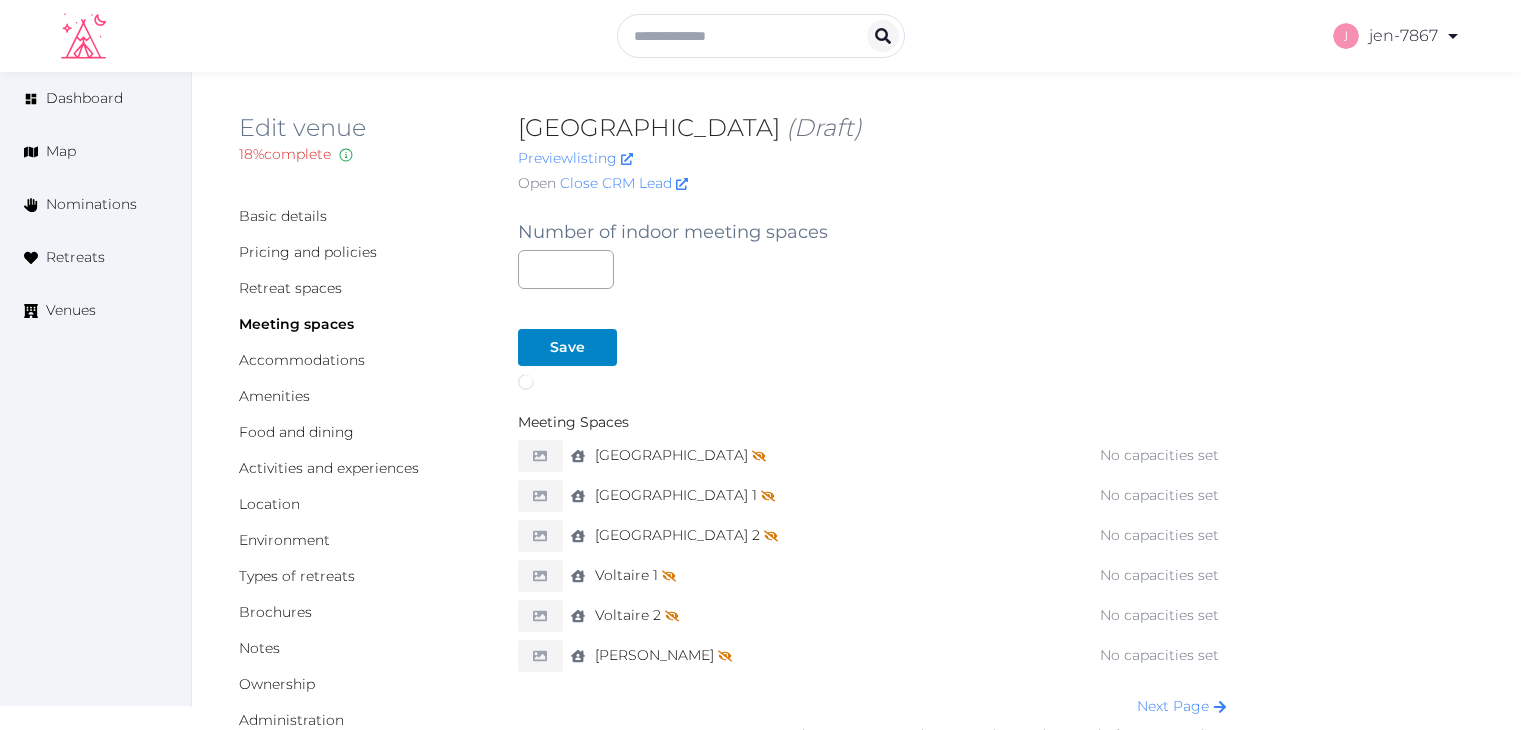 scroll, scrollTop: 0, scrollLeft: 0, axis: both 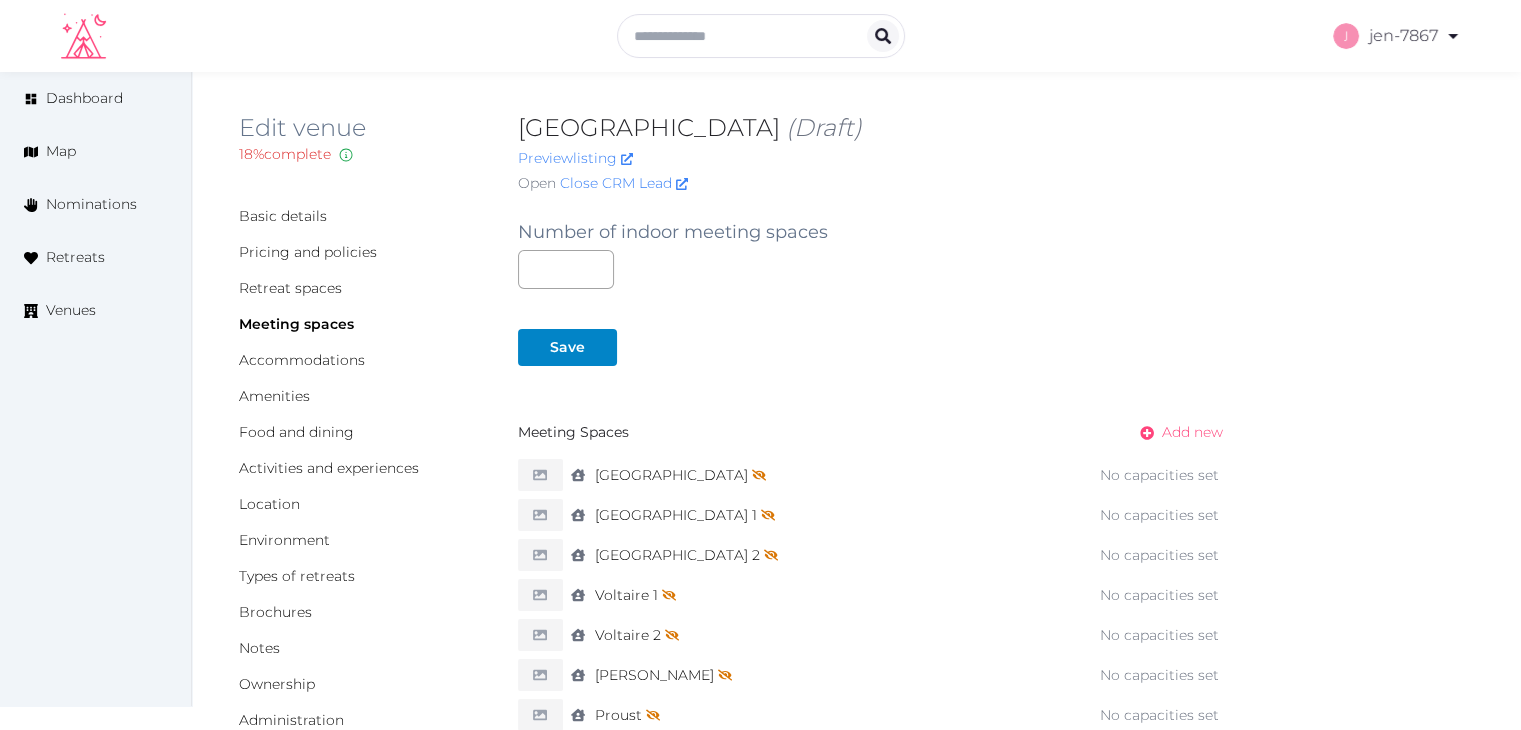 click on "Add new" at bounding box center [1192, 432] 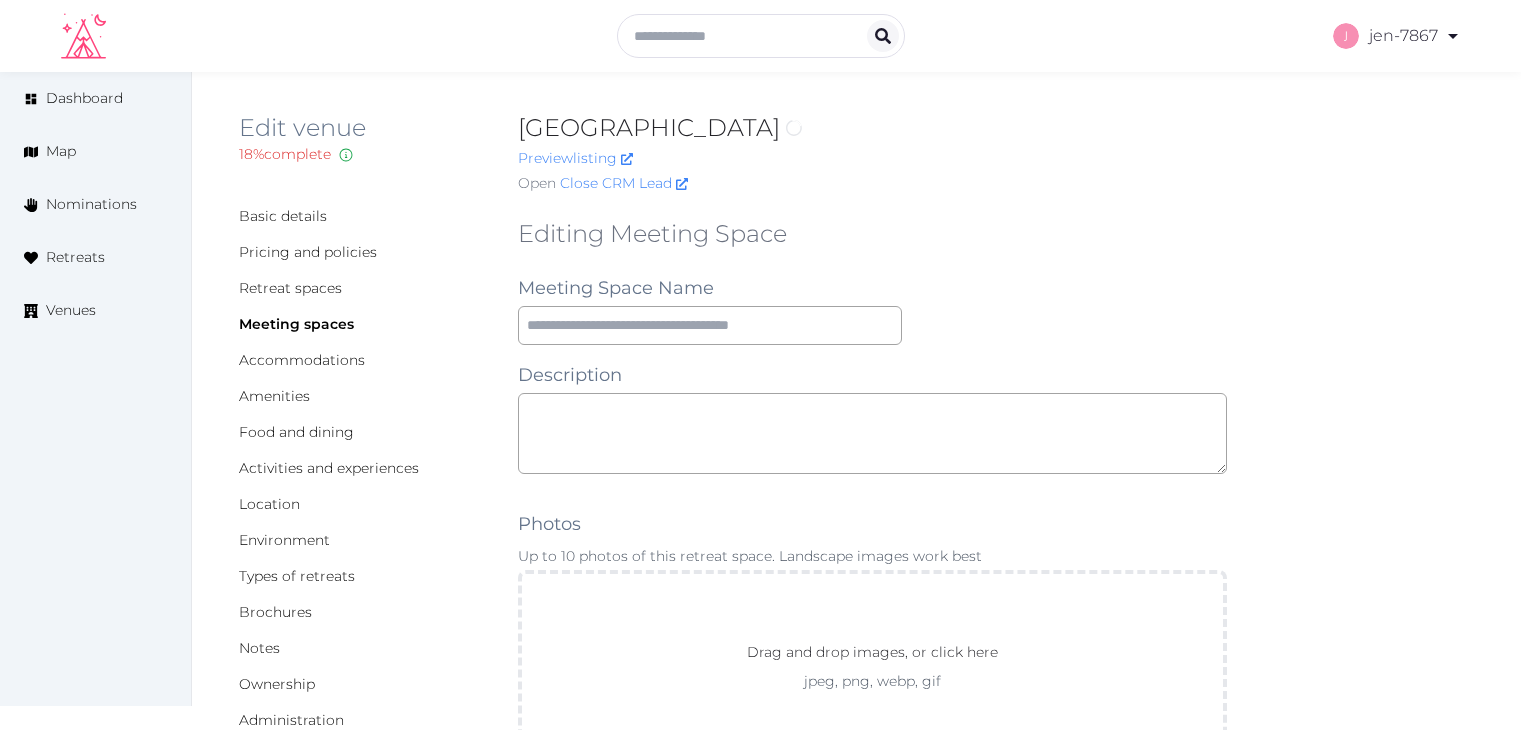 scroll, scrollTop: 0, scrollLeft: 0, axis: both 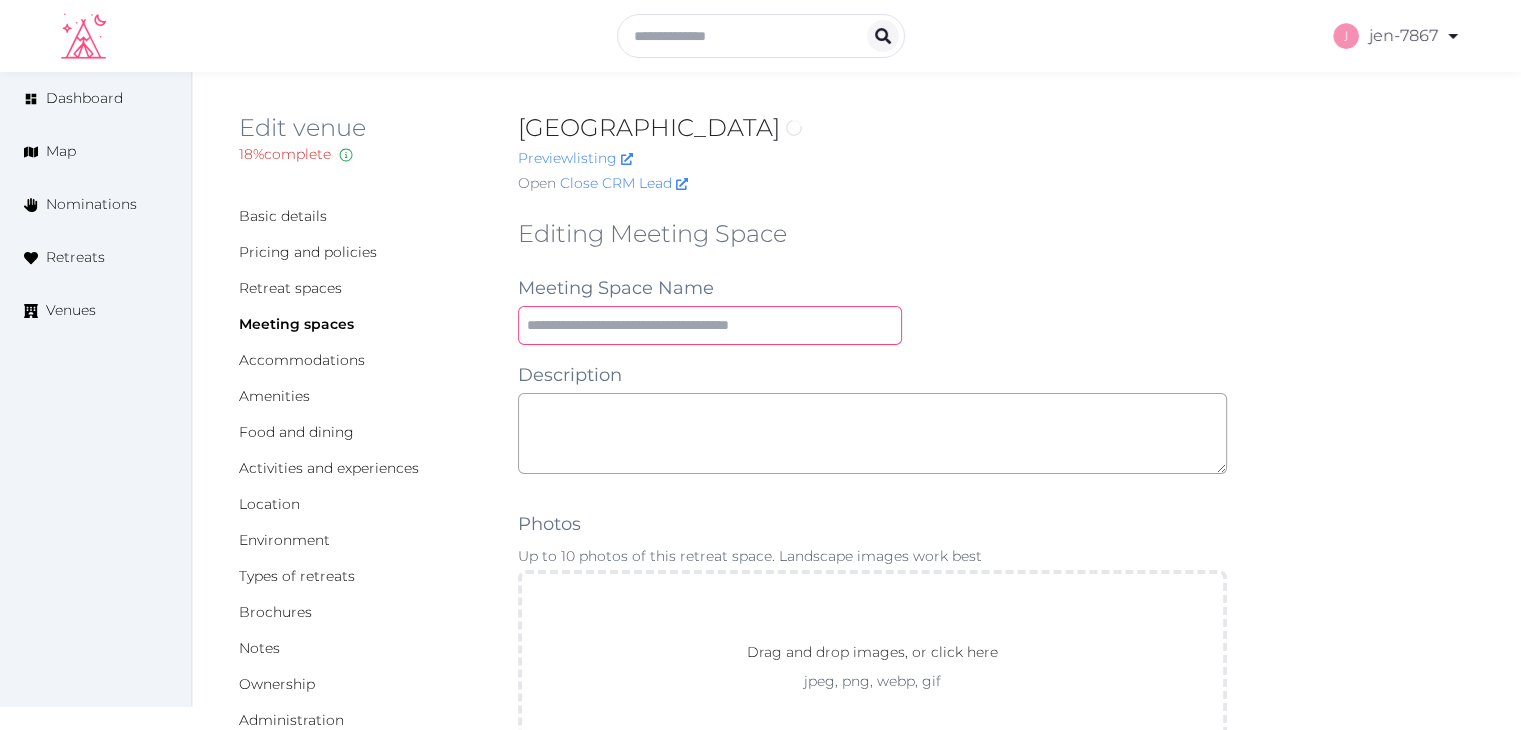 click at bounding box center (710, 325) 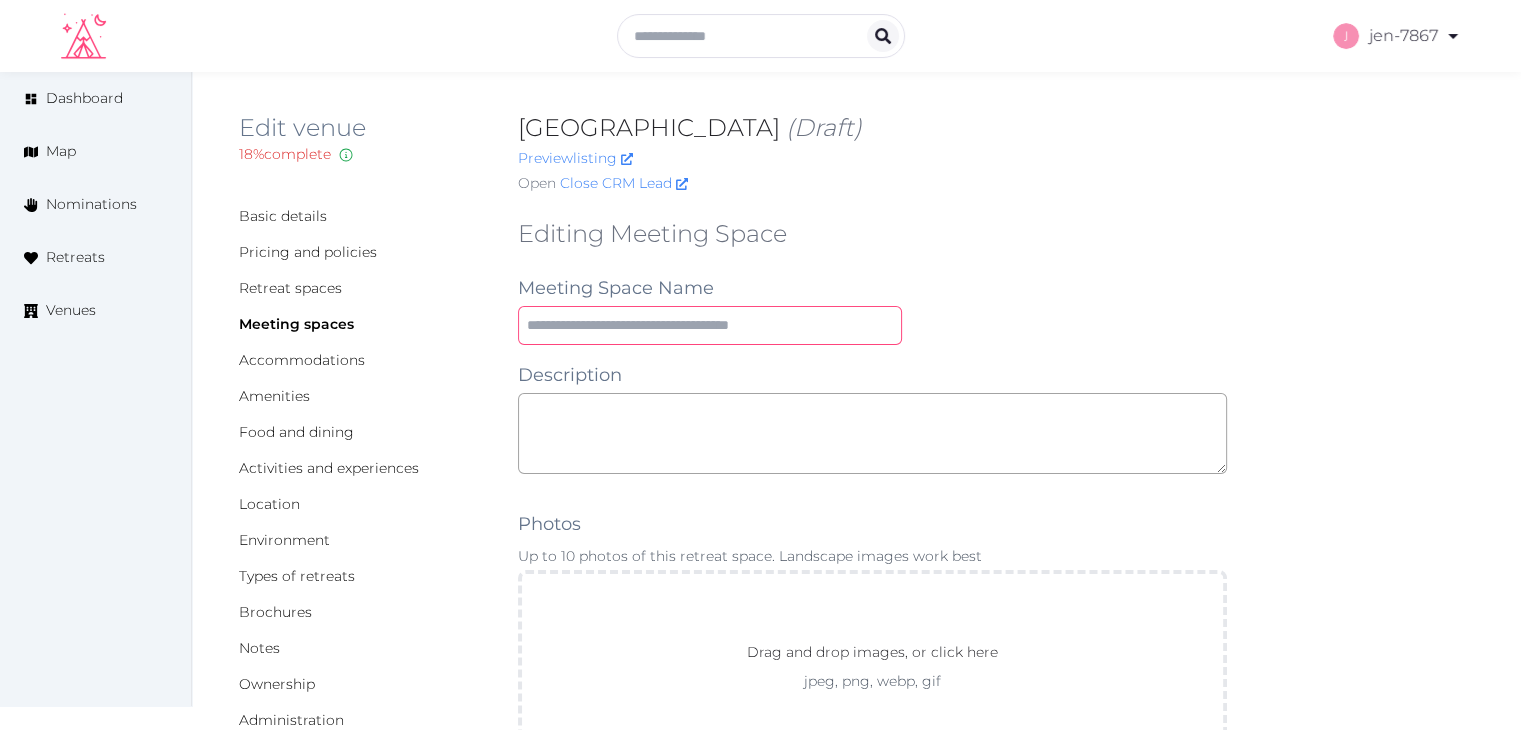 paste on "****" 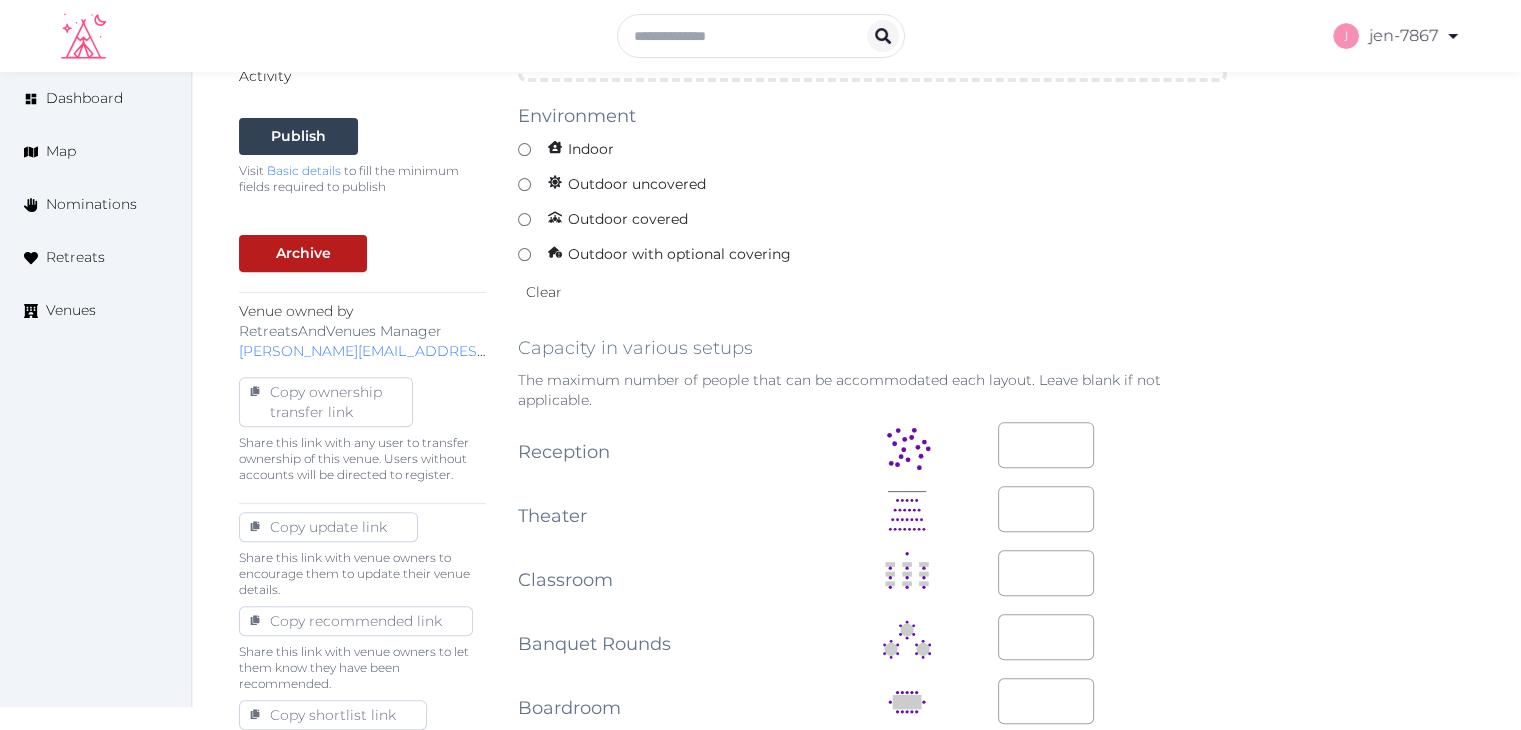 scroll, scrollTop: 700, scrollLeft: 0, axis: vertical 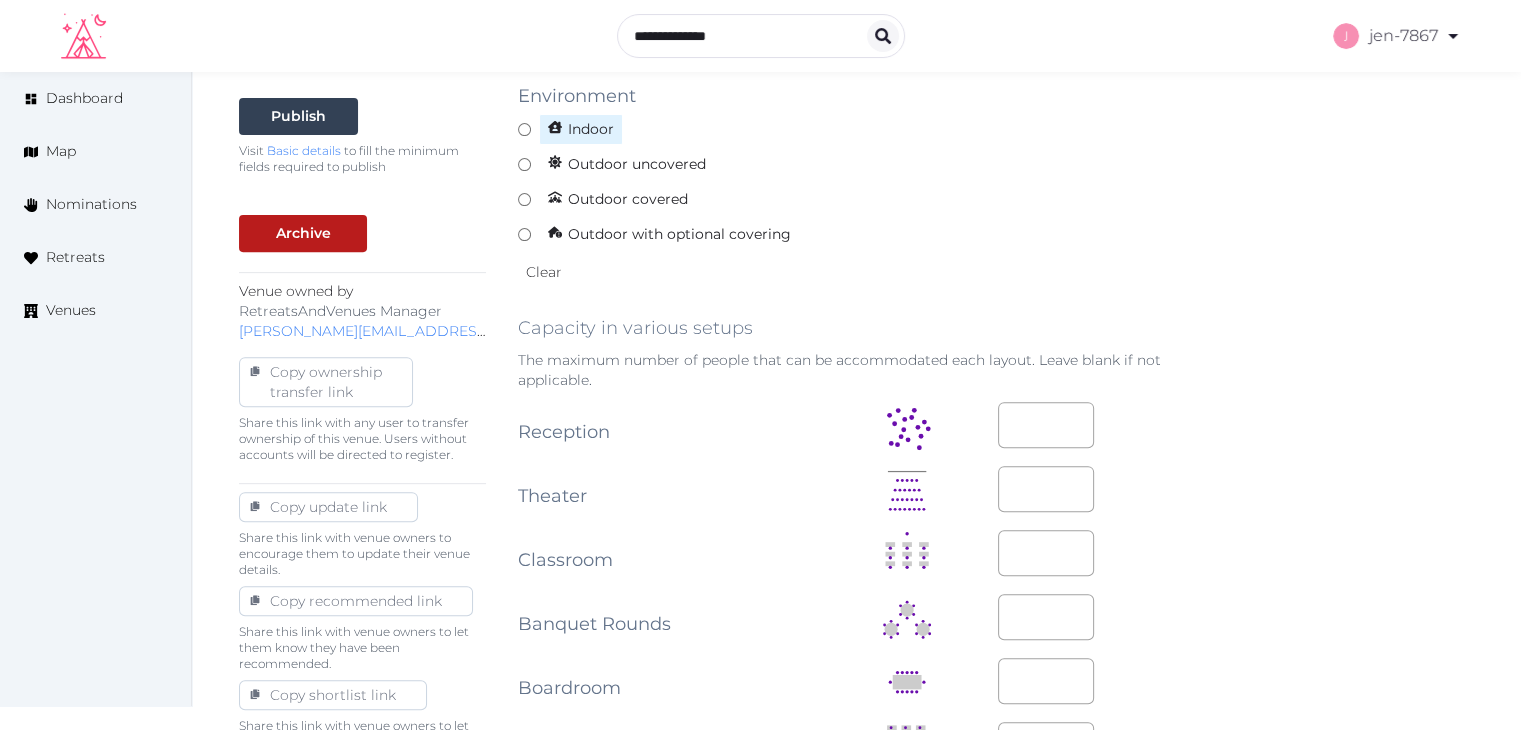 type on "****" 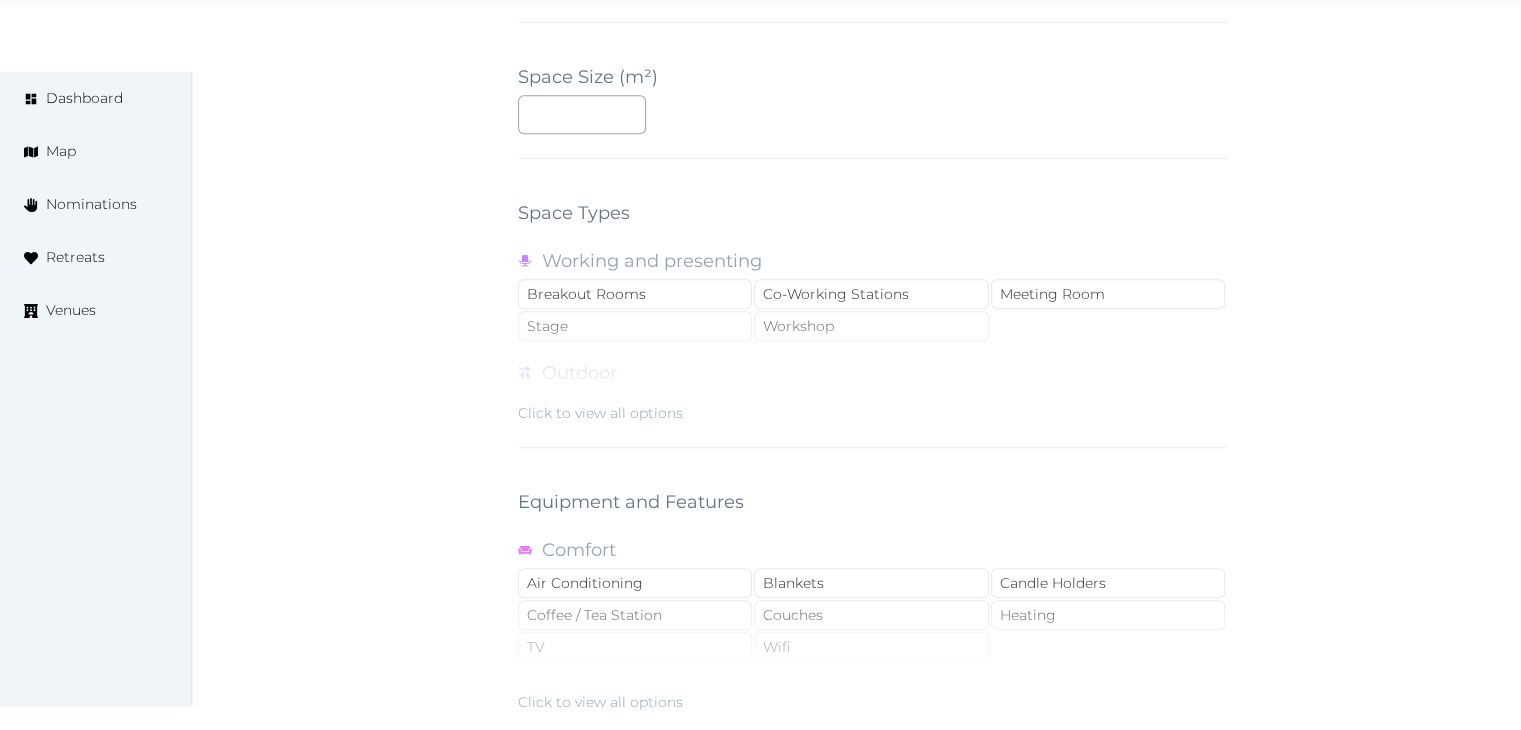 scroll, scrollTop: 1700, scrollLeft: 0, axis: vertical 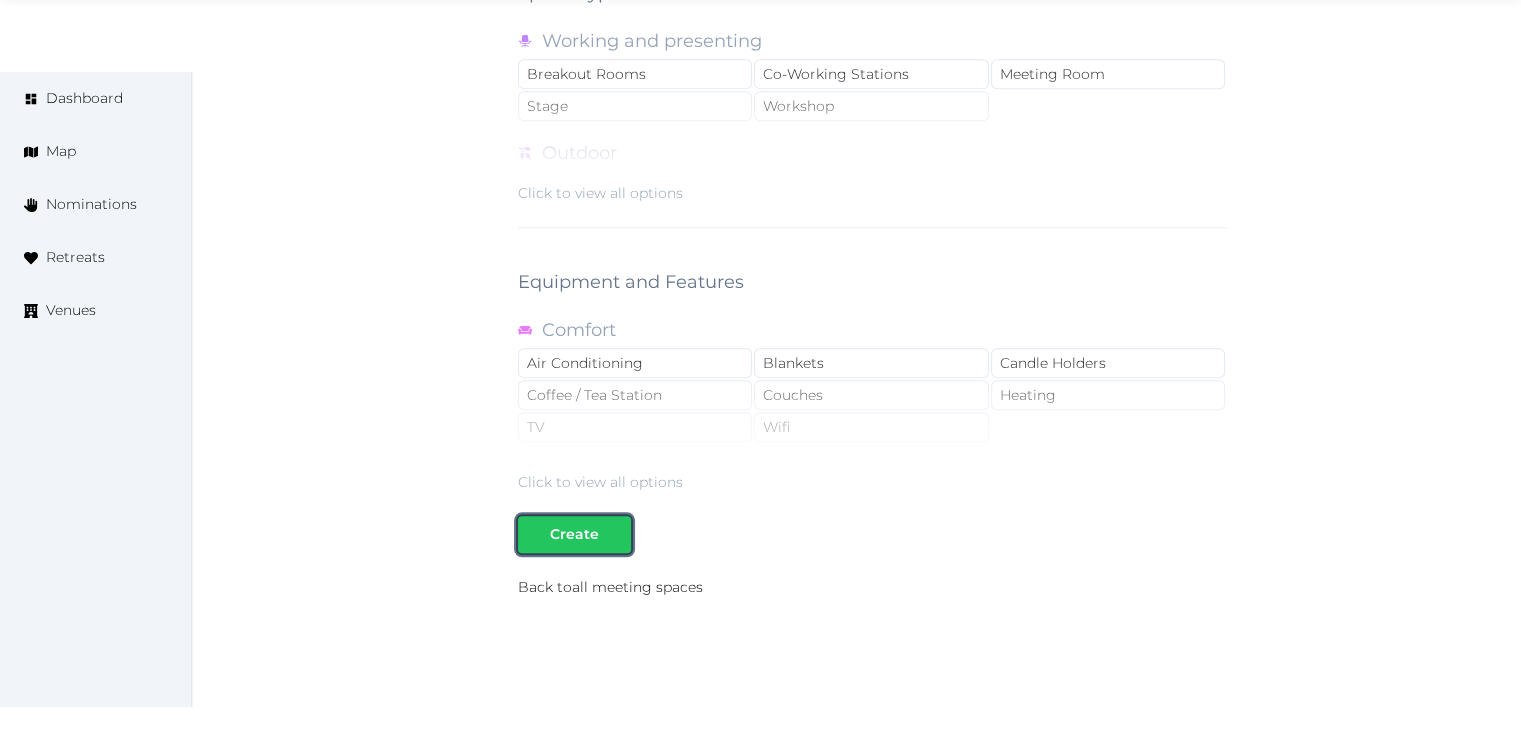 drag, startPoint x: 540, startPoint y: 536, endPoint x: 550, endPoint y: 524, distance: 15.6205 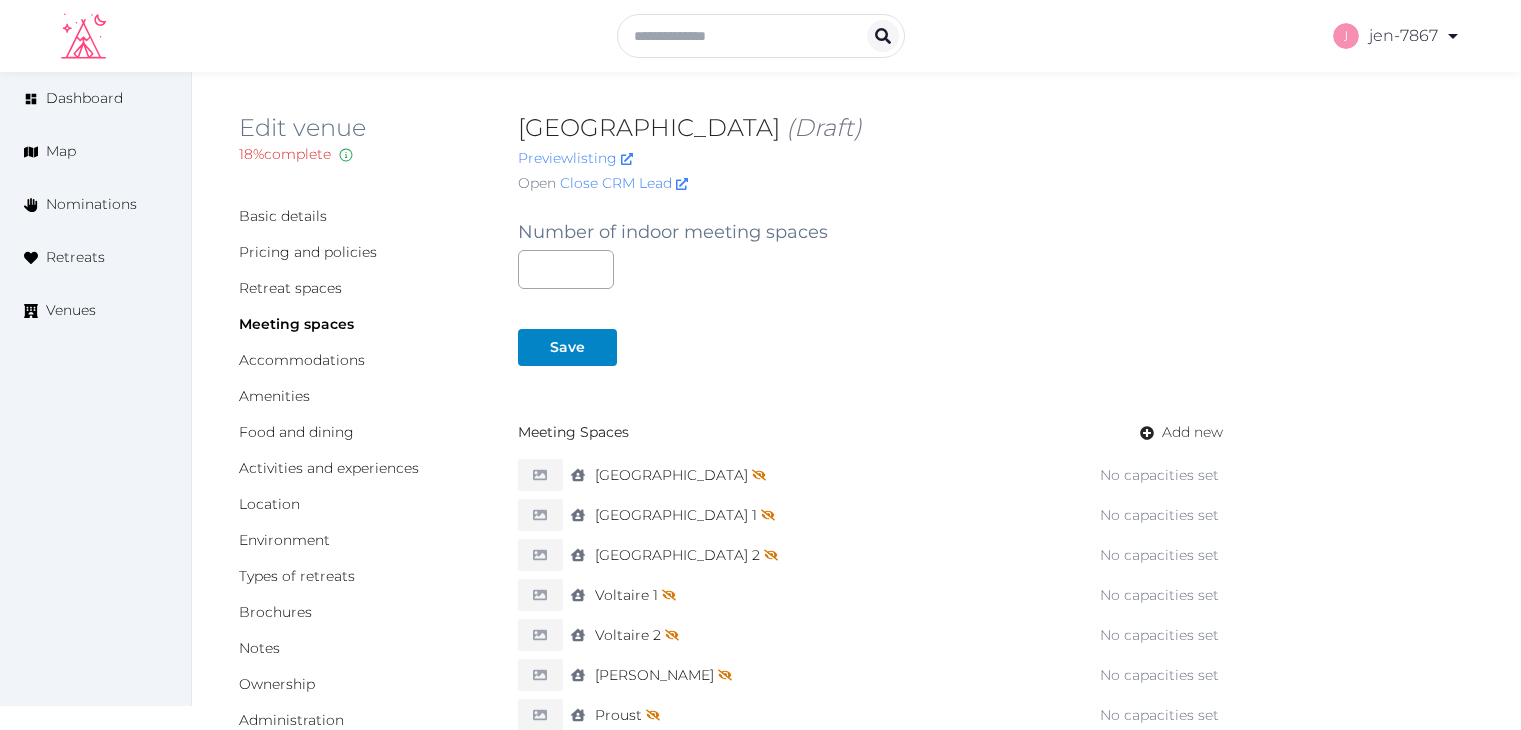 scroll, scrollTop: 0, scrollLeft: 0, axis: both 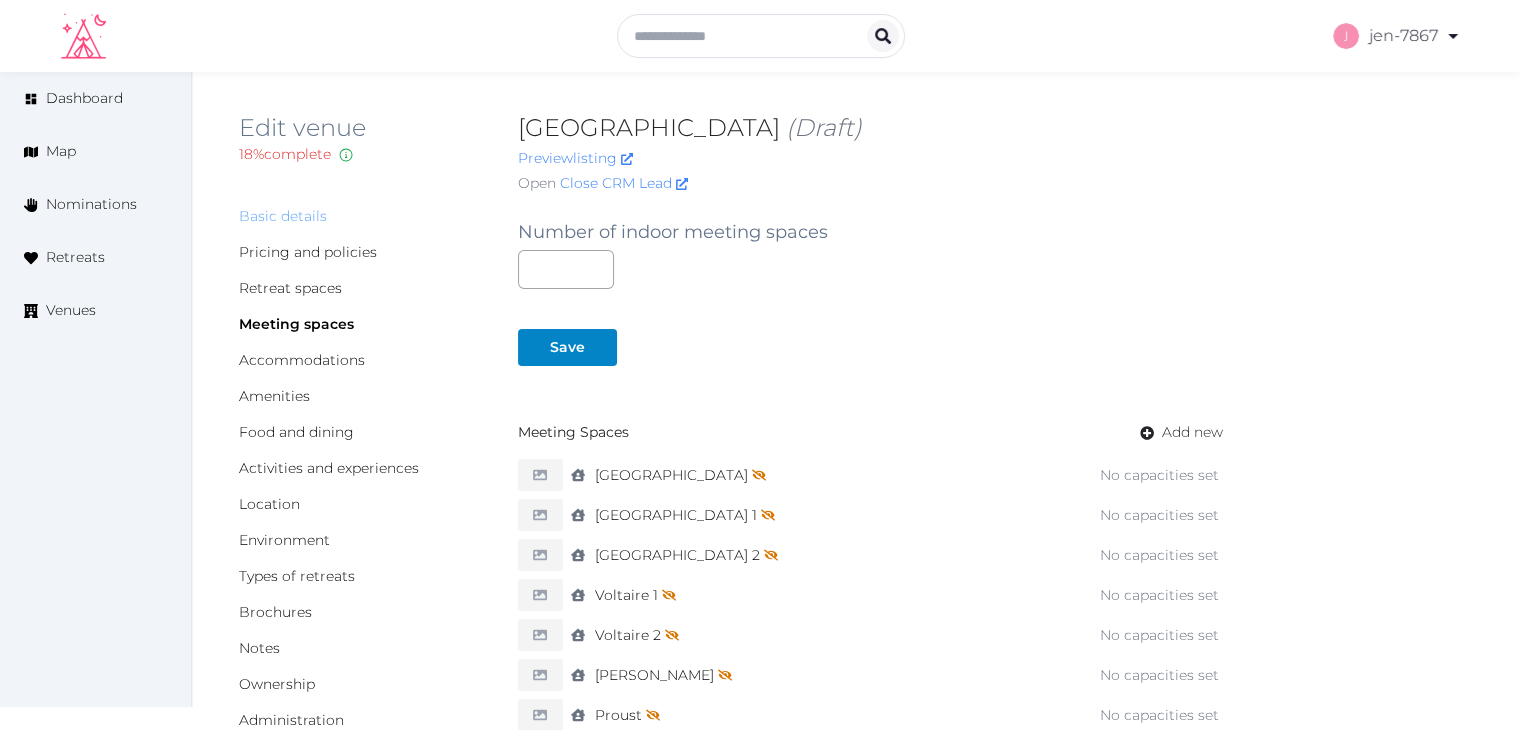 click on "Basic details" at bounding box center (283, 216) 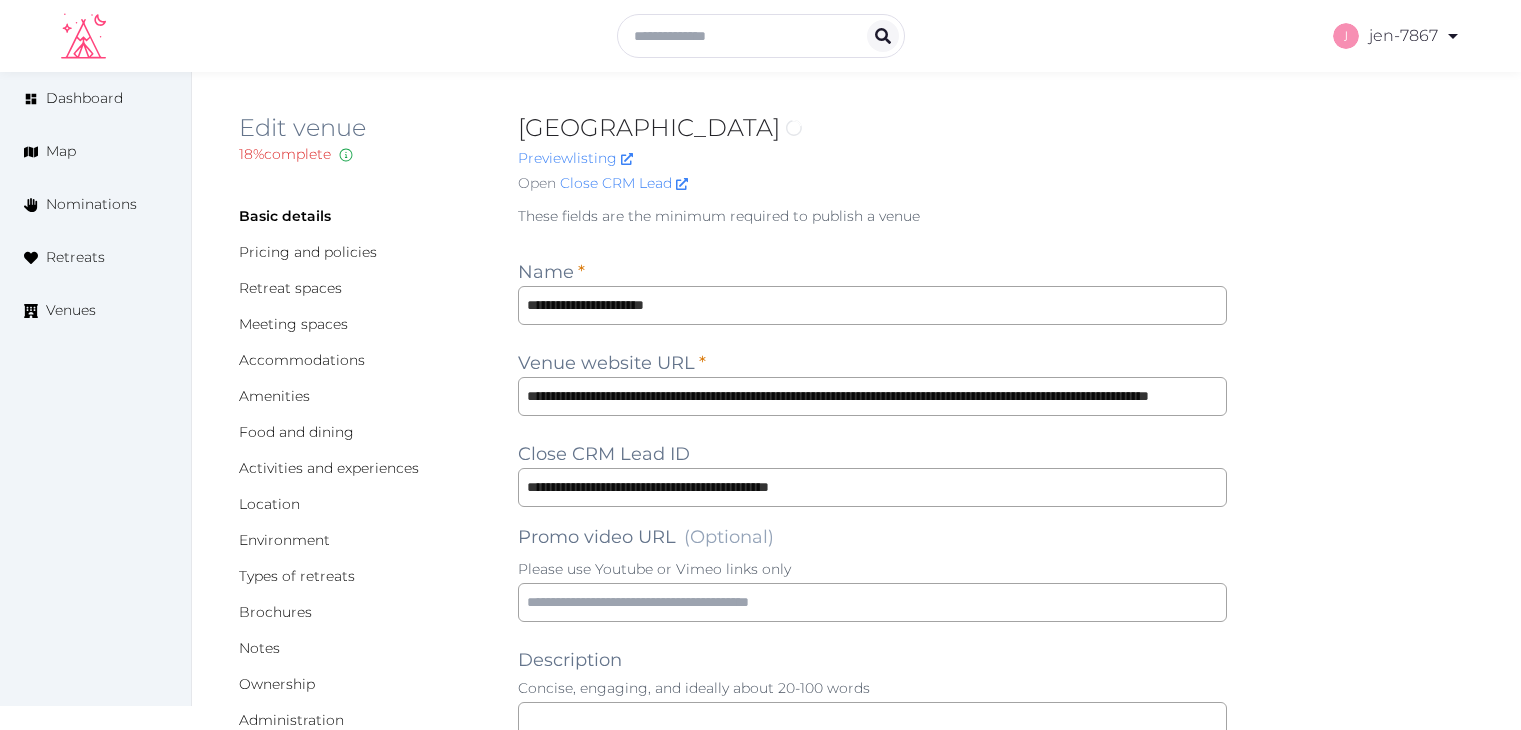 scroll, scrollTop: 0, scrollLeft: 0, axis: both 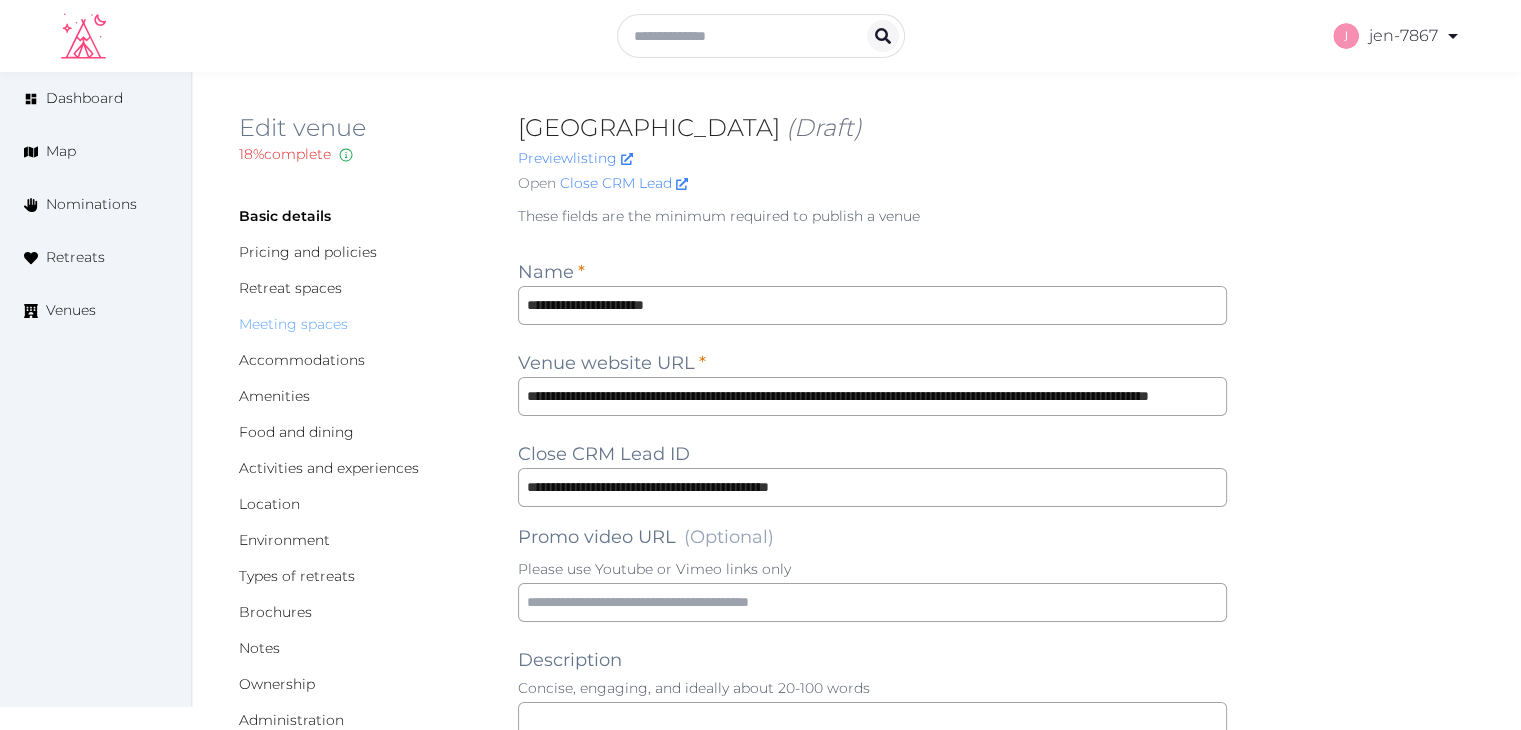 click on "Meeting spaces" at bounding box center (293, 324) 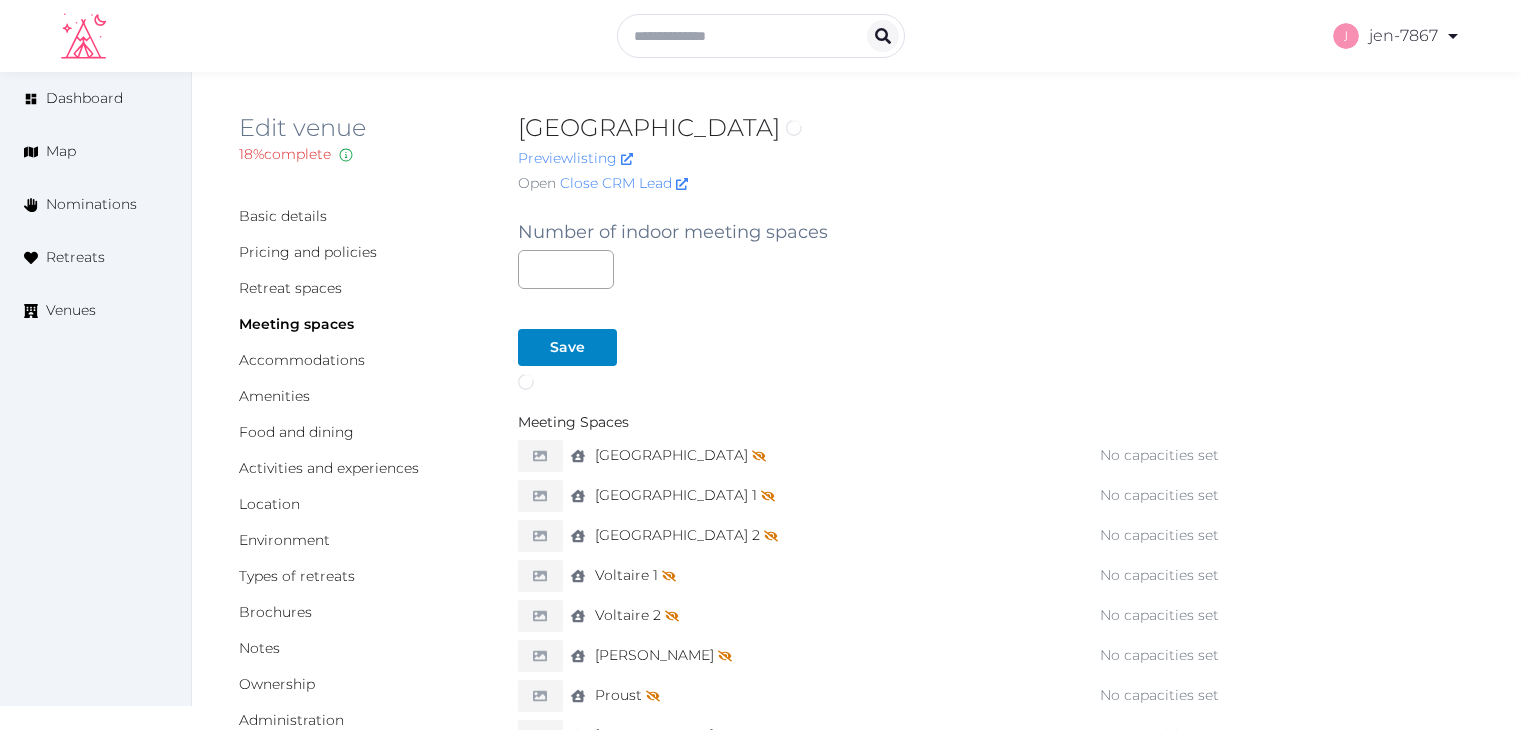 scroll, scrollTop: 0, scrollLeft: 0, axis: both 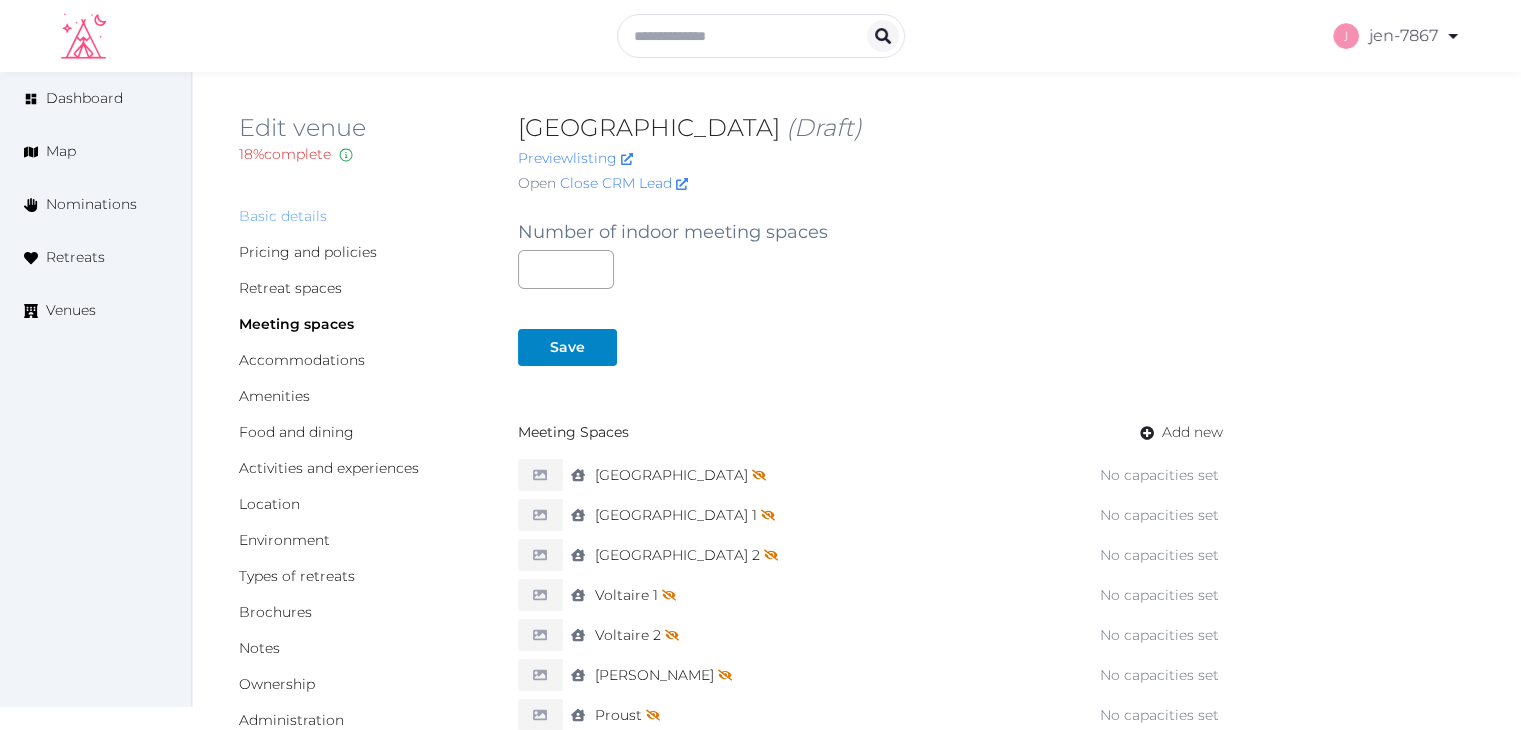 click on "Basic details" at bounding box center (283, 216) 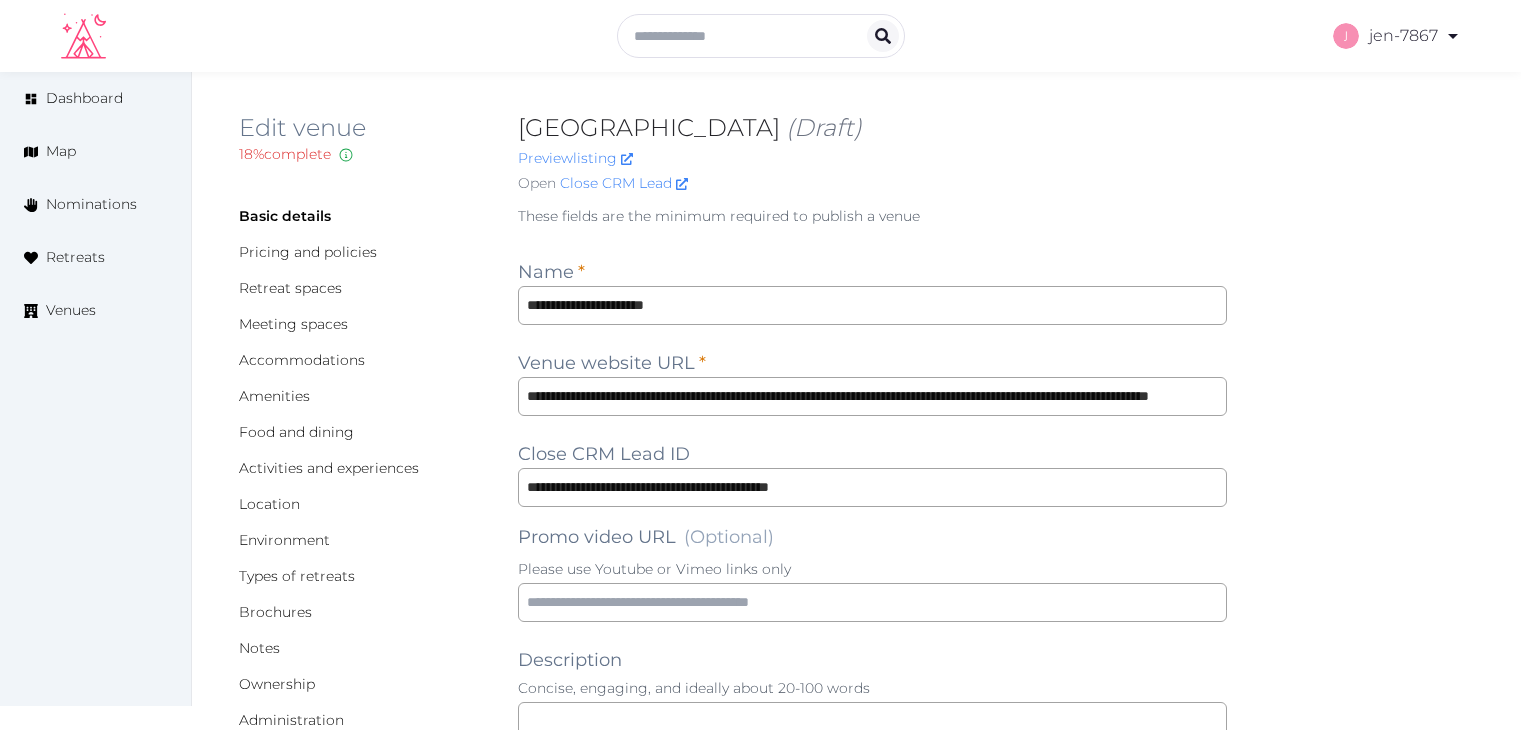 scroll, scrollTop: 0, scrollLeft: 0, axis: both 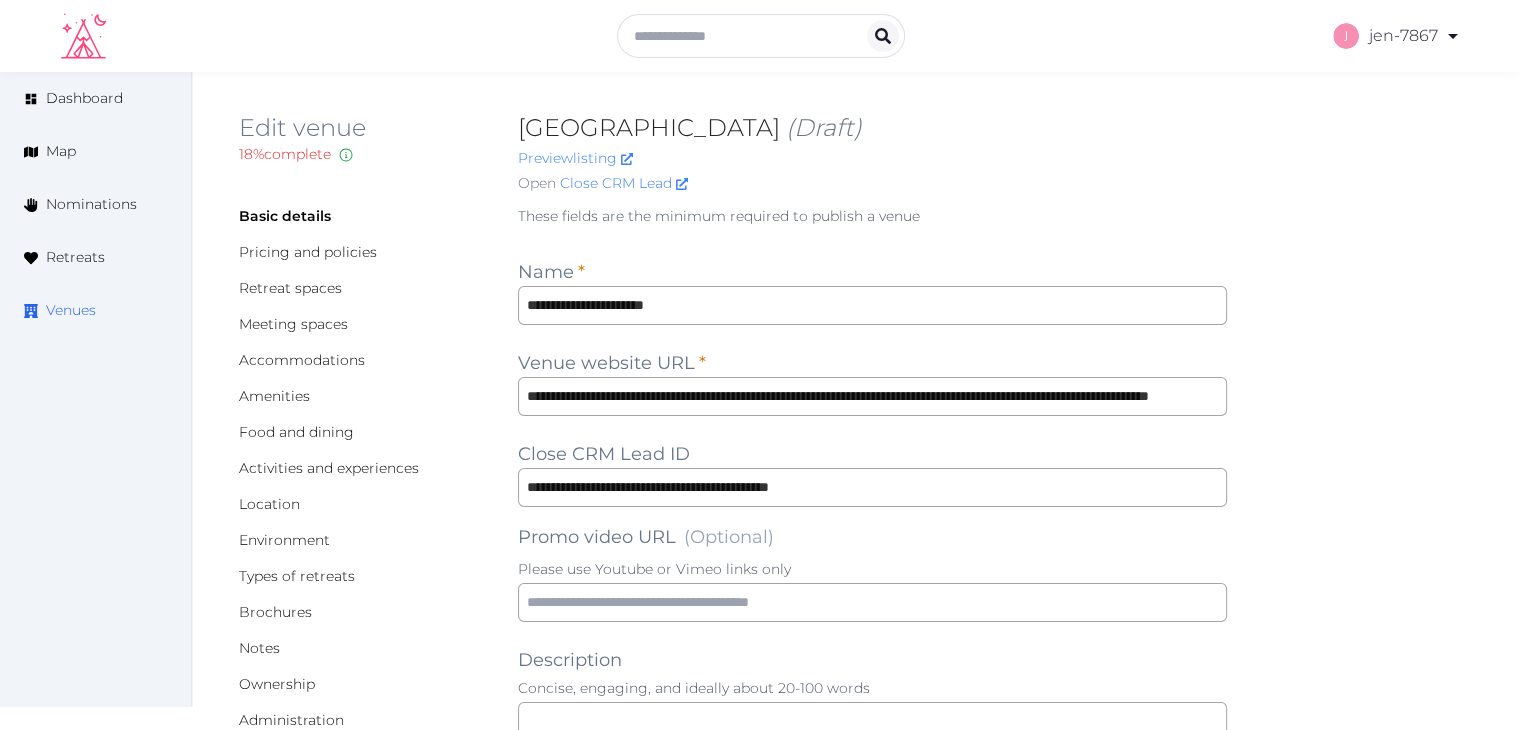 click on "Venues" at bounding box center (95, 310) 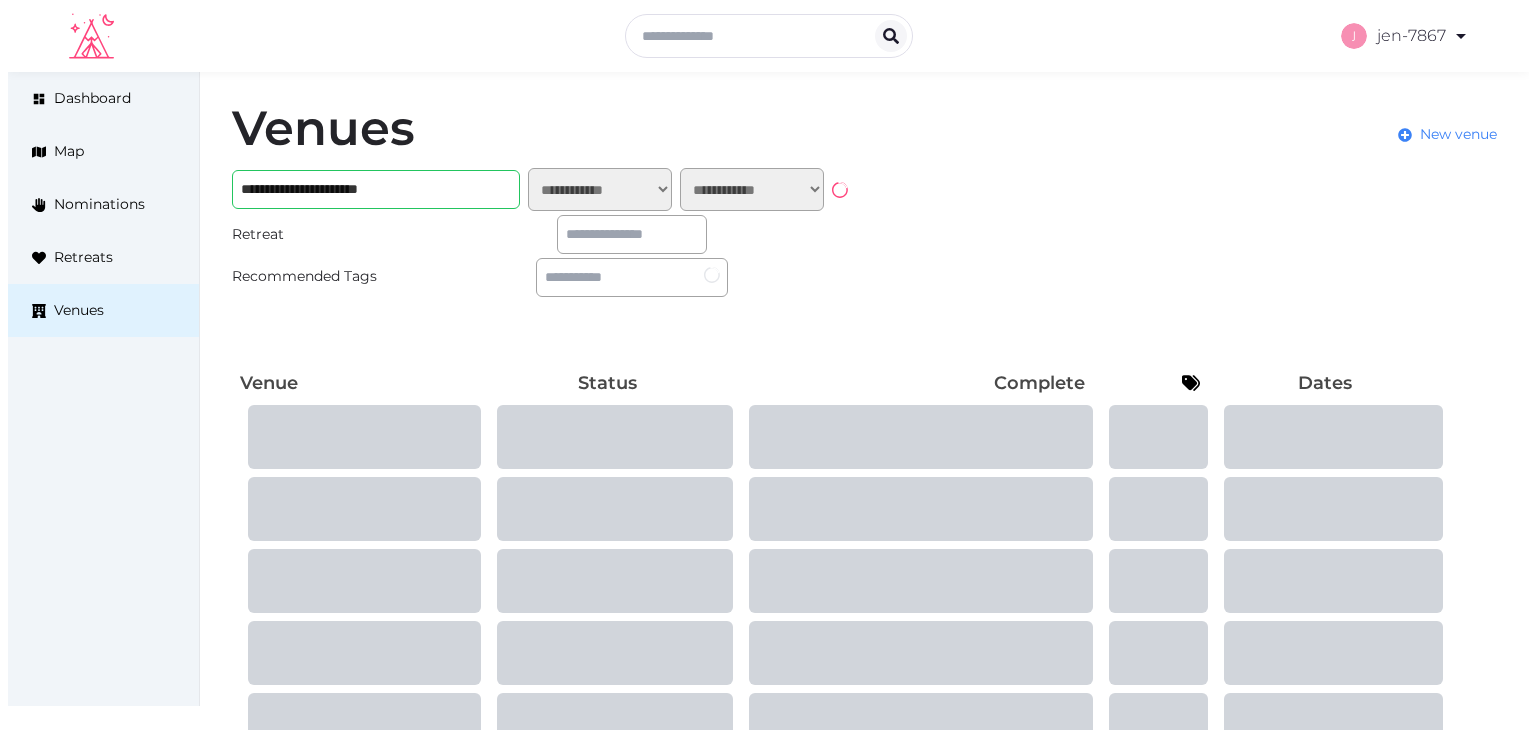 scroll, scrollTop: 0, scrollLeft: 0, axis: both 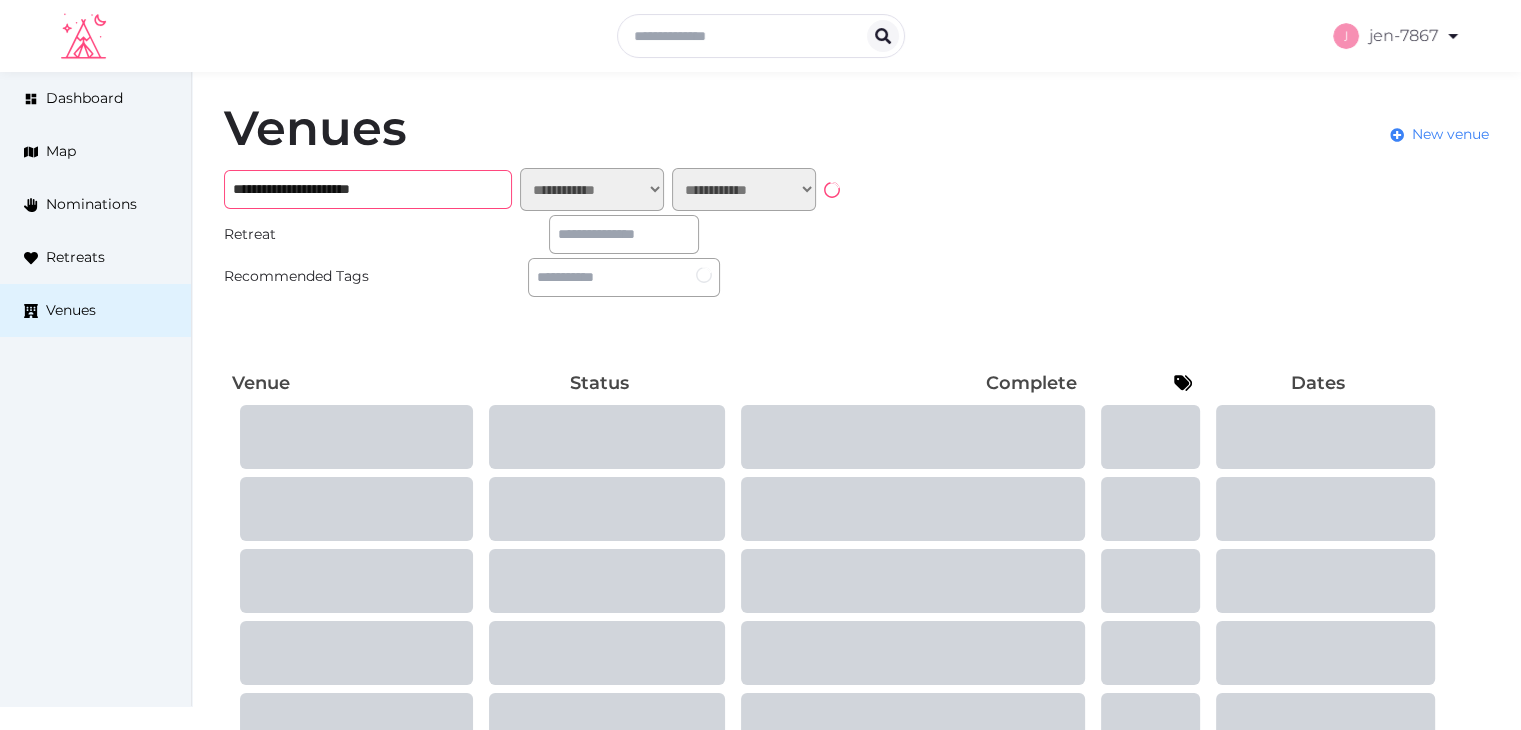 click on "**********" at bounding box center [368, 189] 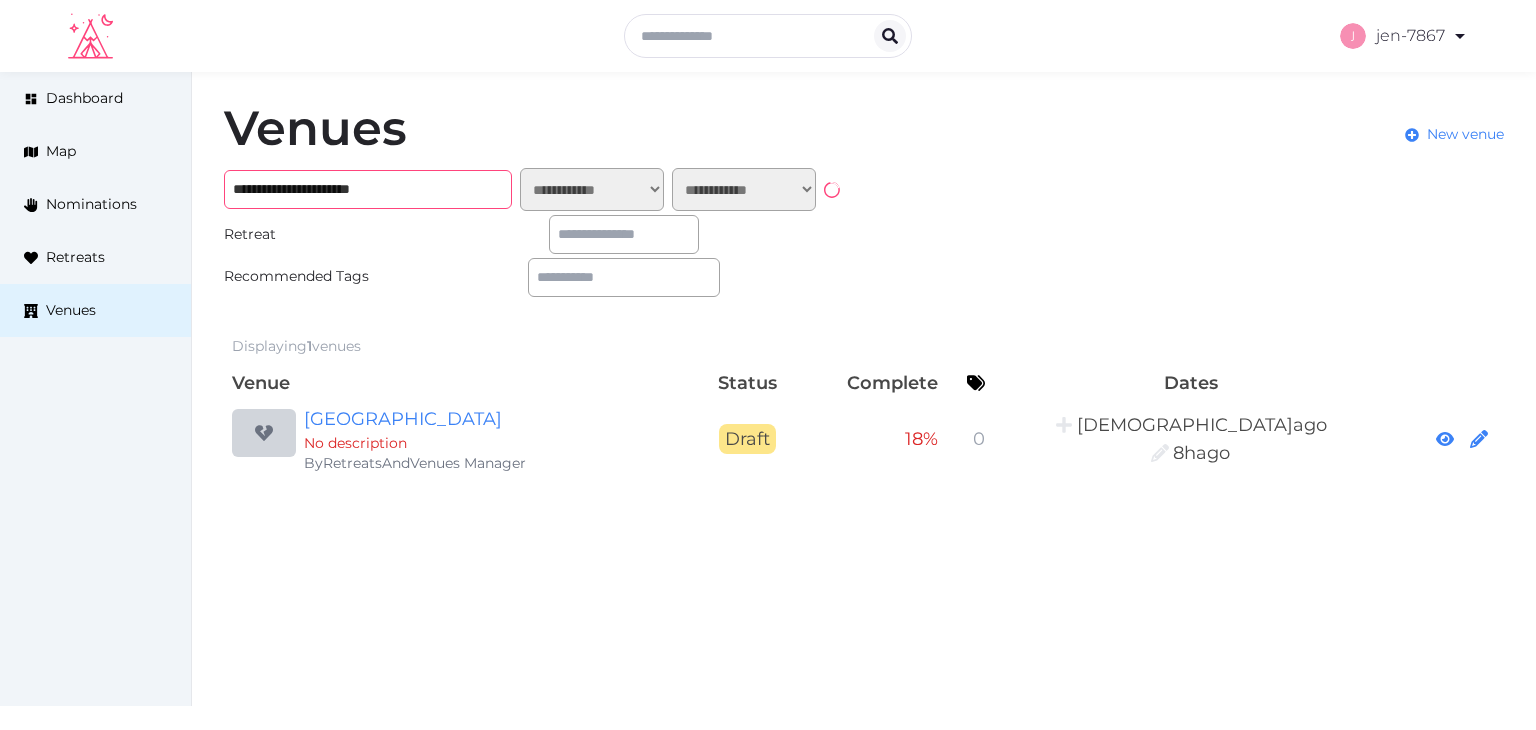 paste on "******" 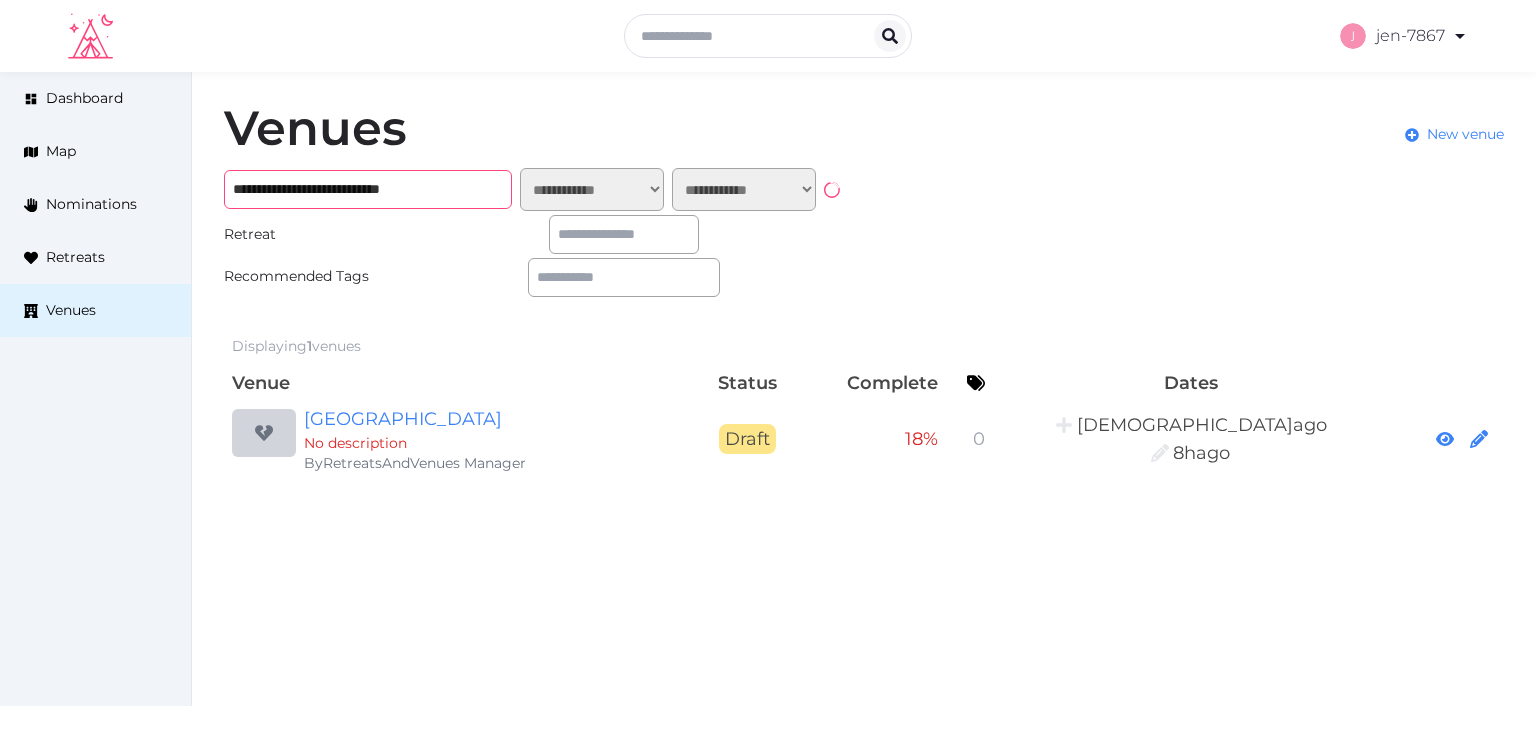 type on "**********" 